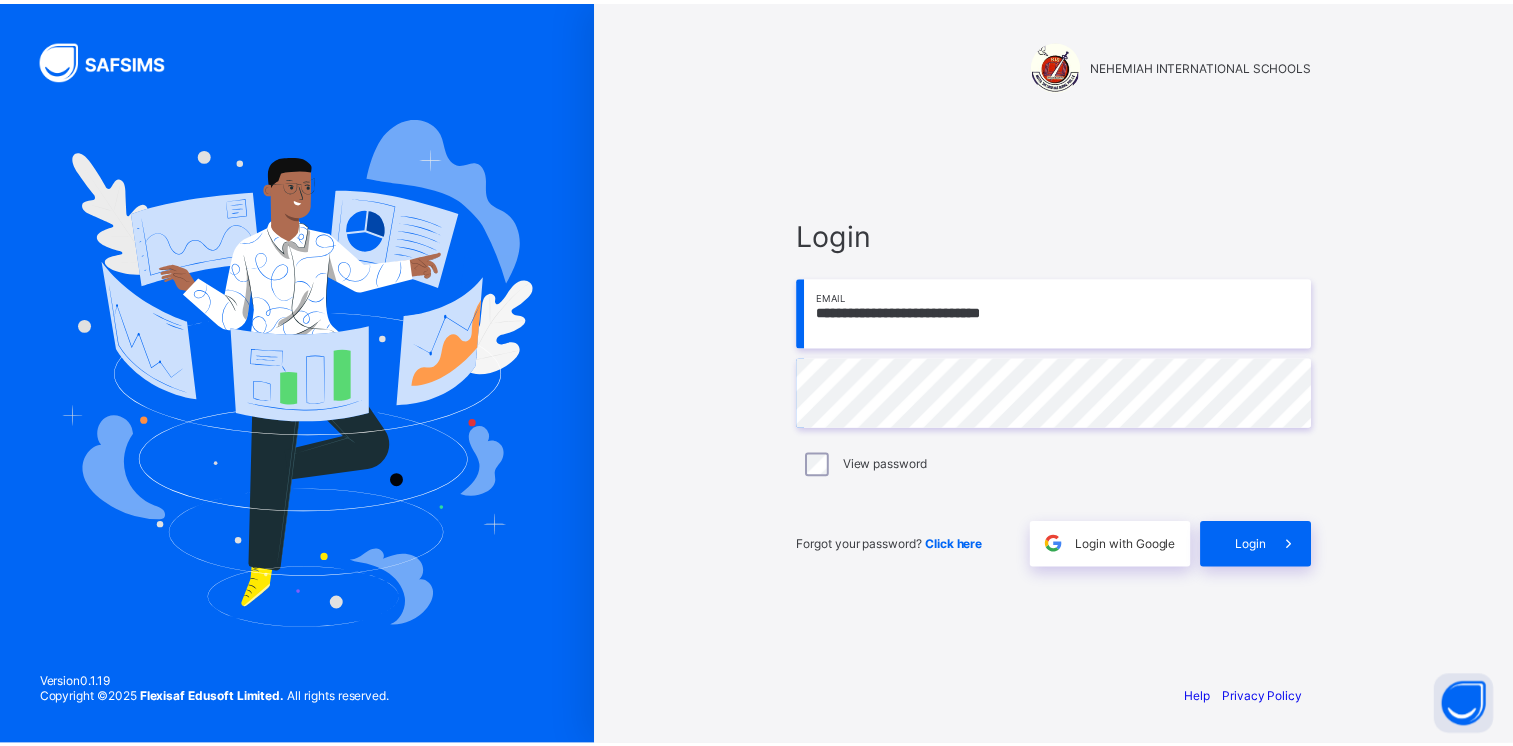 scroll, scrollTop: 0, scrollLeft: 0, axis: both 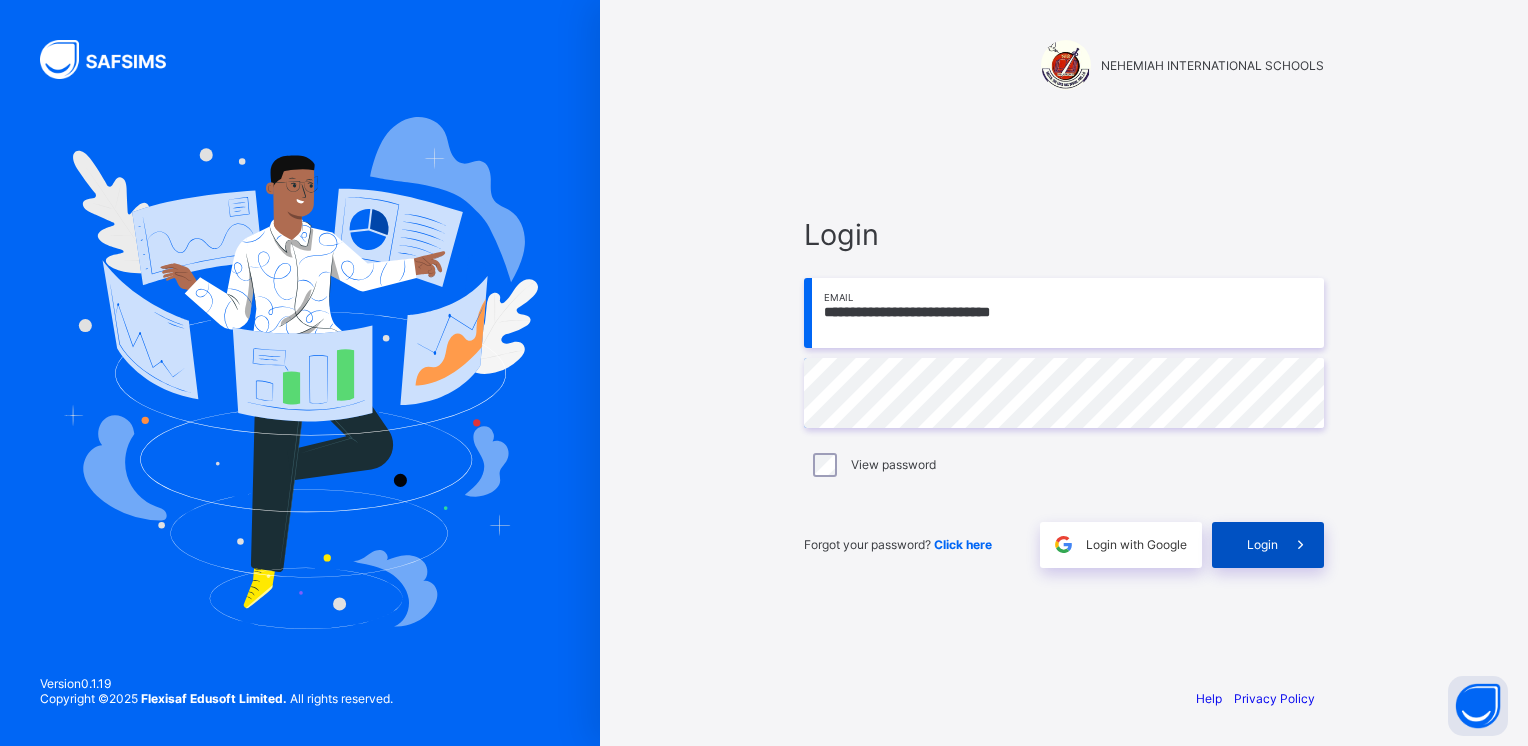 click on "Login" at bounding box center (1262, 544) 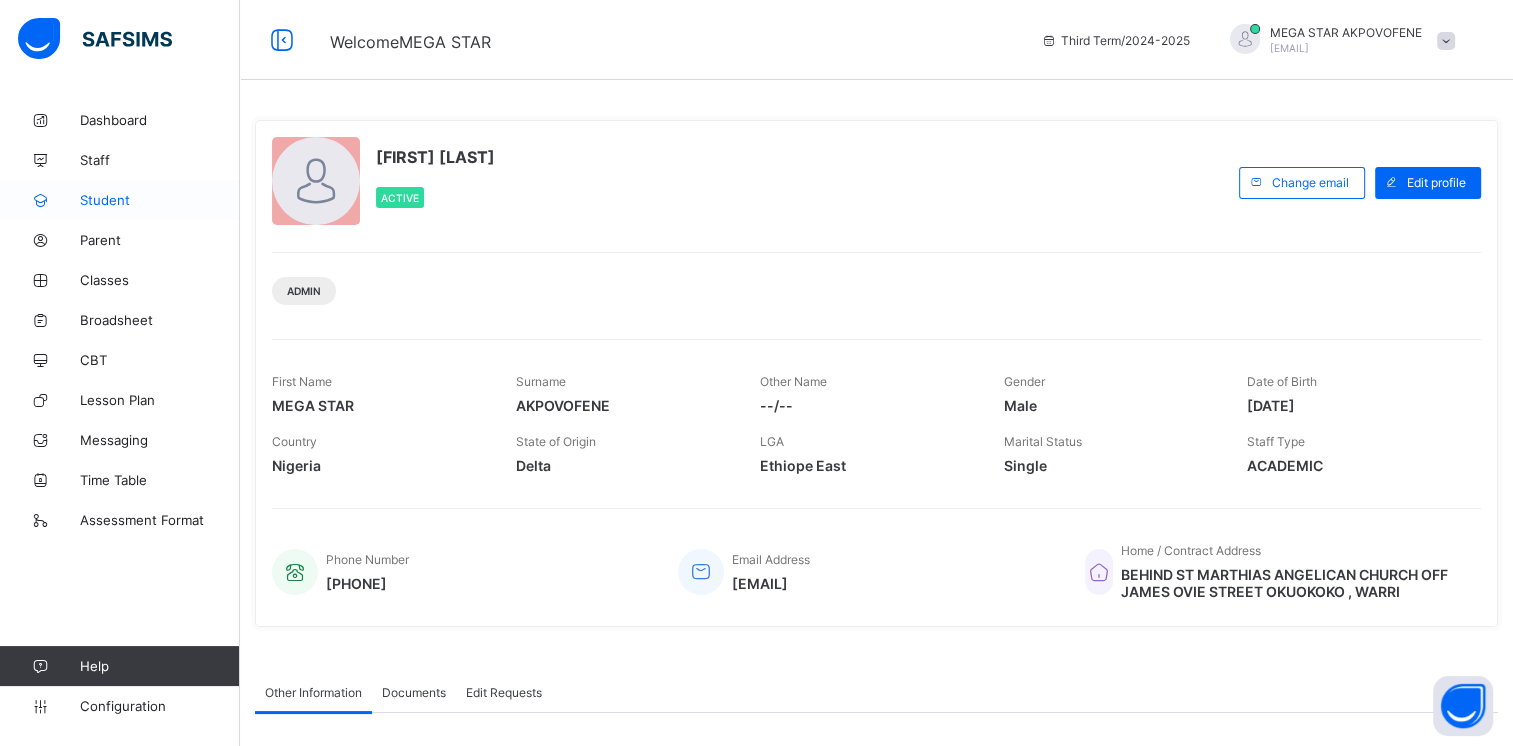 click on "Student" at bounding box center [160, 200] 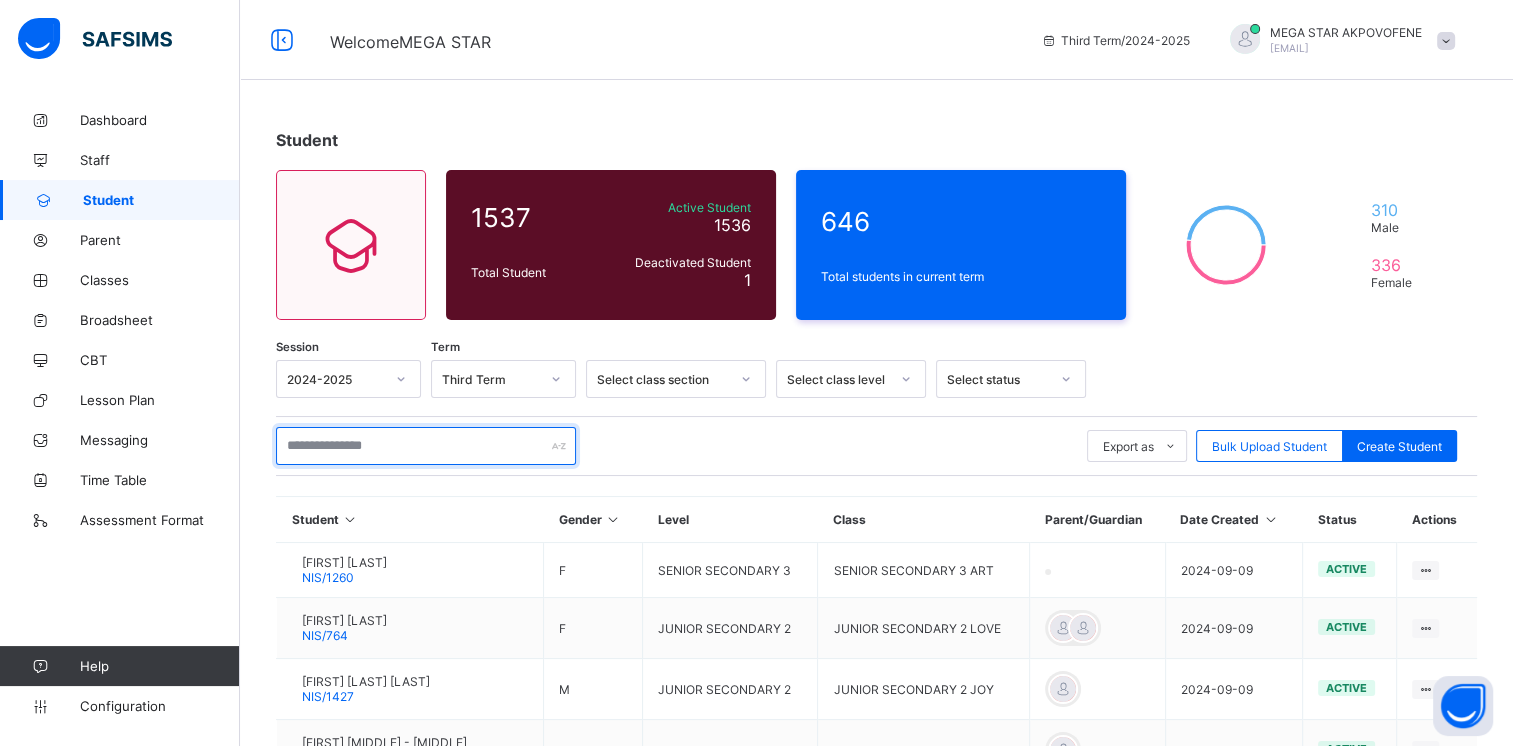 click at bounding box center [426, 446] 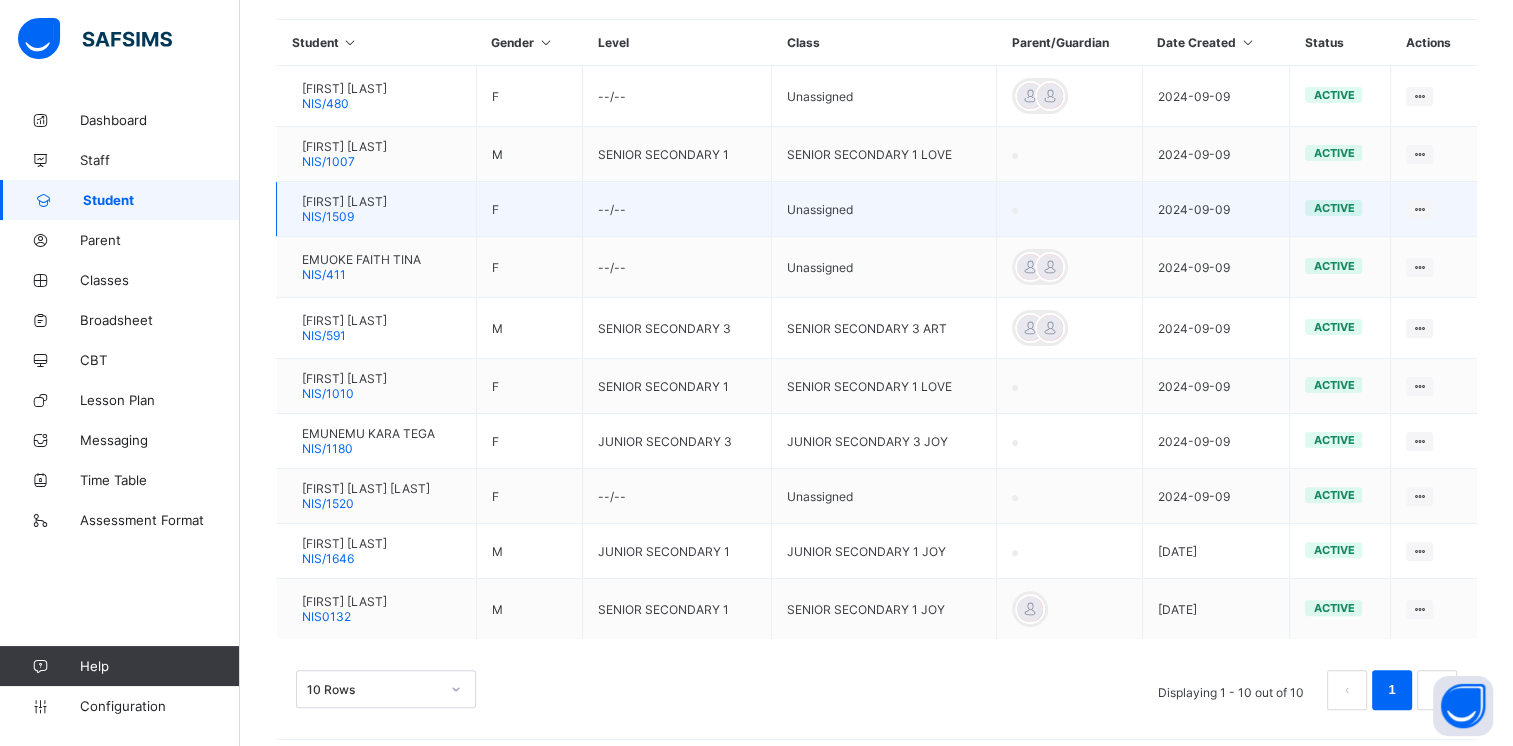 scroll, scrollTop: 490, scrollLeft: 0, axis: vertical 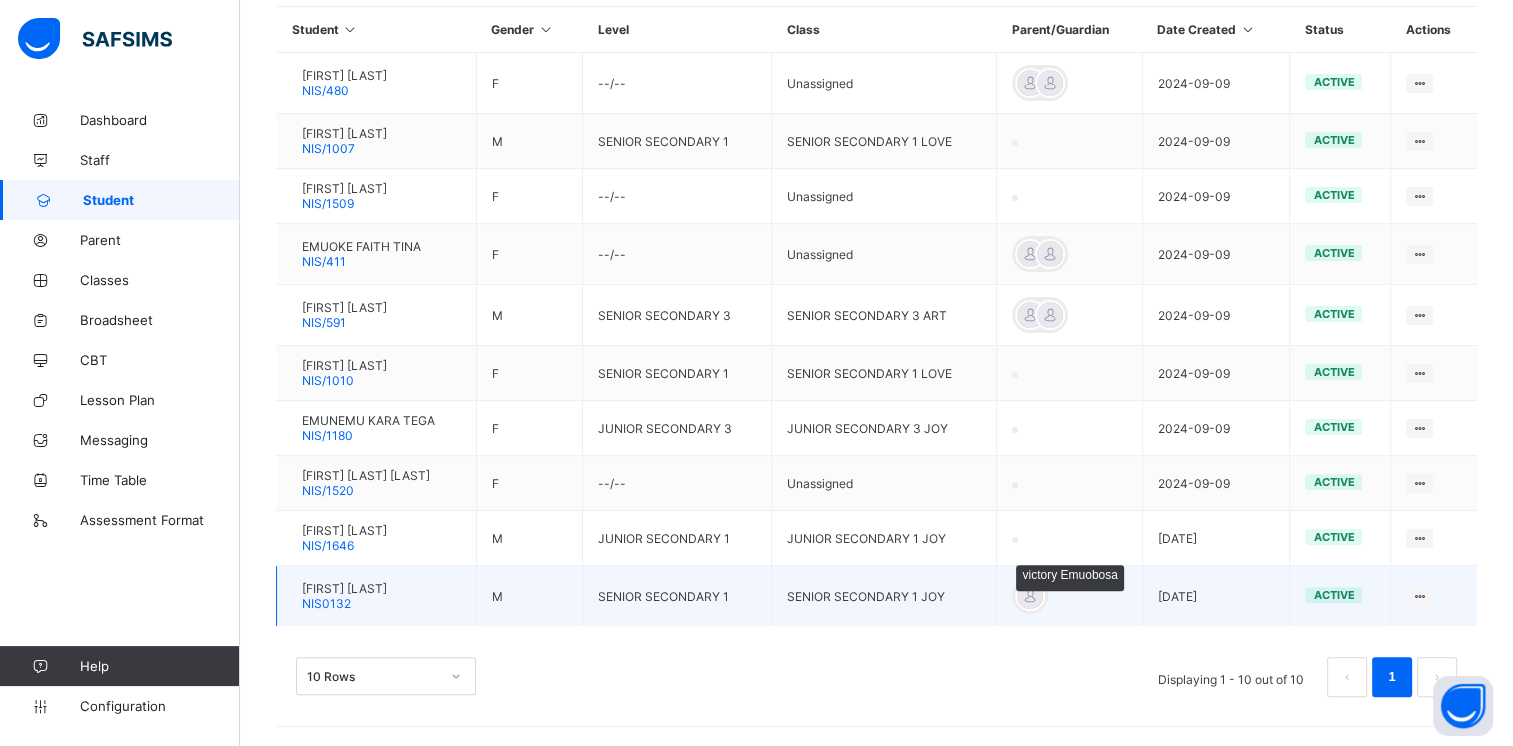 type on "****" 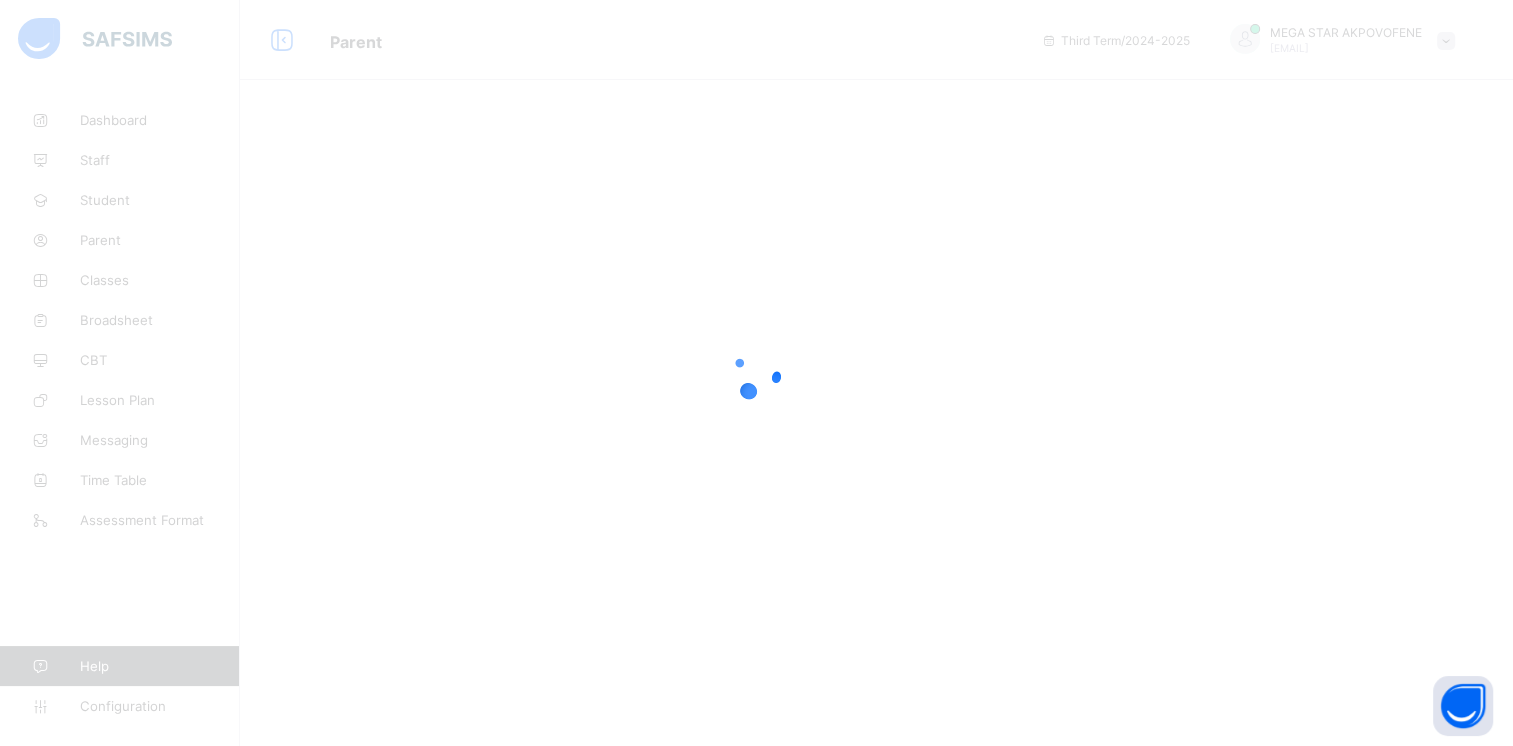 scroll, scrollTop: 0, scrollLeft: 0, axis: both 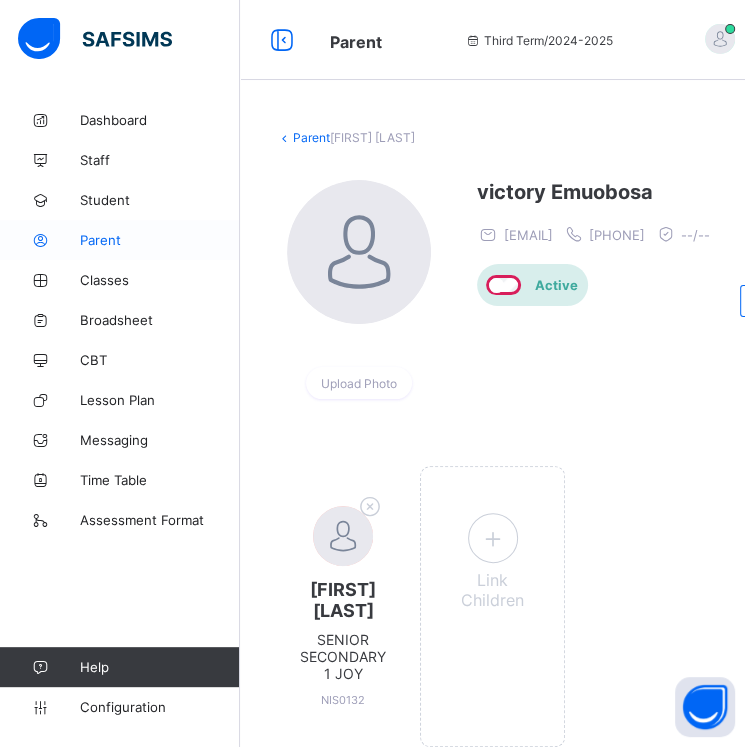 click on "Parent" at bounding box center [160, 240] 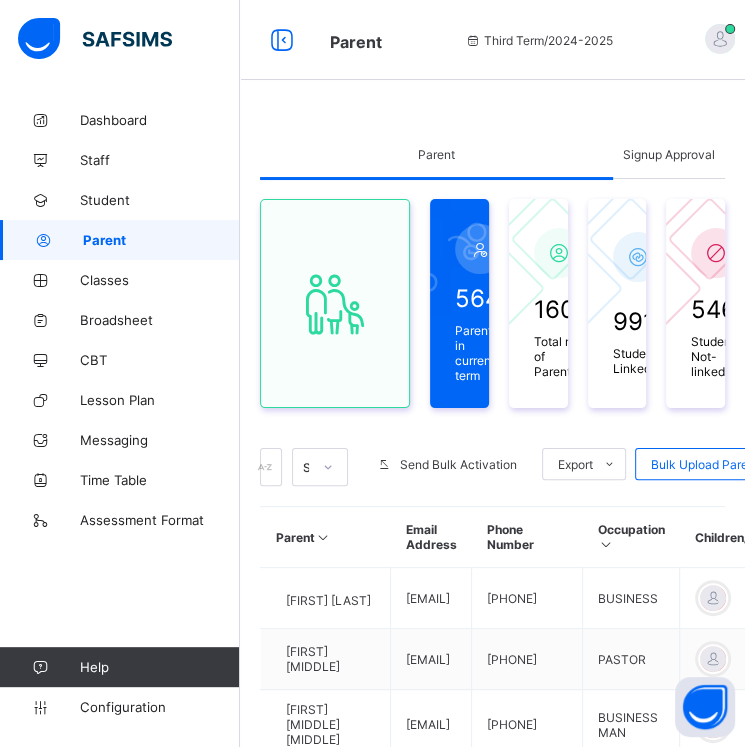 click on "Signup Approval" at bounding box center [669, 154] 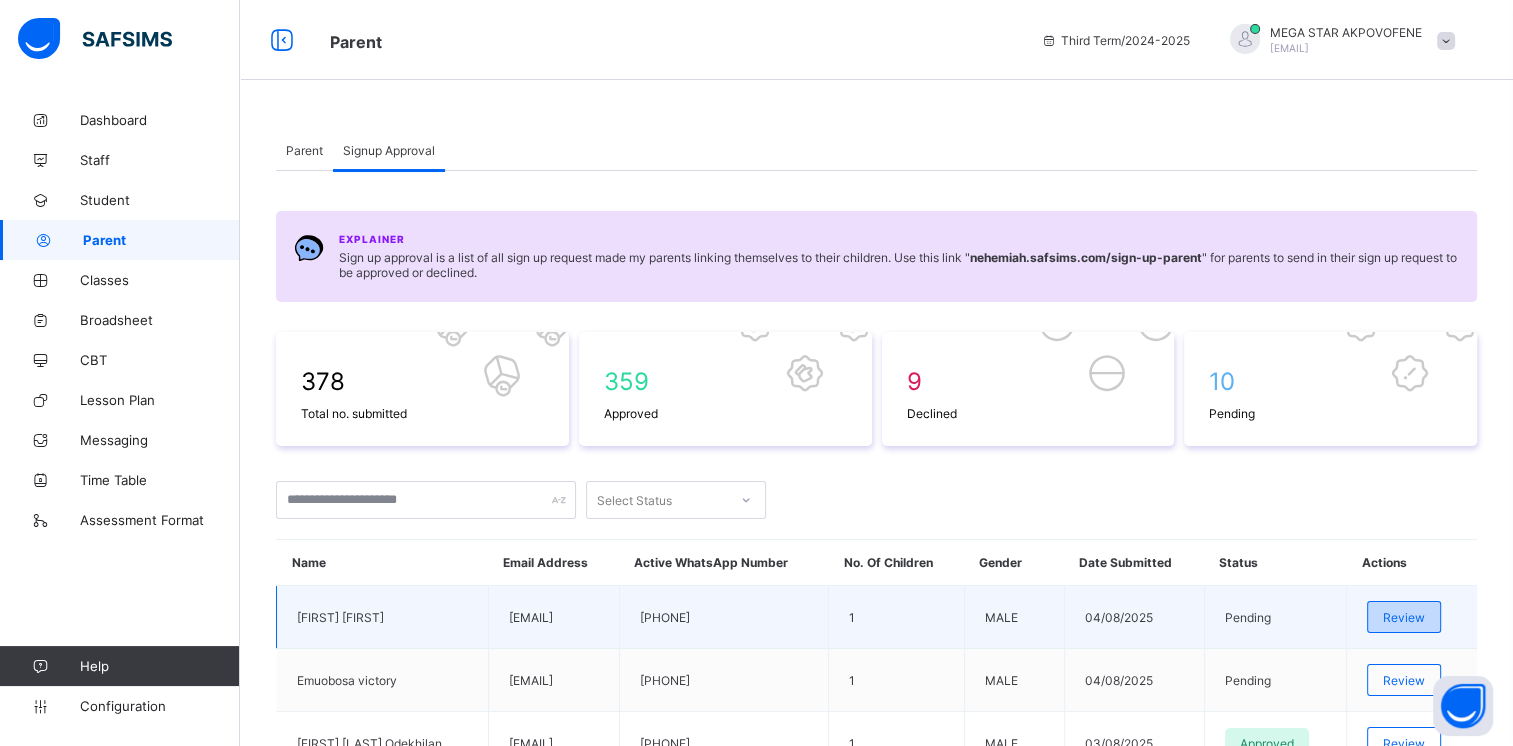 click on "Review" at bounding box center (1404, 617) 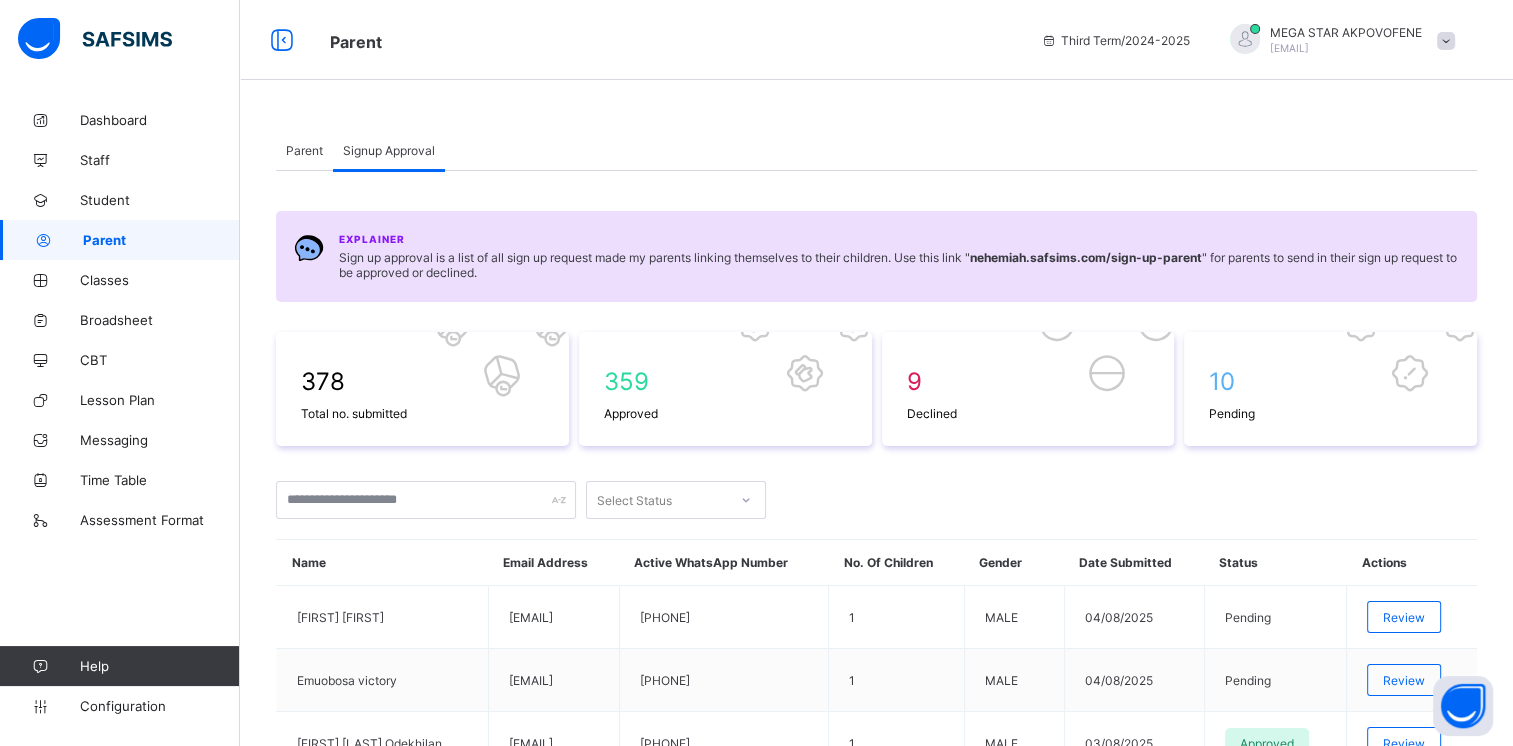click on "Approve" at bounding box center (628, 1343) 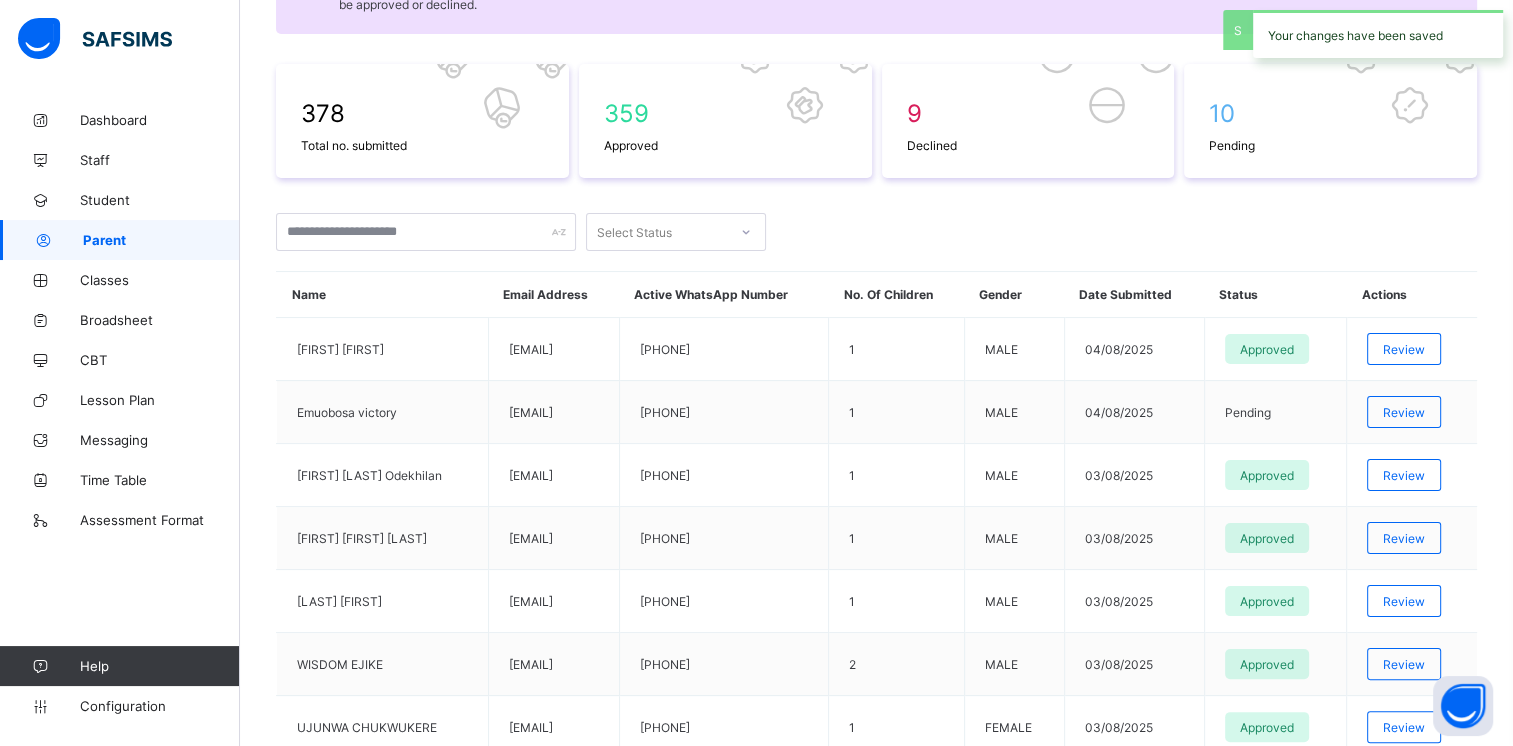 scroll, scrollTop: 292, scrollLeft: 0, axis: vertical 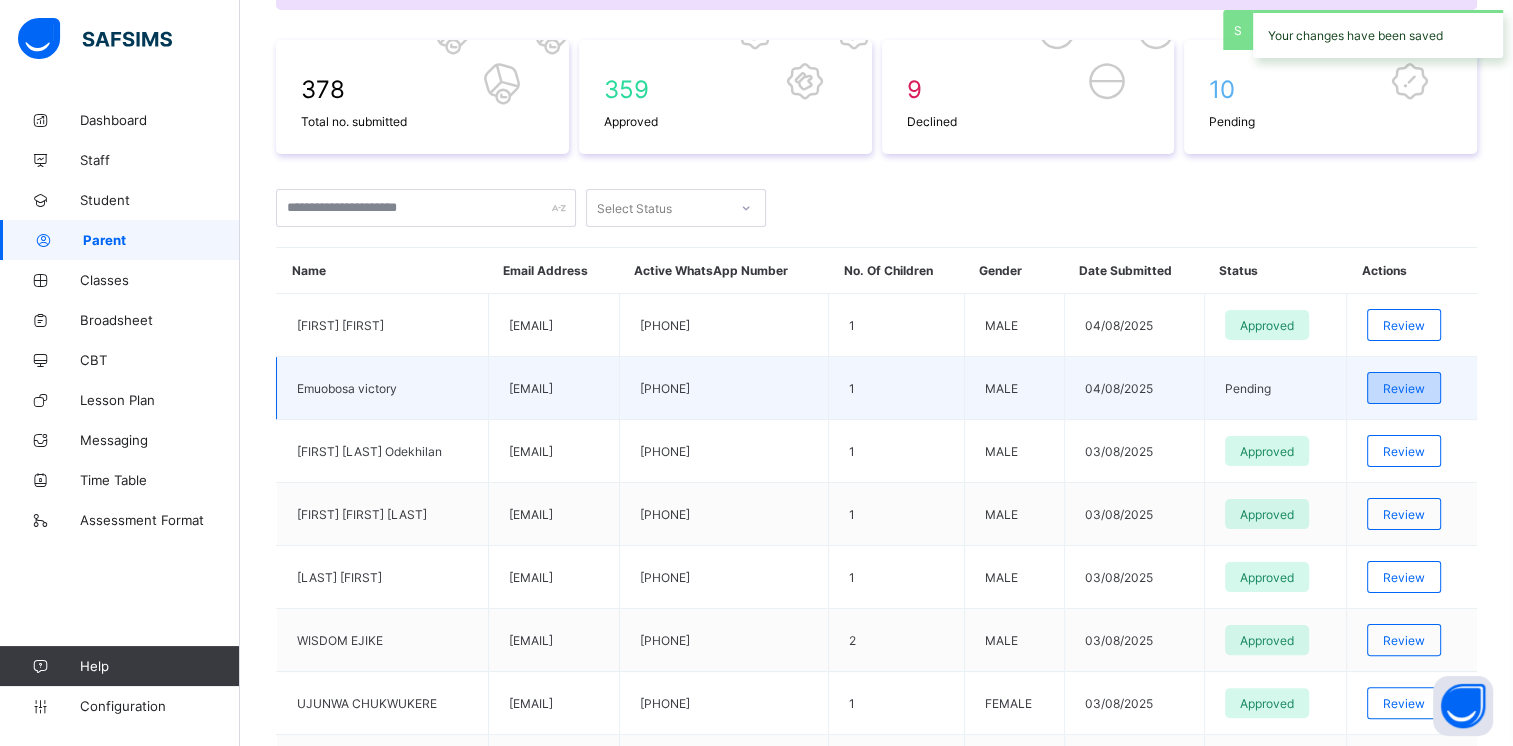 click on "Review" at bounding box center [1404, 388] 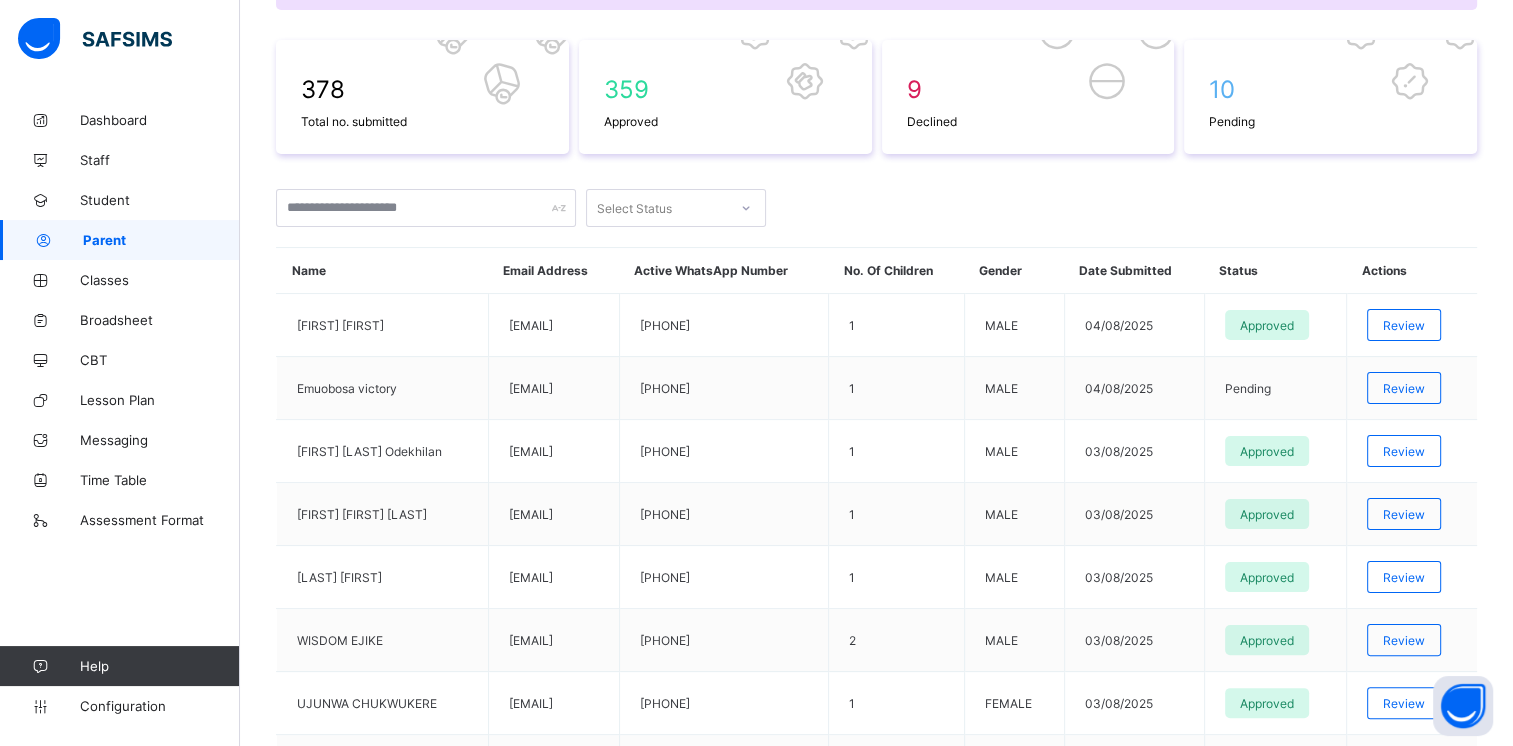 click on "Approve" at bounding box center (637, 1051) 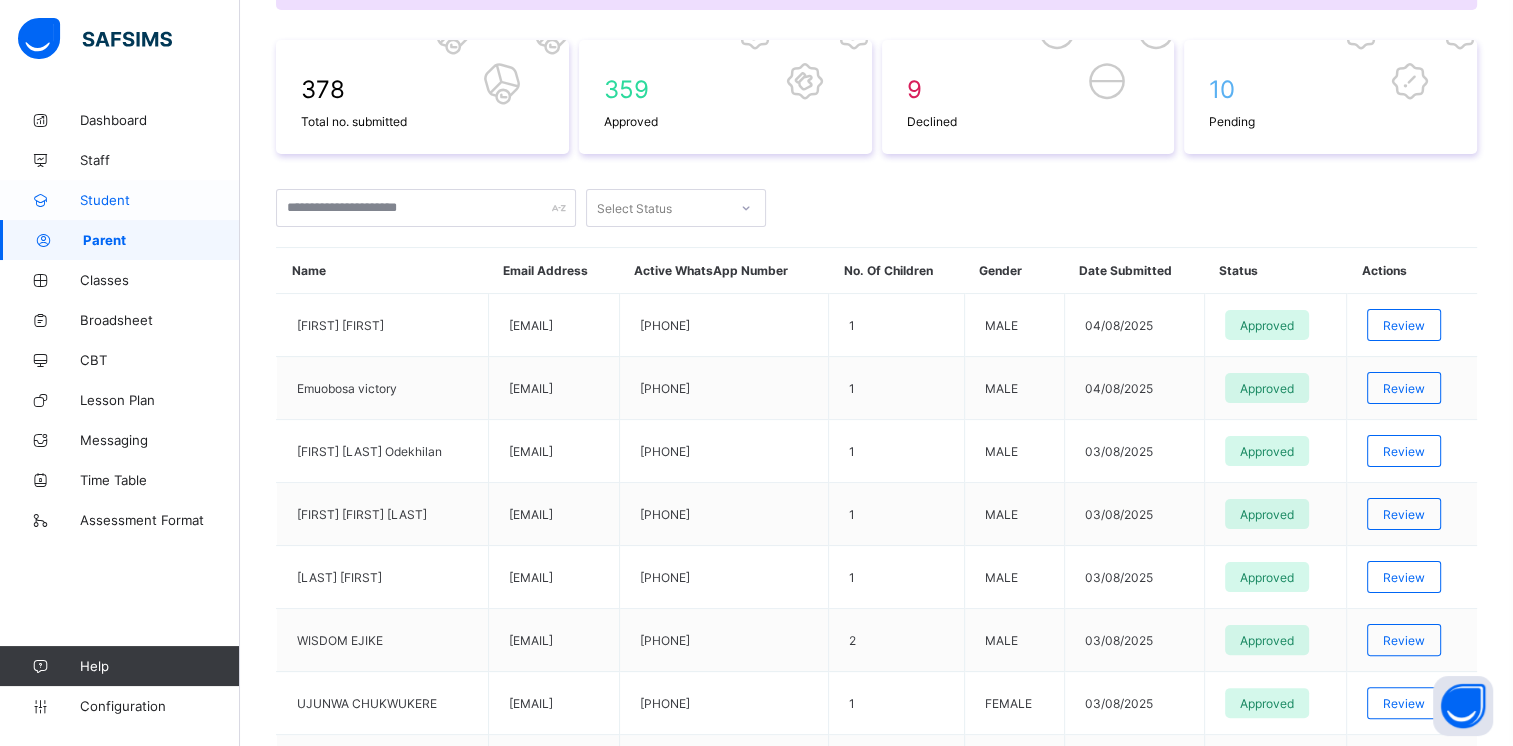 click on "Student" at bounding box center [160, 200] 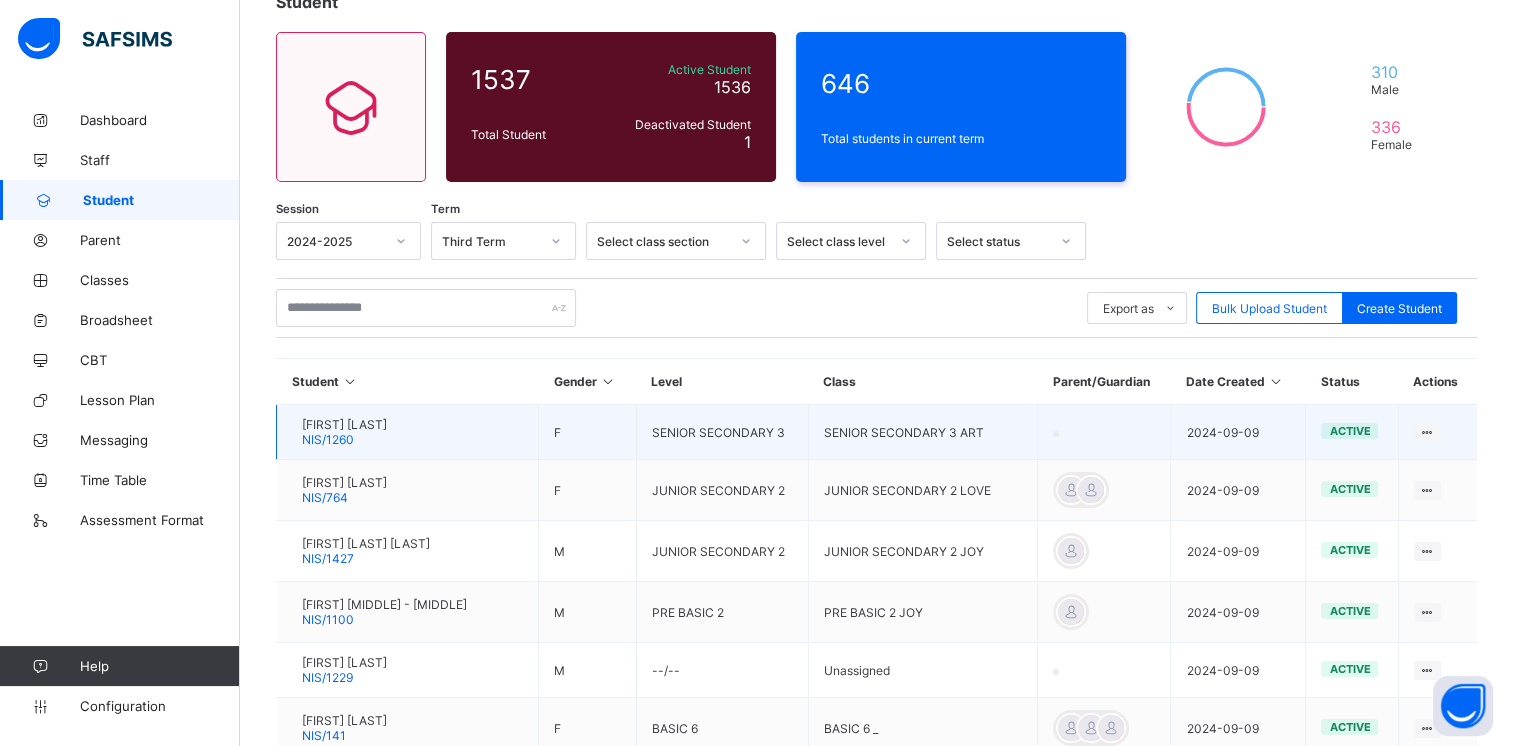 scroll, scrollTop: 292, scrollLeft: 0, axis: vertical 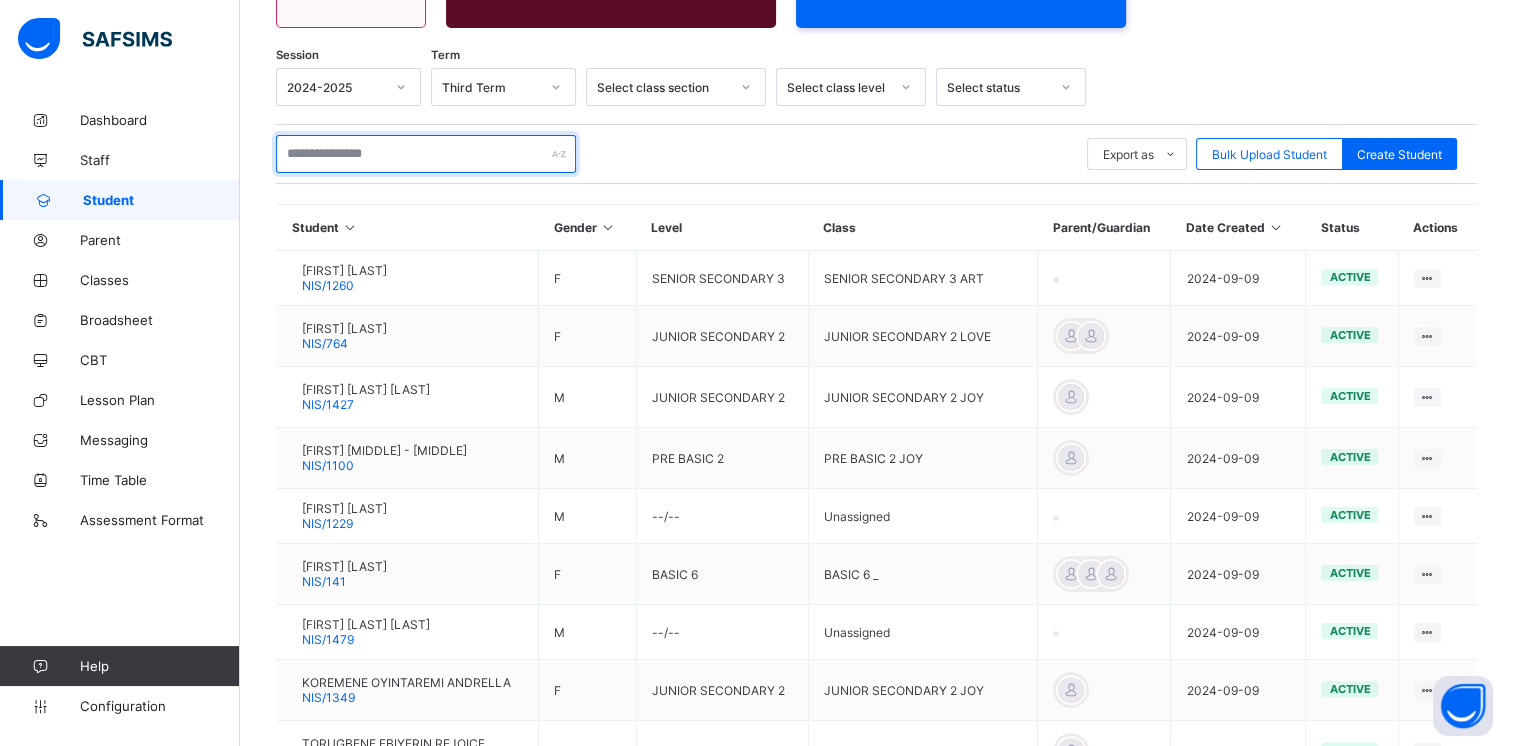 click at bounding box center (426, 154) 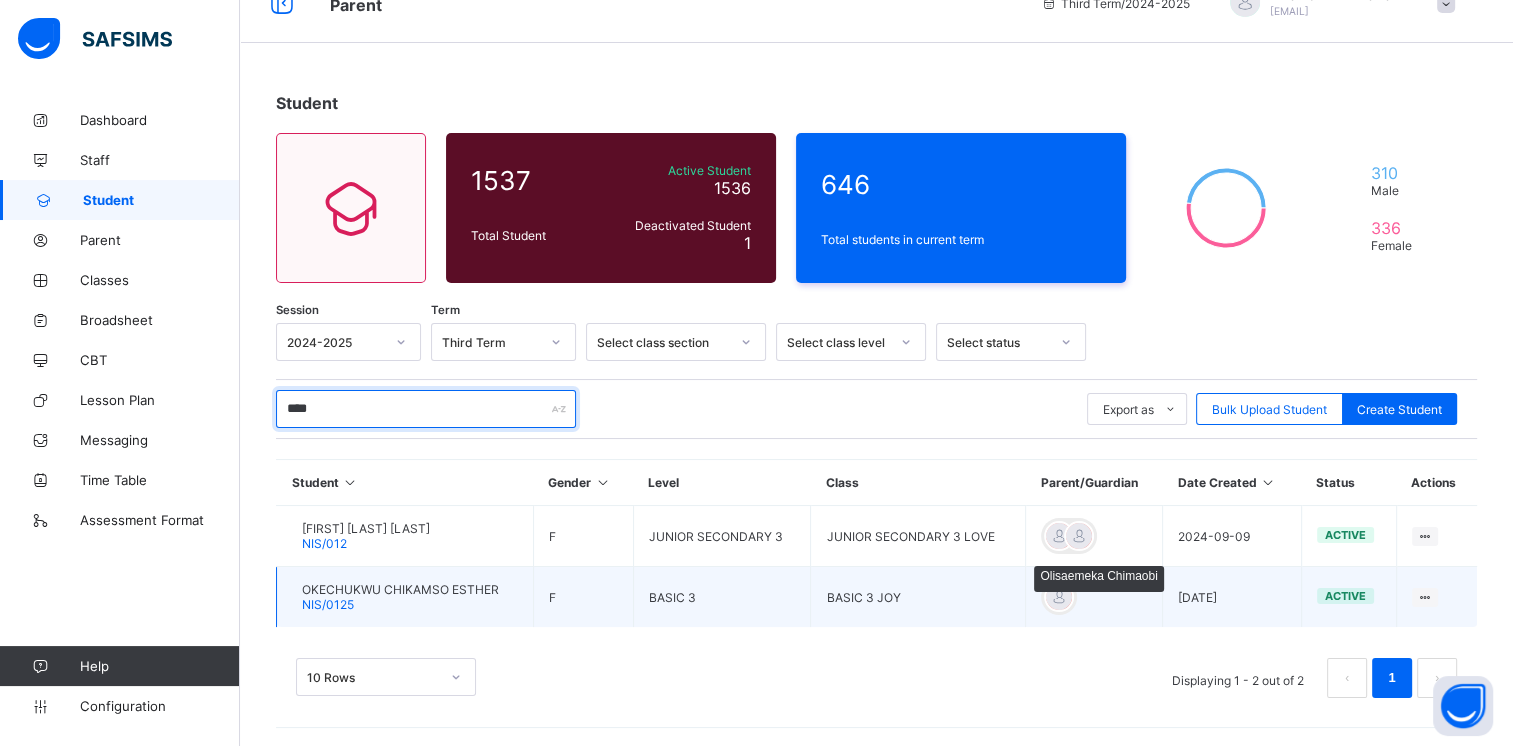 scroll, scrollTop: 36, scrollLeft: 0, axis: vertical 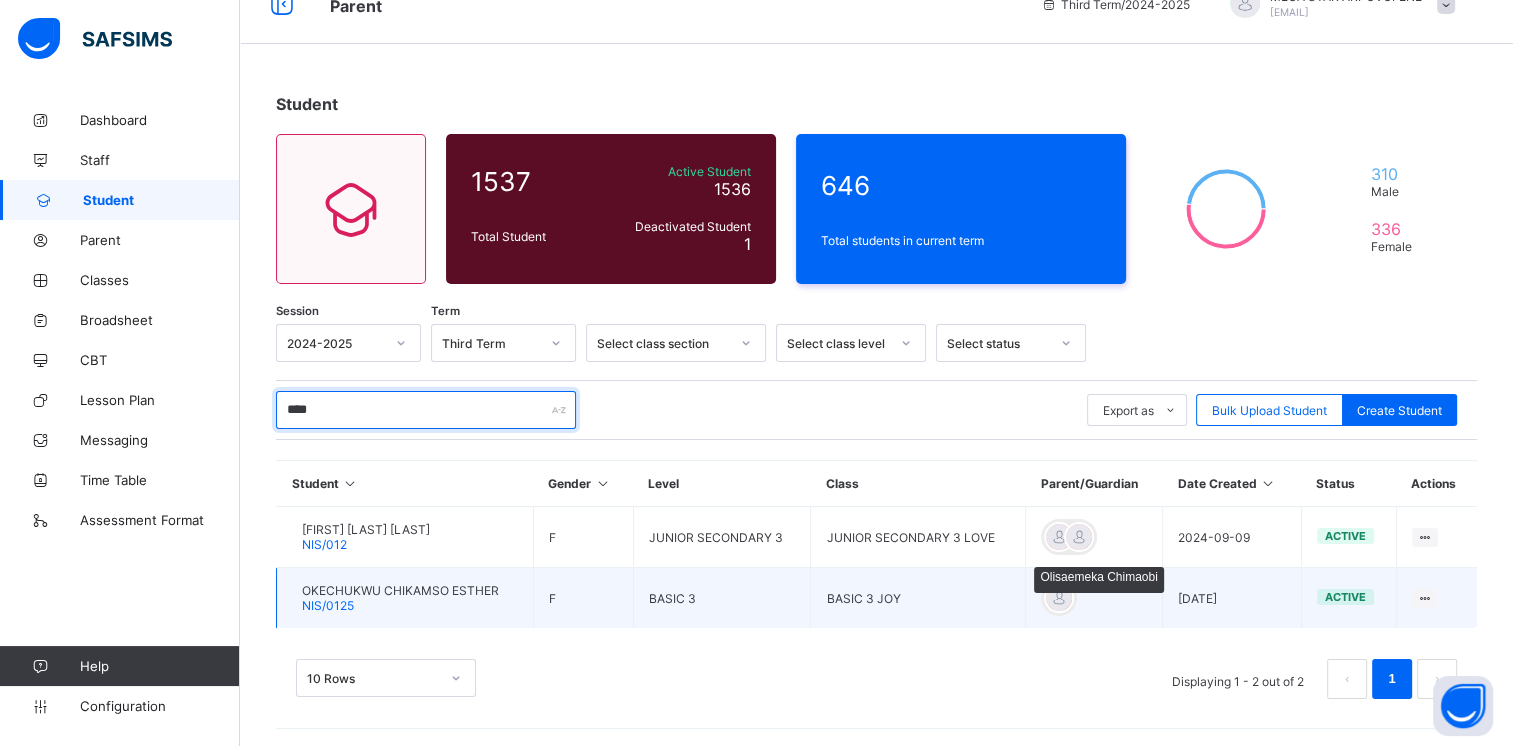 type on "****" 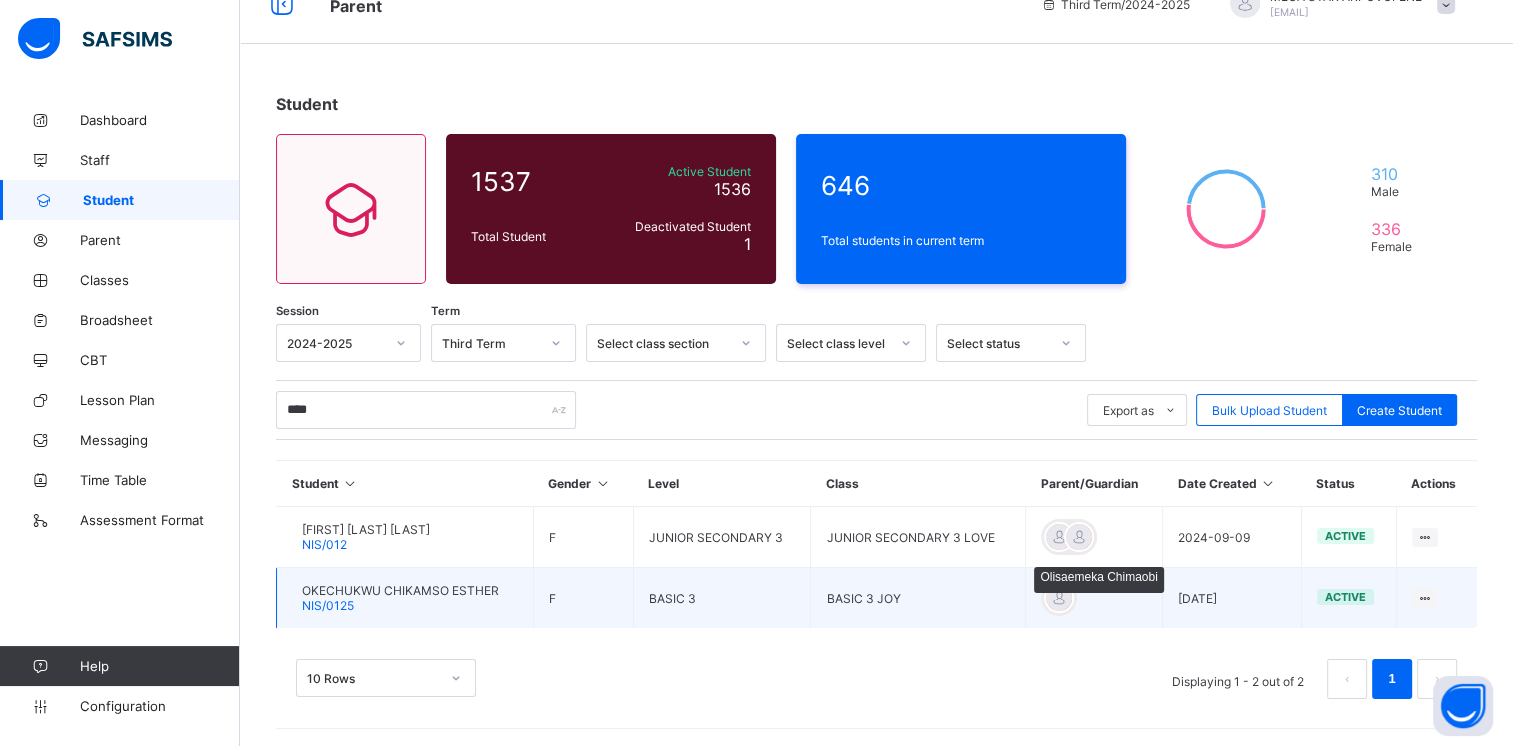 click at bounding box center (1059, 598) 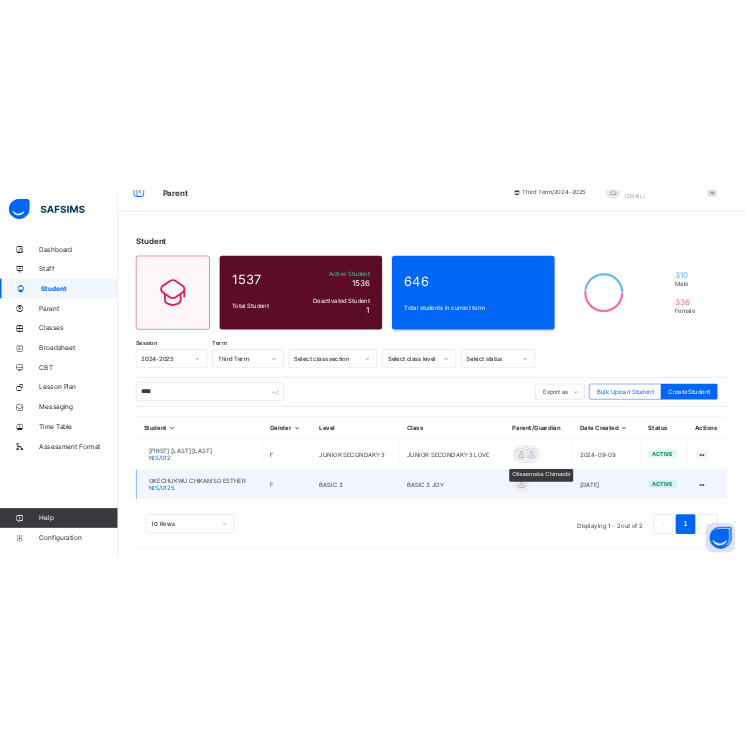 scroll, scrollTop: 0, scrollLeft: 0, axis: both 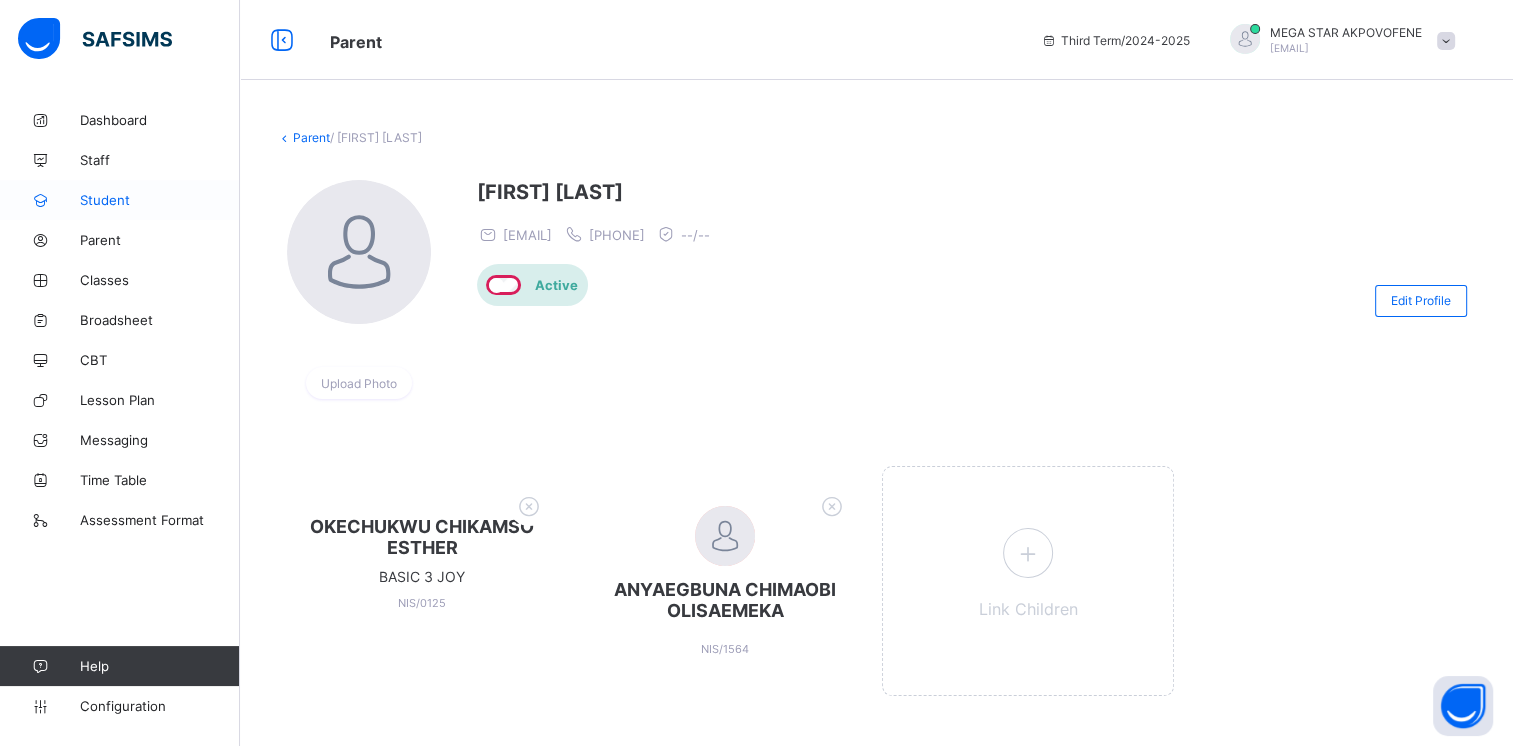 click on "Student" at bounding box center (160, 200) 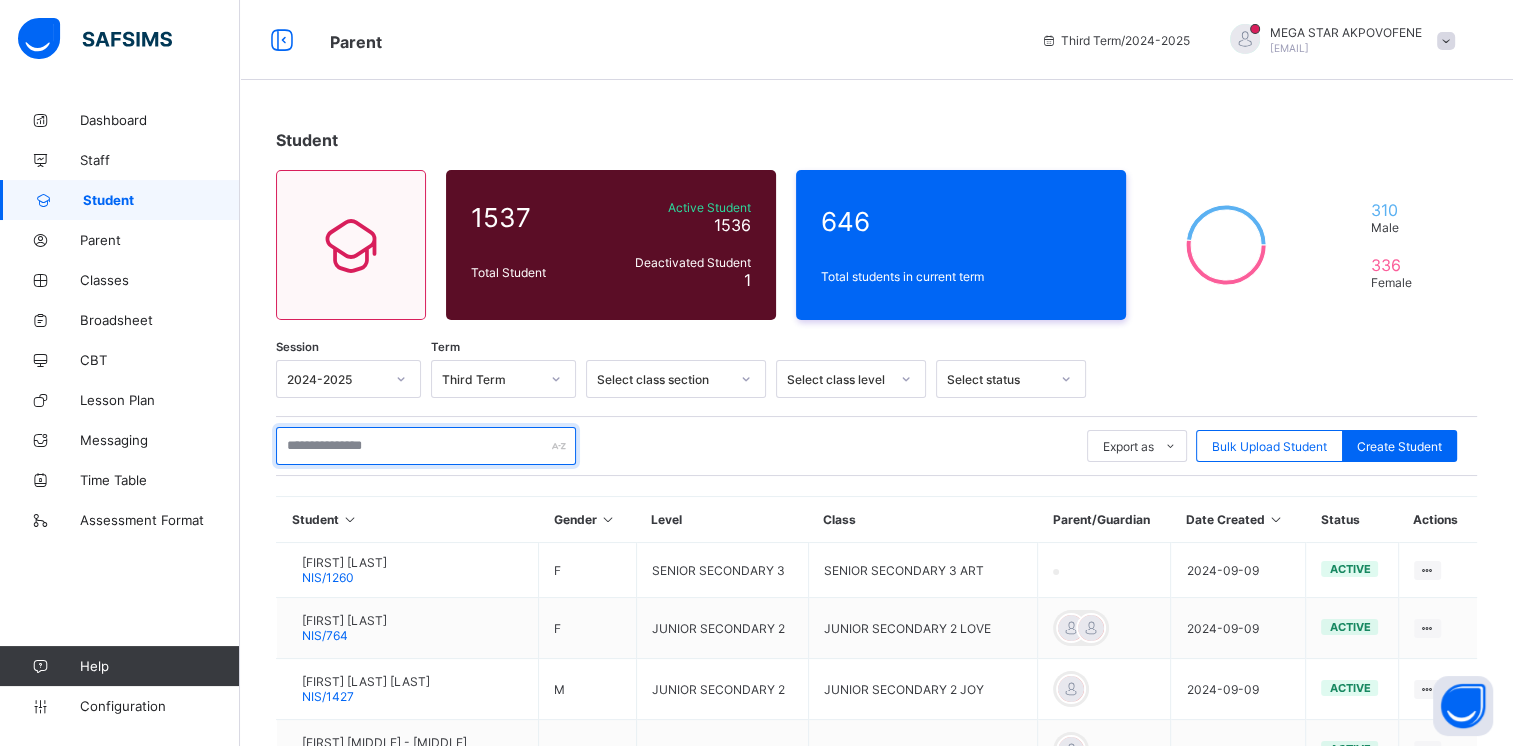 click at bounding box center [426, 446] 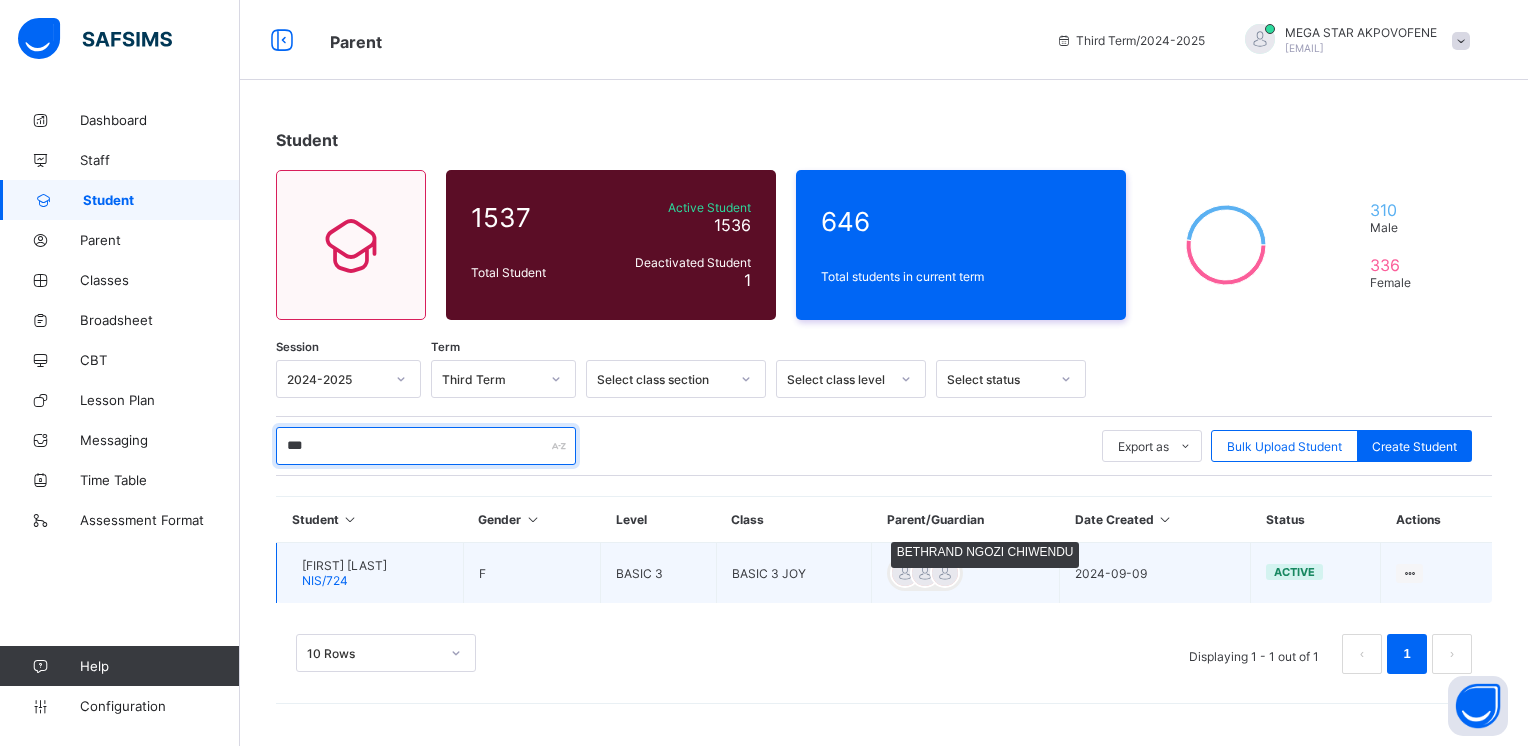 type on "***" 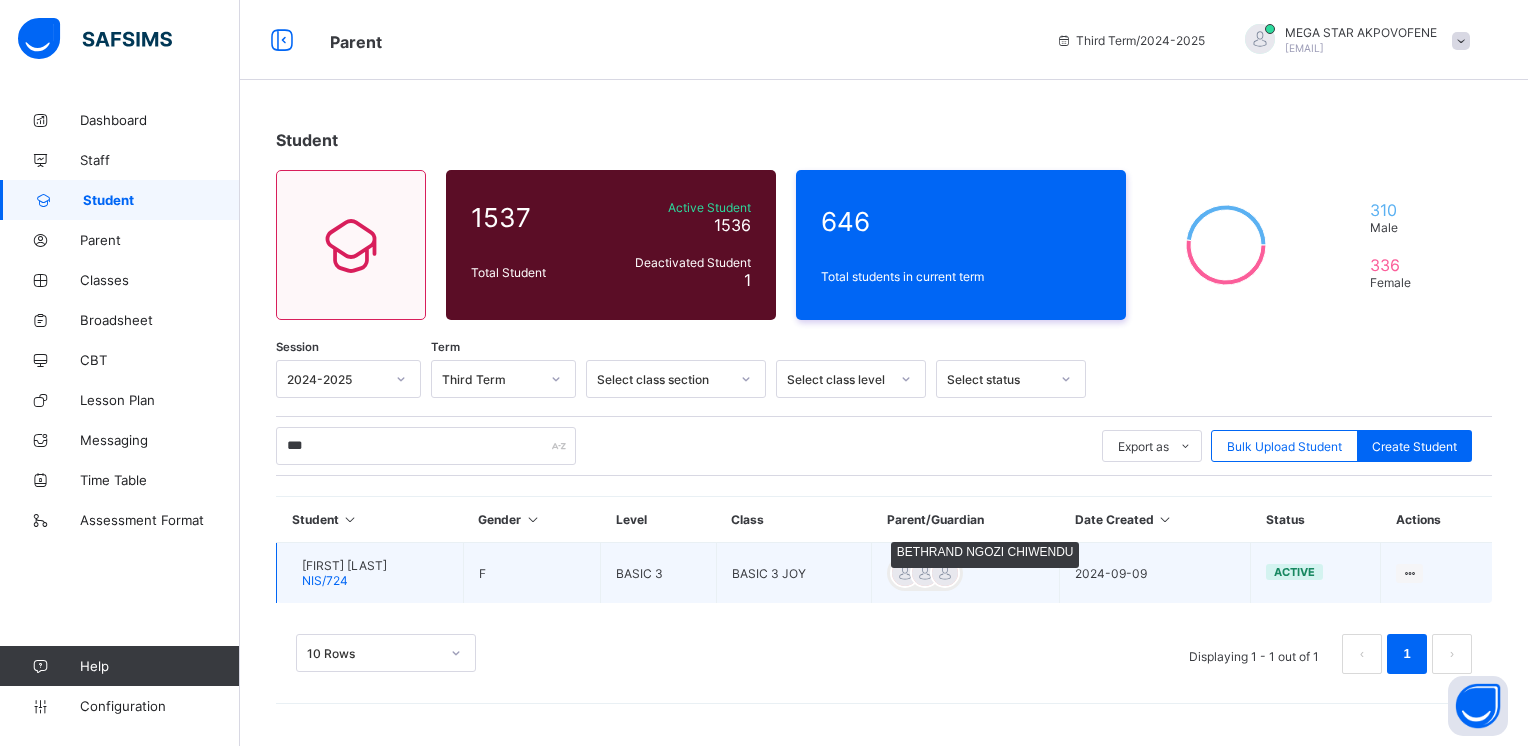 click at bounding box center [945, 573] 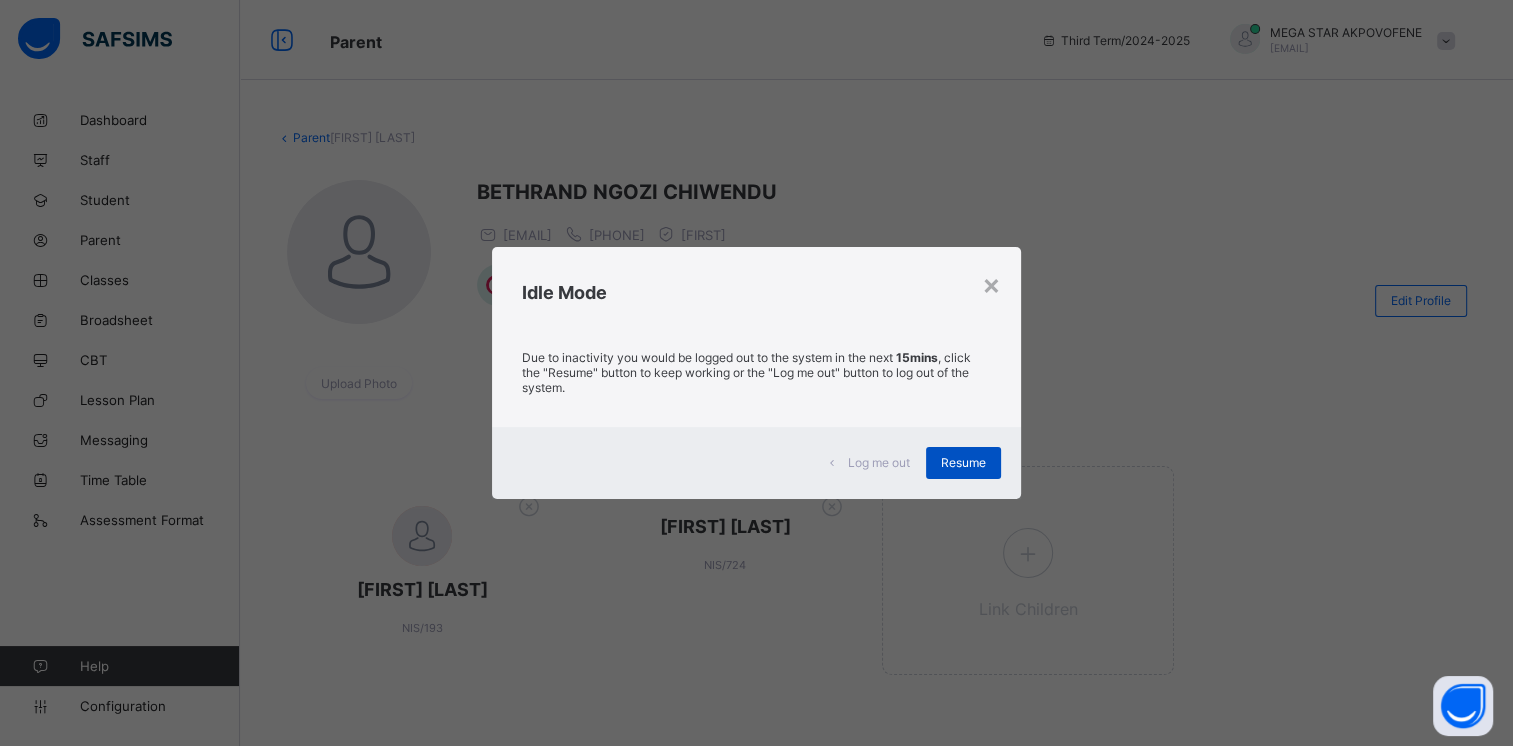 click on "Resume" at bounding box center (963, 462) 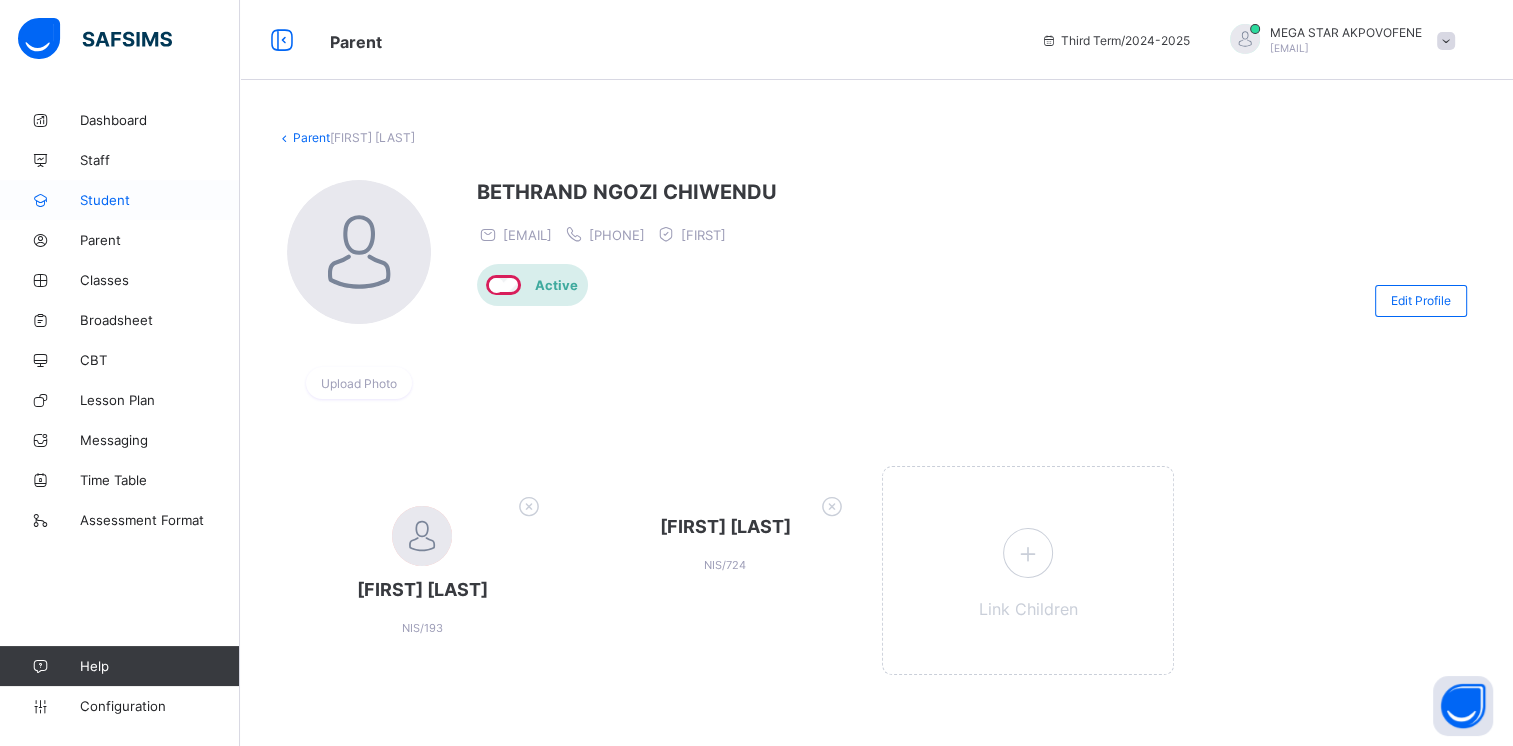 click on "Student" at bounding box center [120, 200] 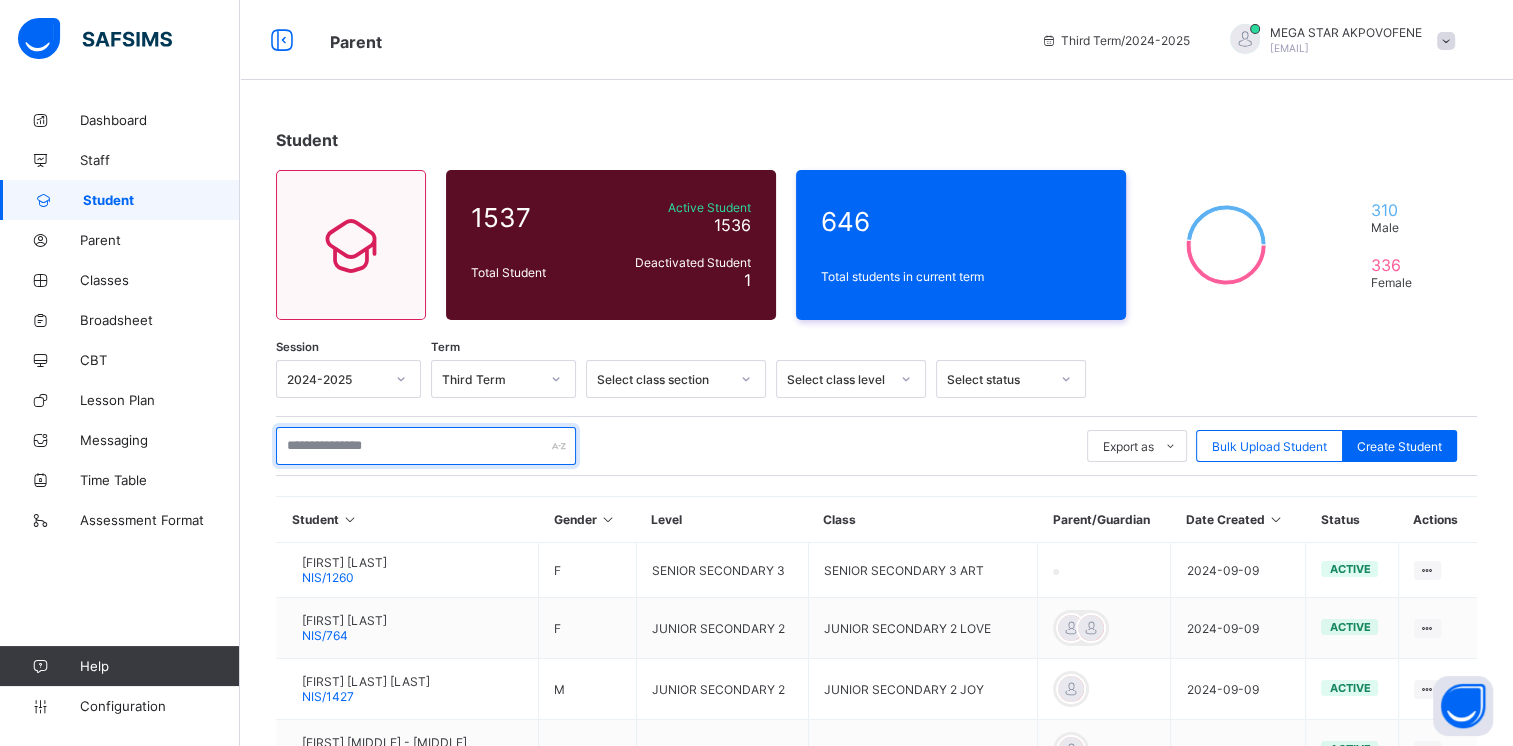 click at bounding box center (426, 446) 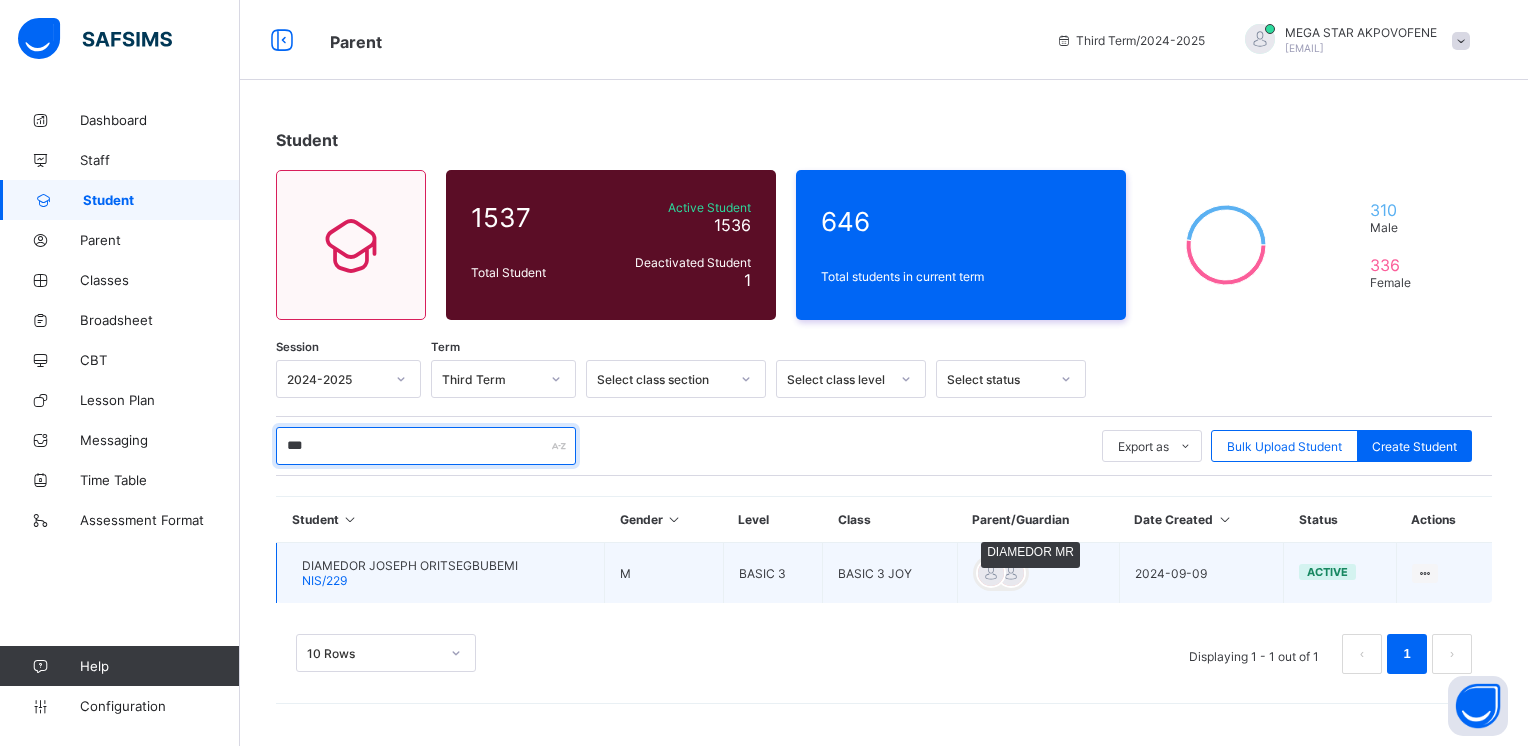 type on "***" 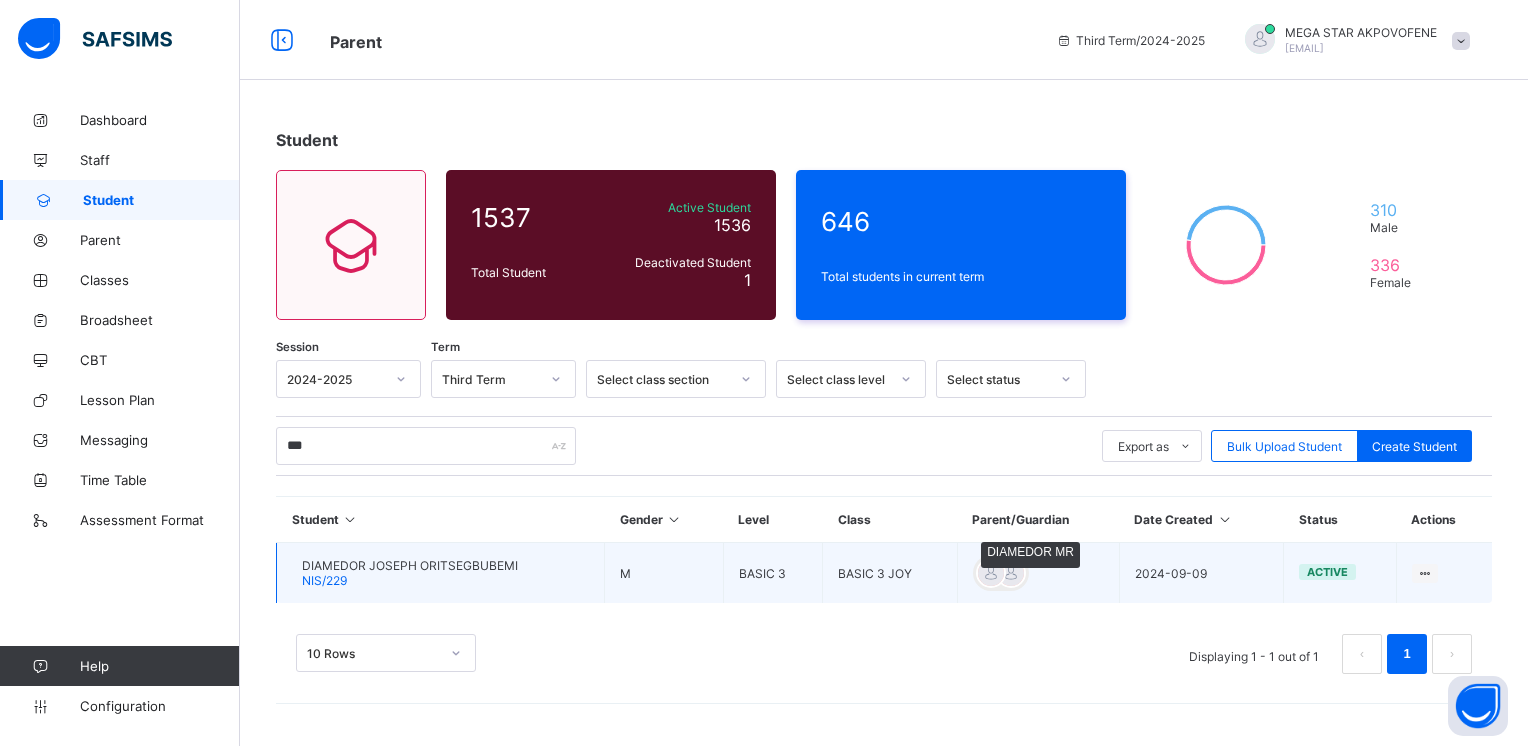 click at bounding box center [991, 573] 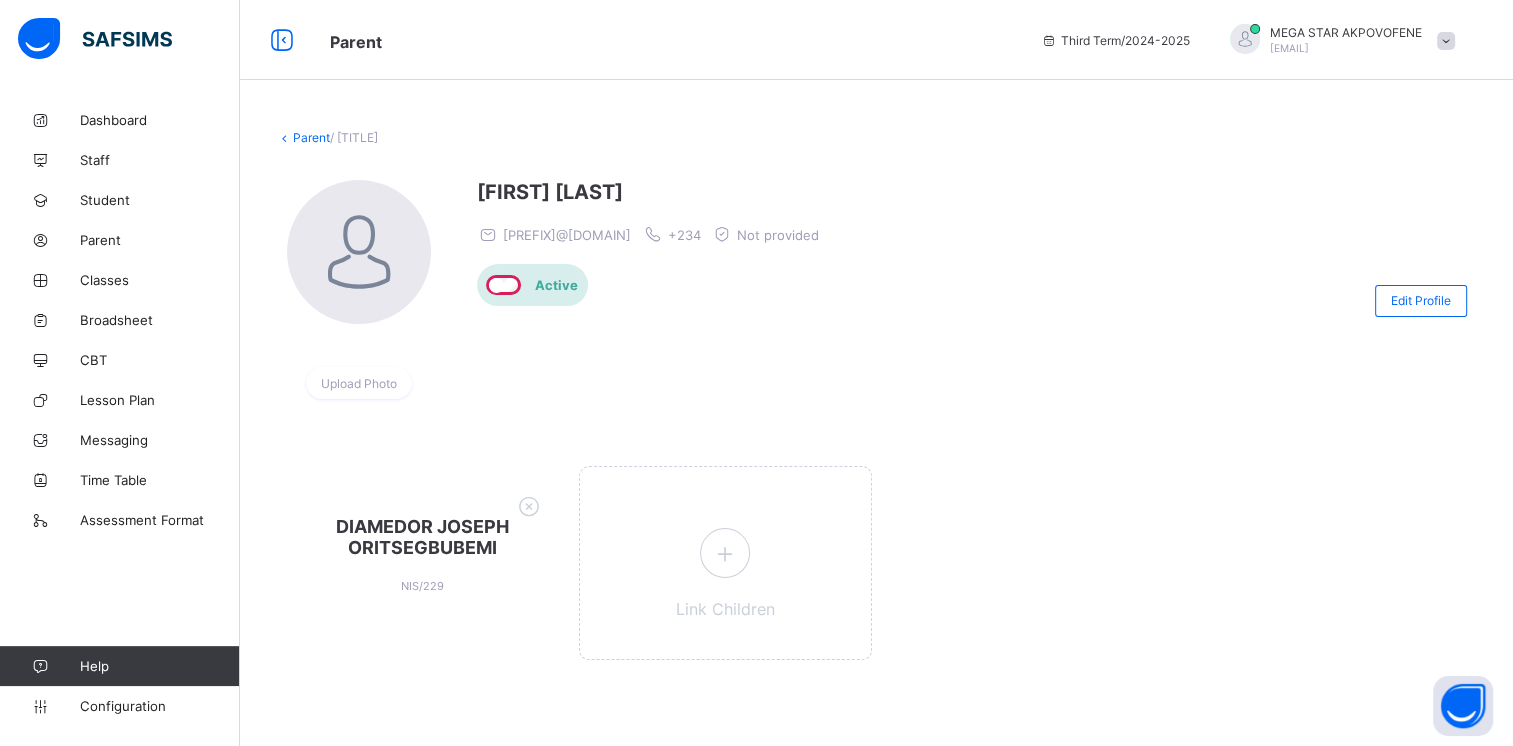 click on "Parent" at bounding box center (311, 137) 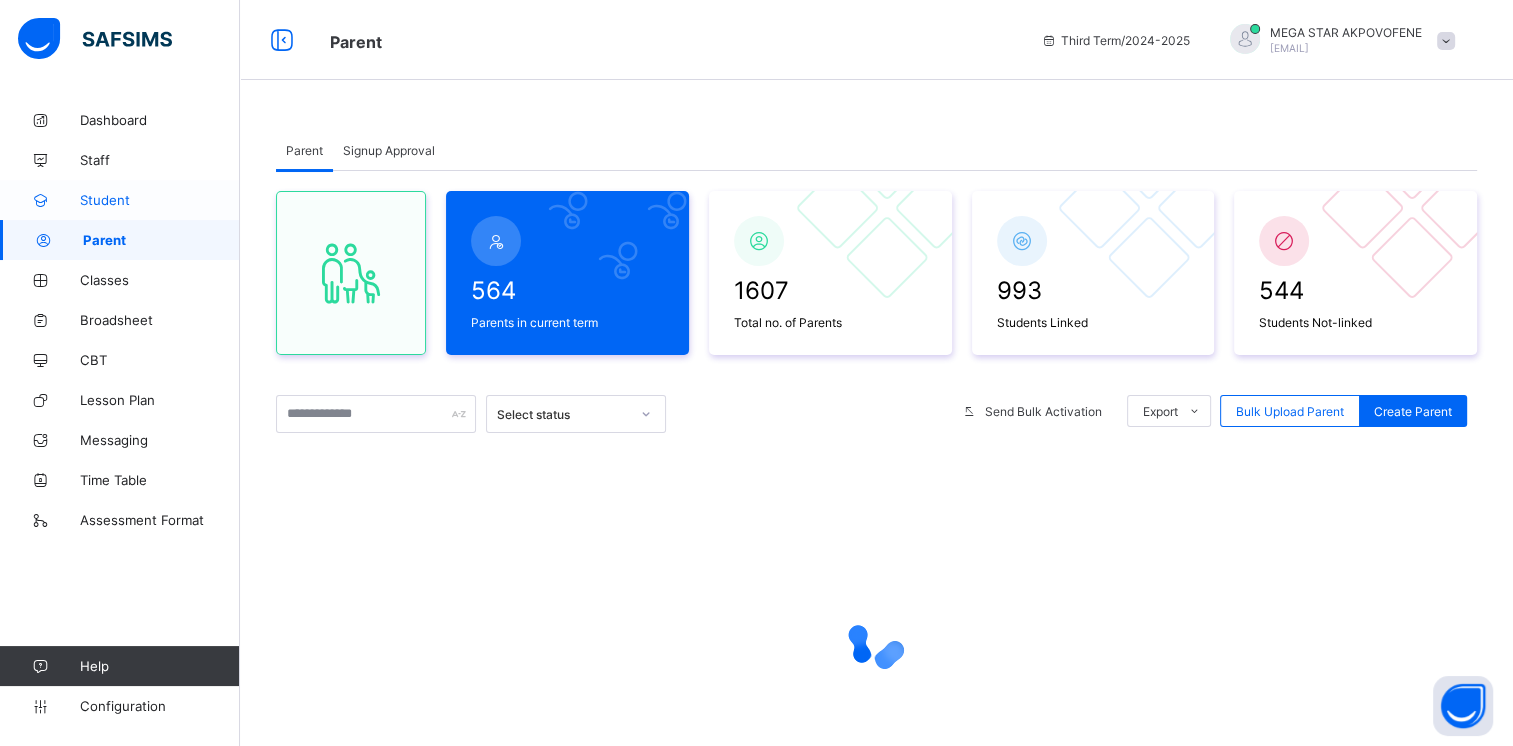 click on "Student" at bounding box center [160, 200] 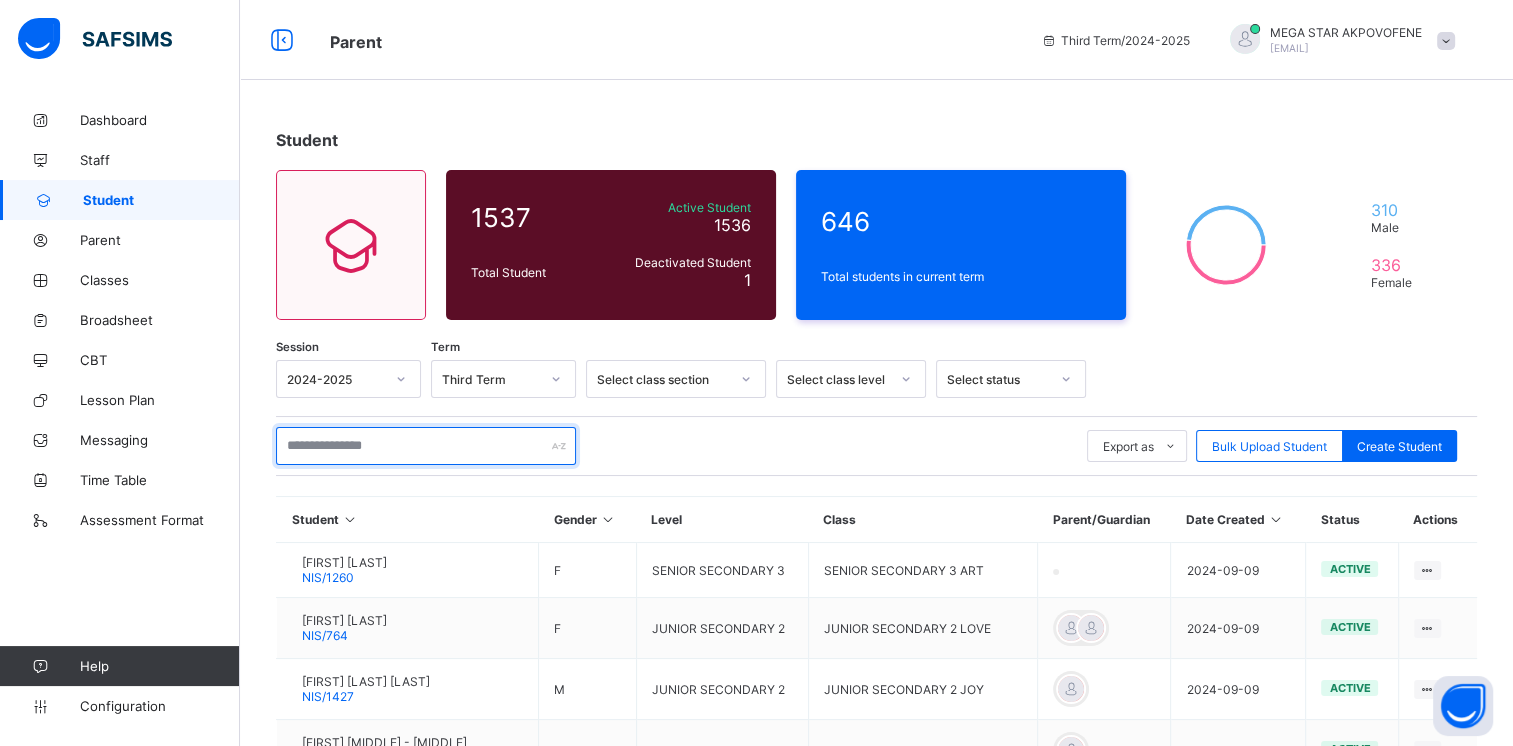 click at bounding box center [426, 446] 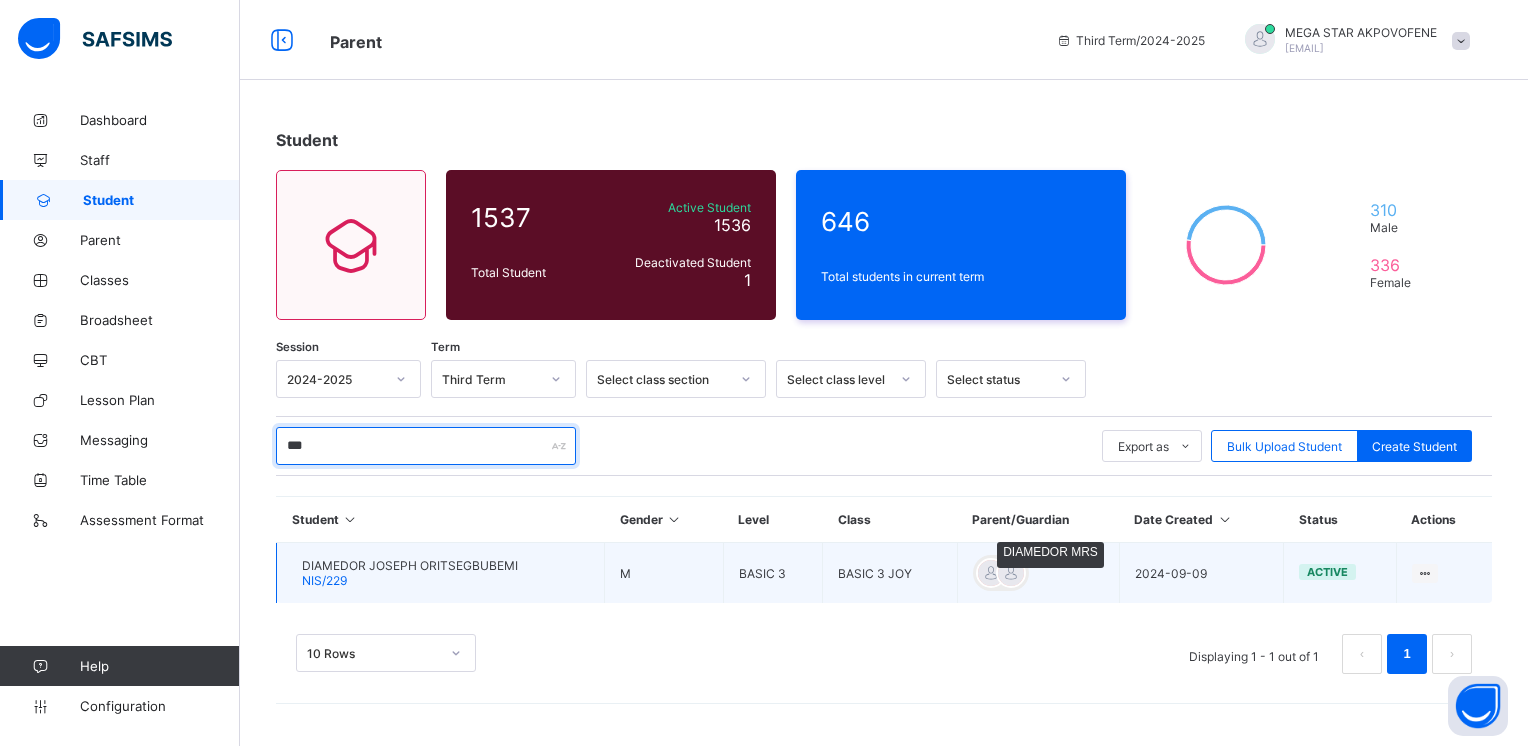 type on "***" 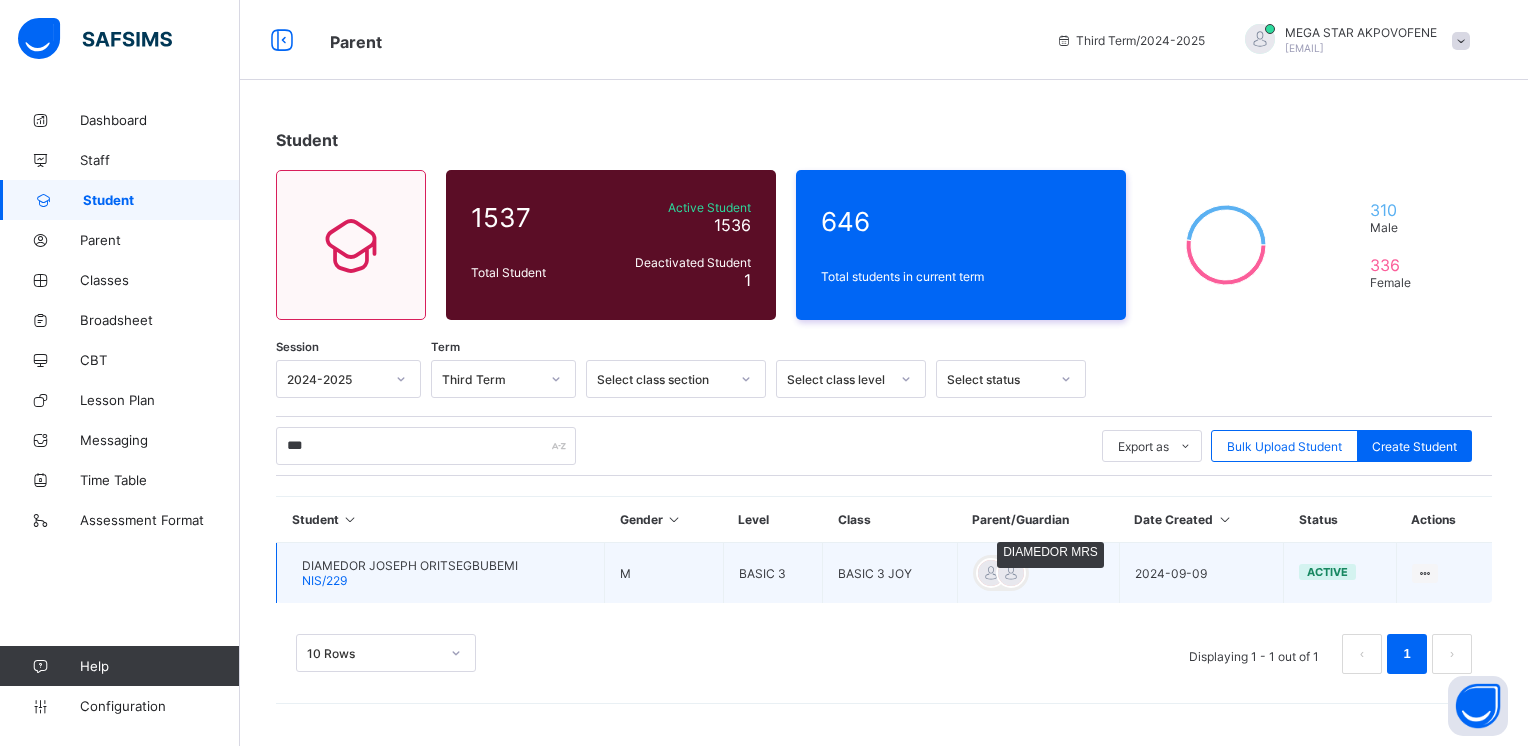 click at bounding box center (1011, 573) 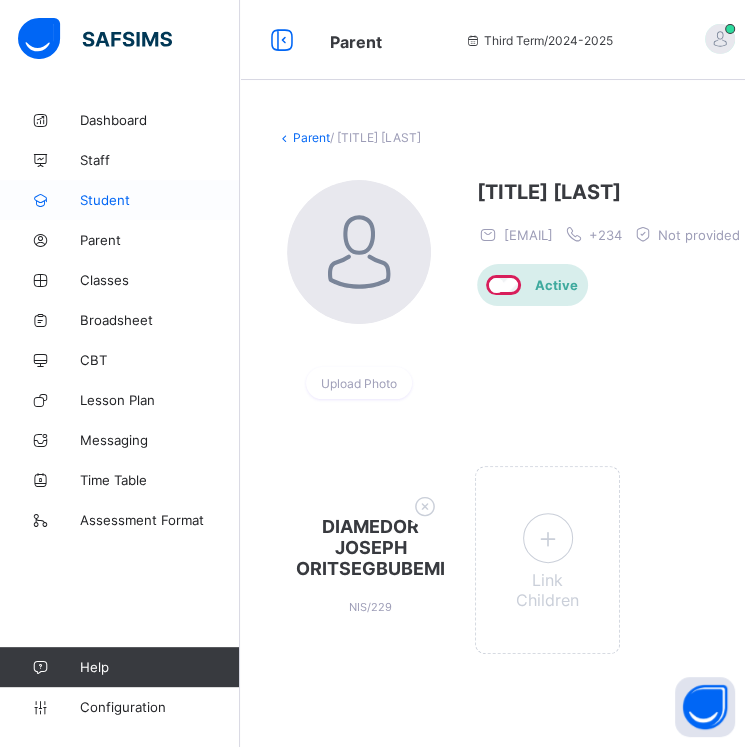 click on "Student" at bounding box center [160, 200] 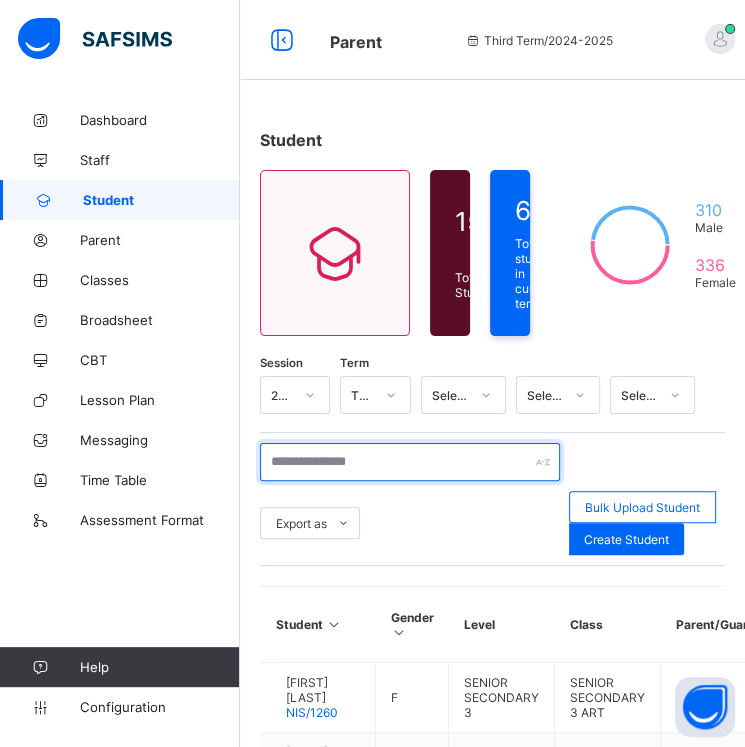 click at bounding box center (410, 462) 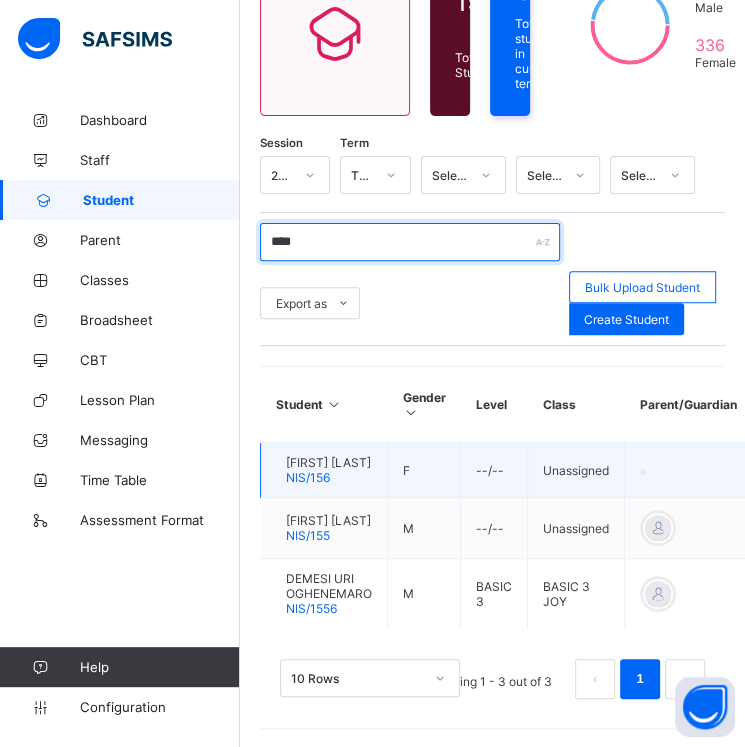 scroll, scrollTop: 262, scrollLeft: 0, axis: vertical 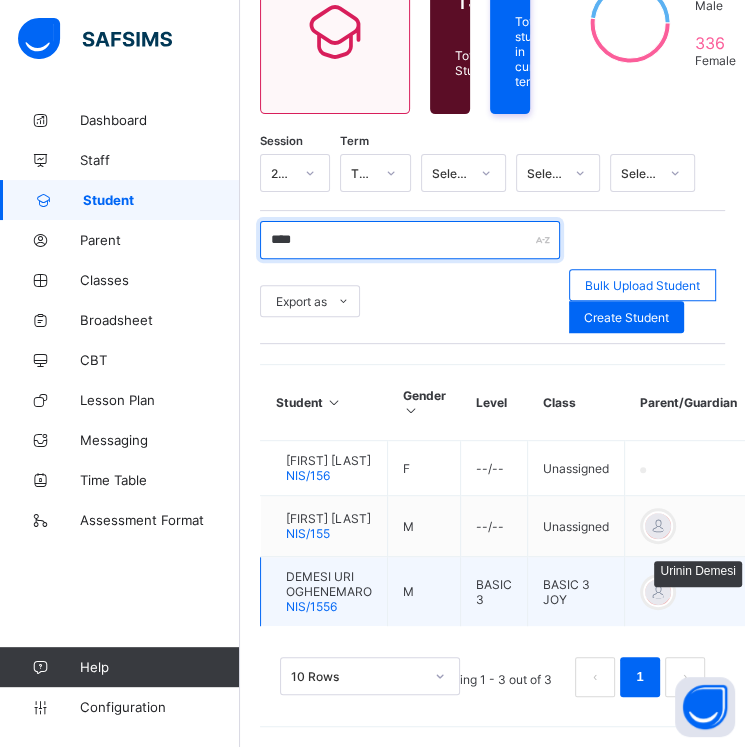 type on "****" 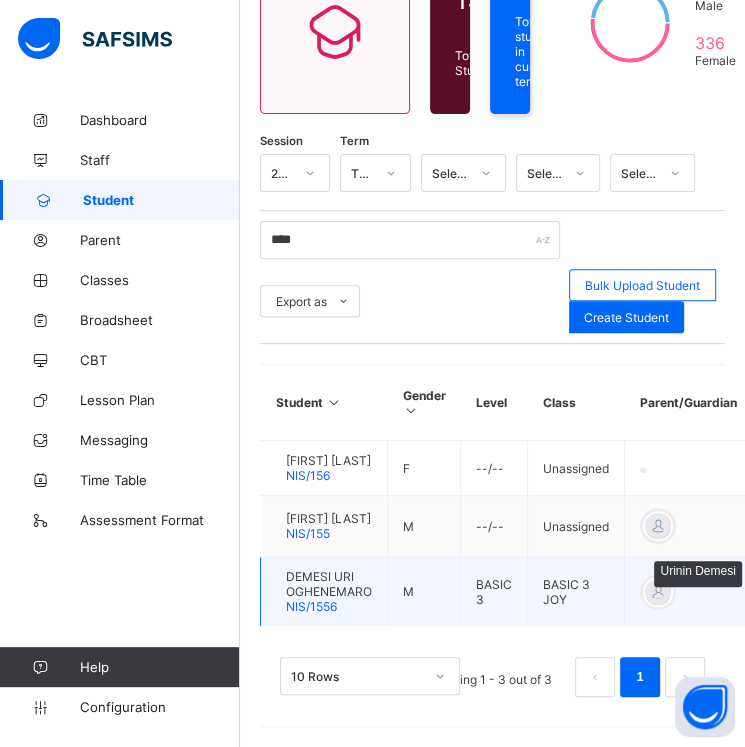 click at bounding box center [658, 592] 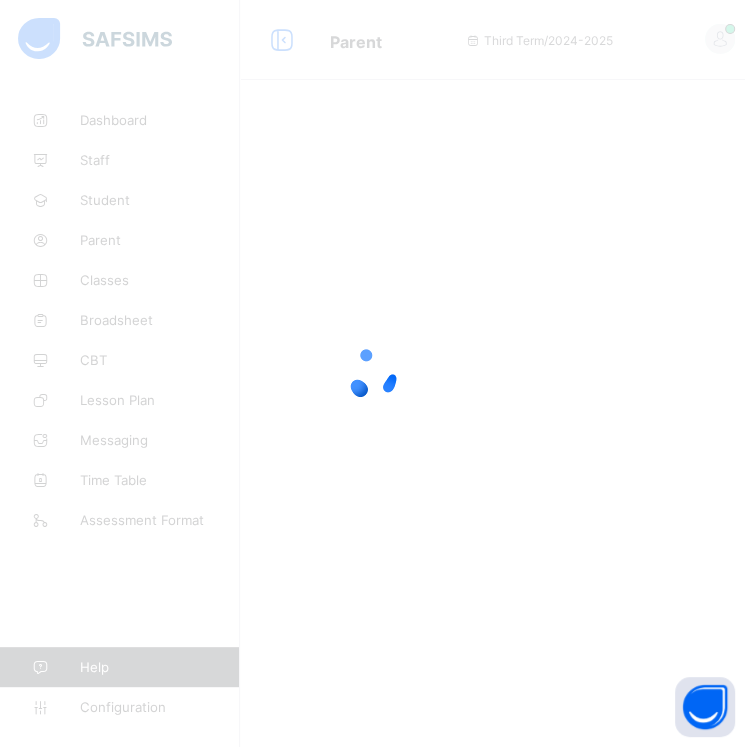 scroll, scrollTop: 0, scrollLeft: 0, axis: both 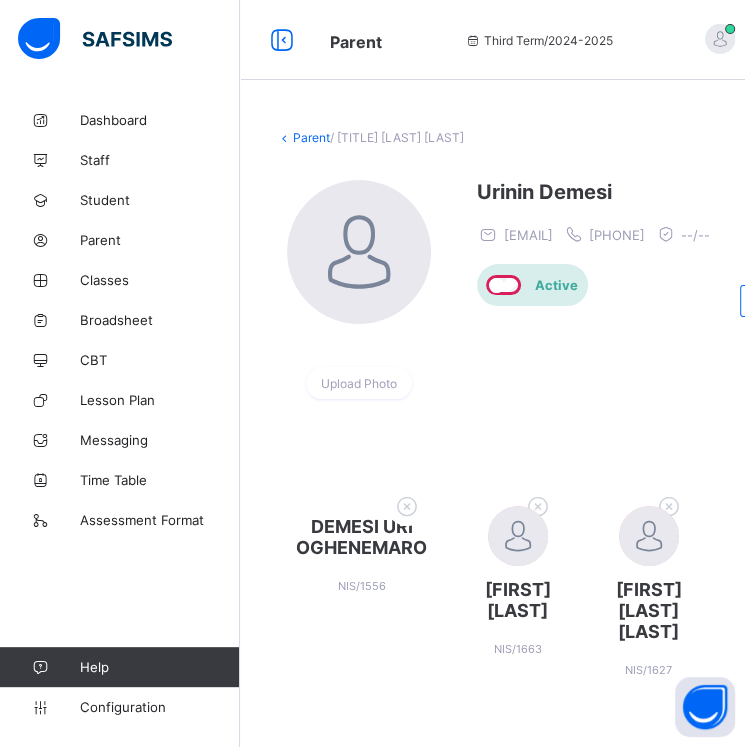drag, startPoint x: 505, startPoint y: 233, endPoint x: 636, endPoint y: 236, distance: 131.03435 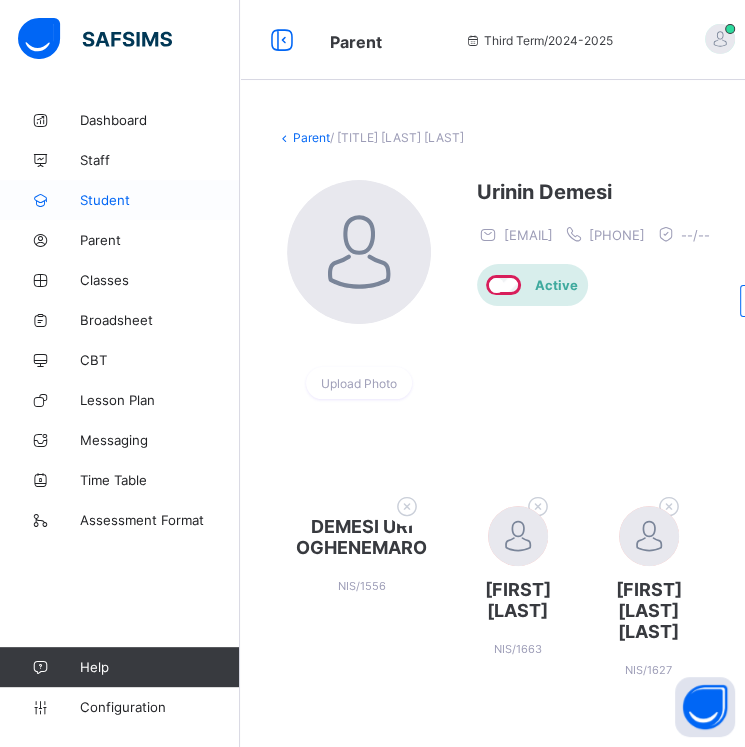 click on "Student" at bounding box center [160, 200] 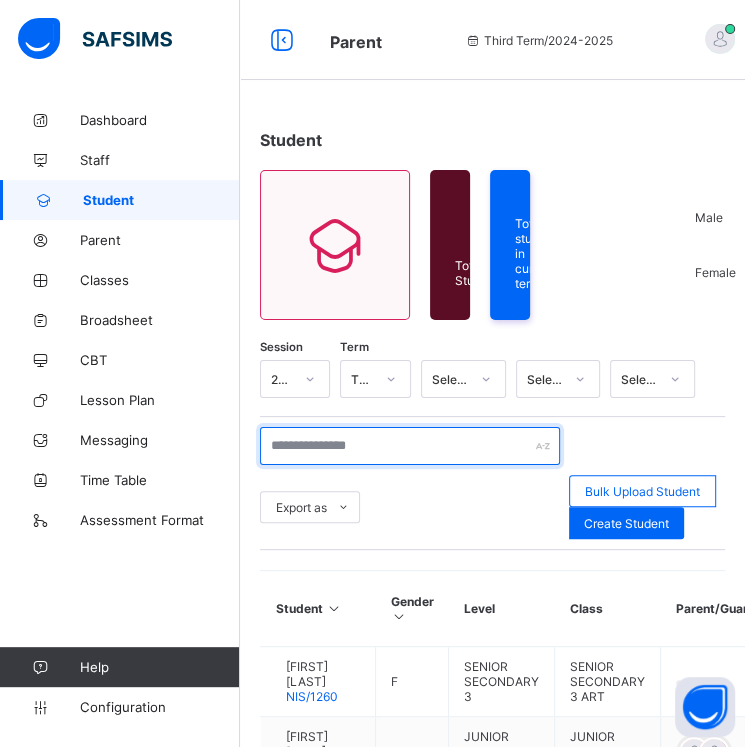 click at bounding box center (410, 446) 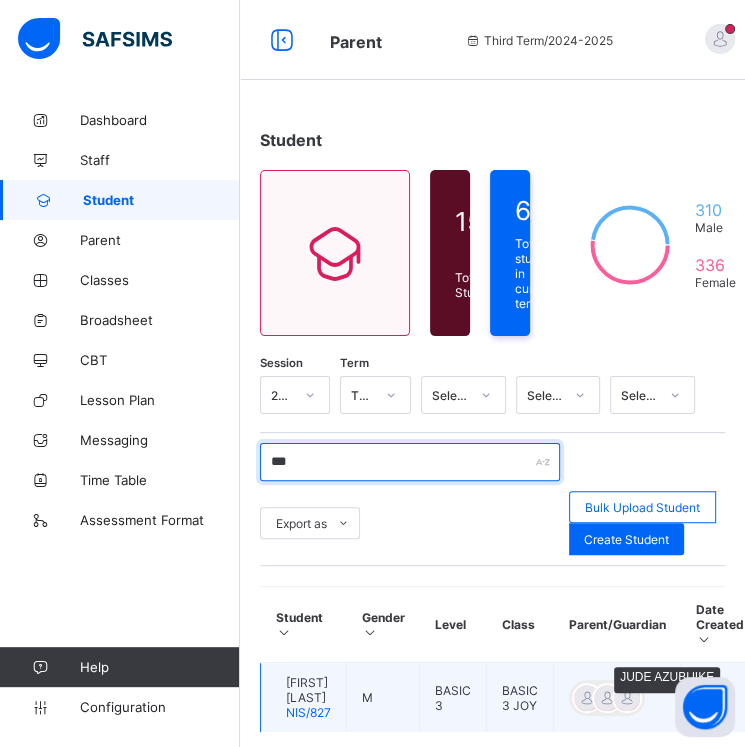 type on "***" 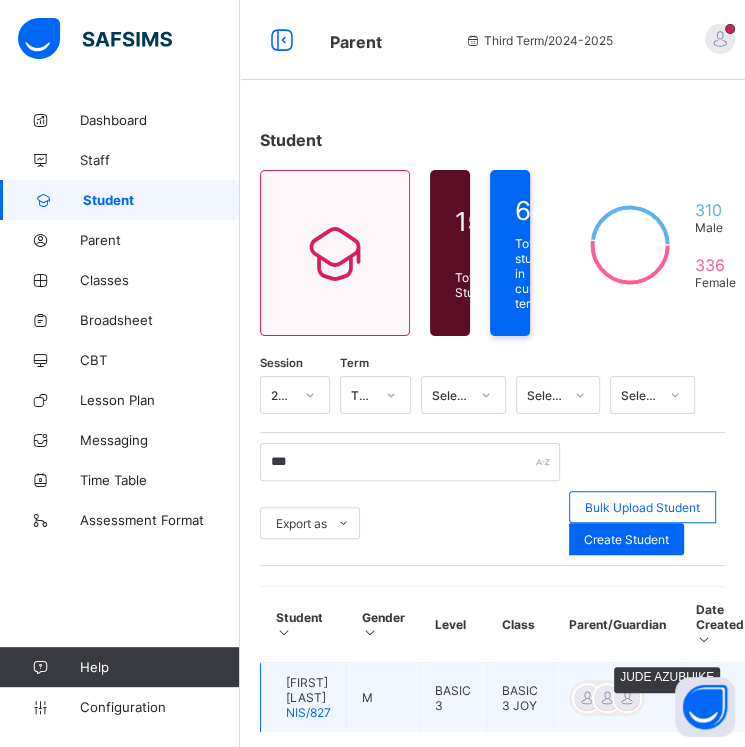 click at bounding box center (627, 698) 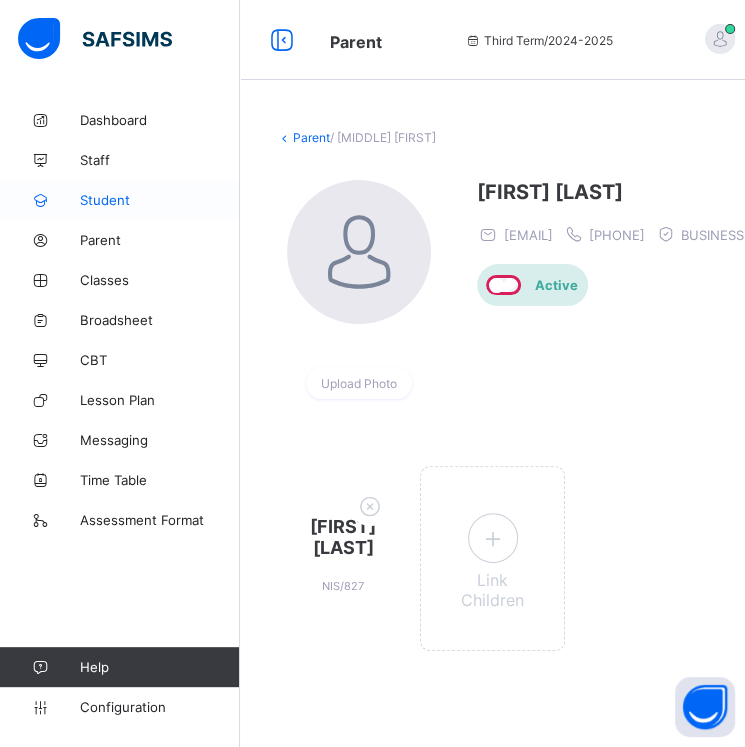 click on "Student" at bounding box center [160, 200] 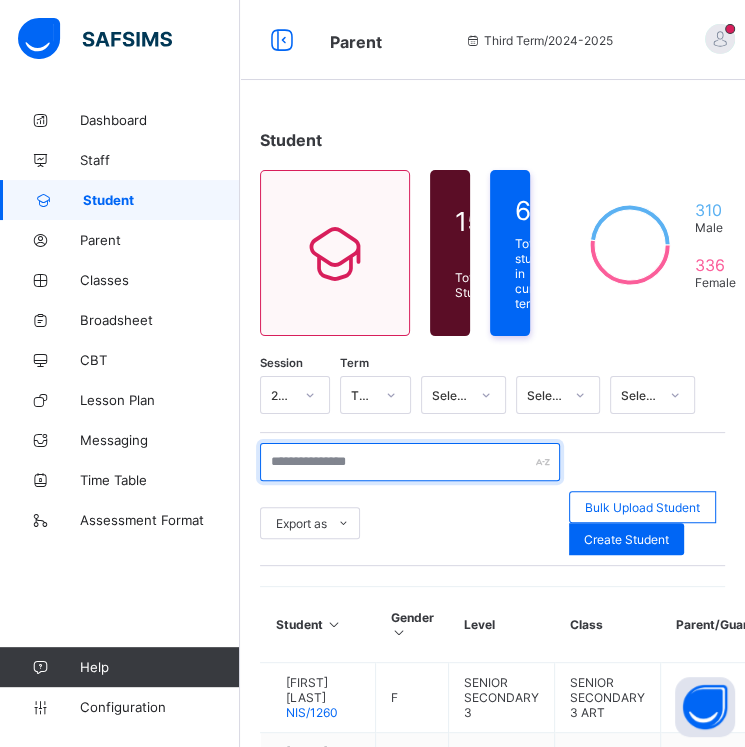 click at bounding box center [410, 462] 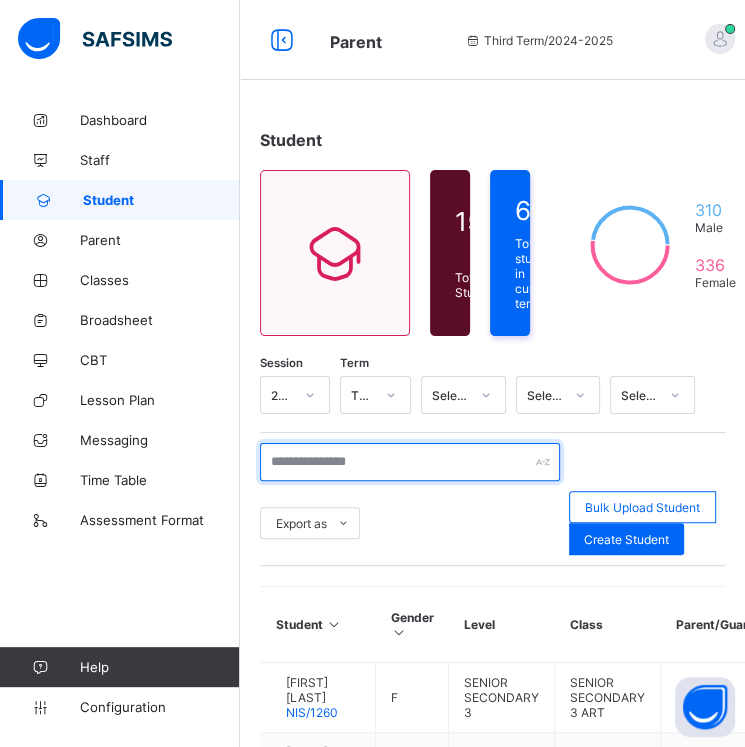 click at bounding box center [410, 462] 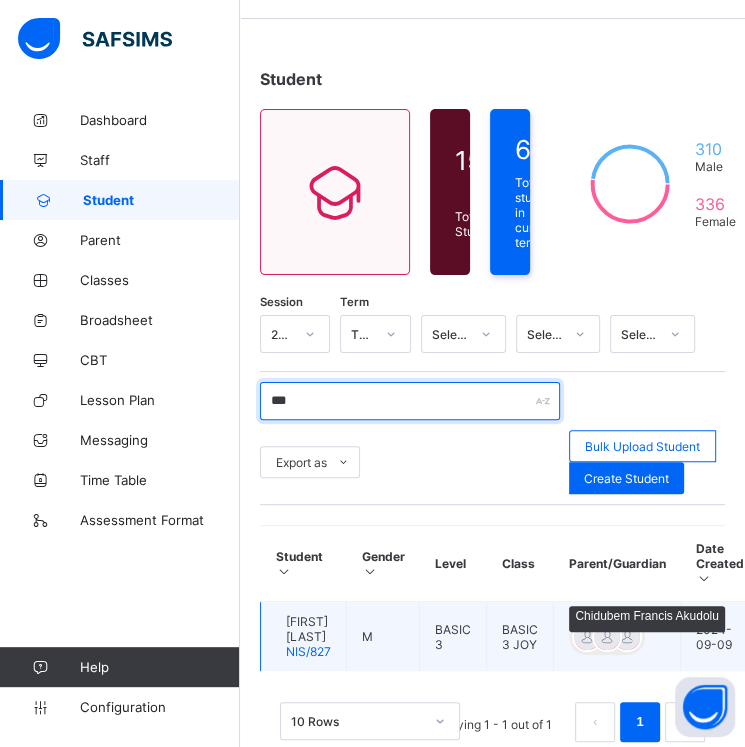 scroll, scrollTop: 106, scrollLeft: 0, axis: vertical 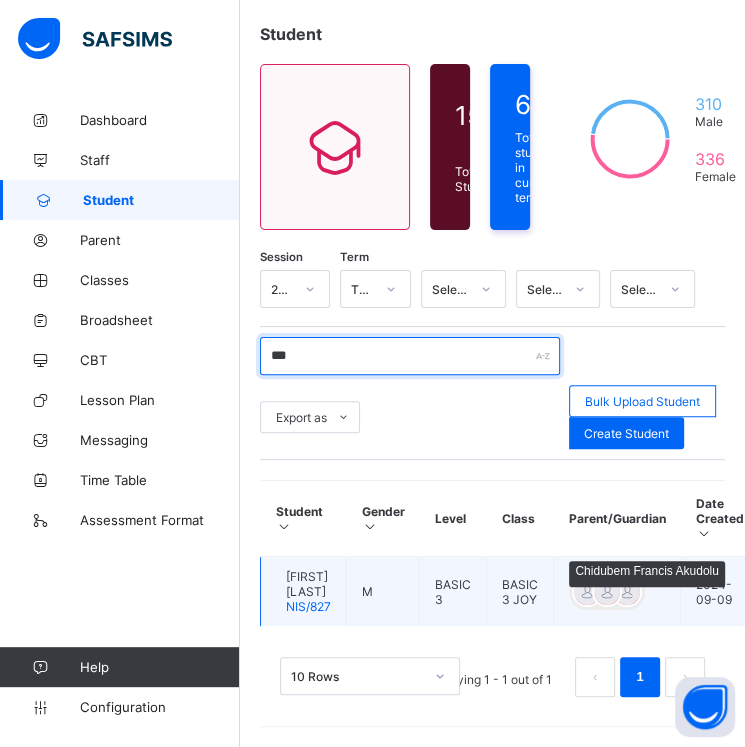 type on "***" 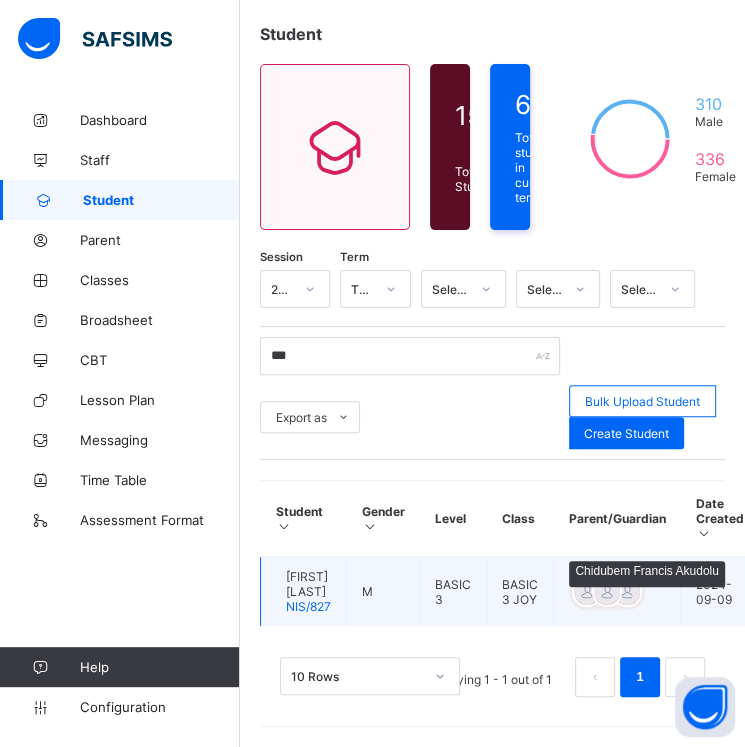 click at bounding box center [607, 592] 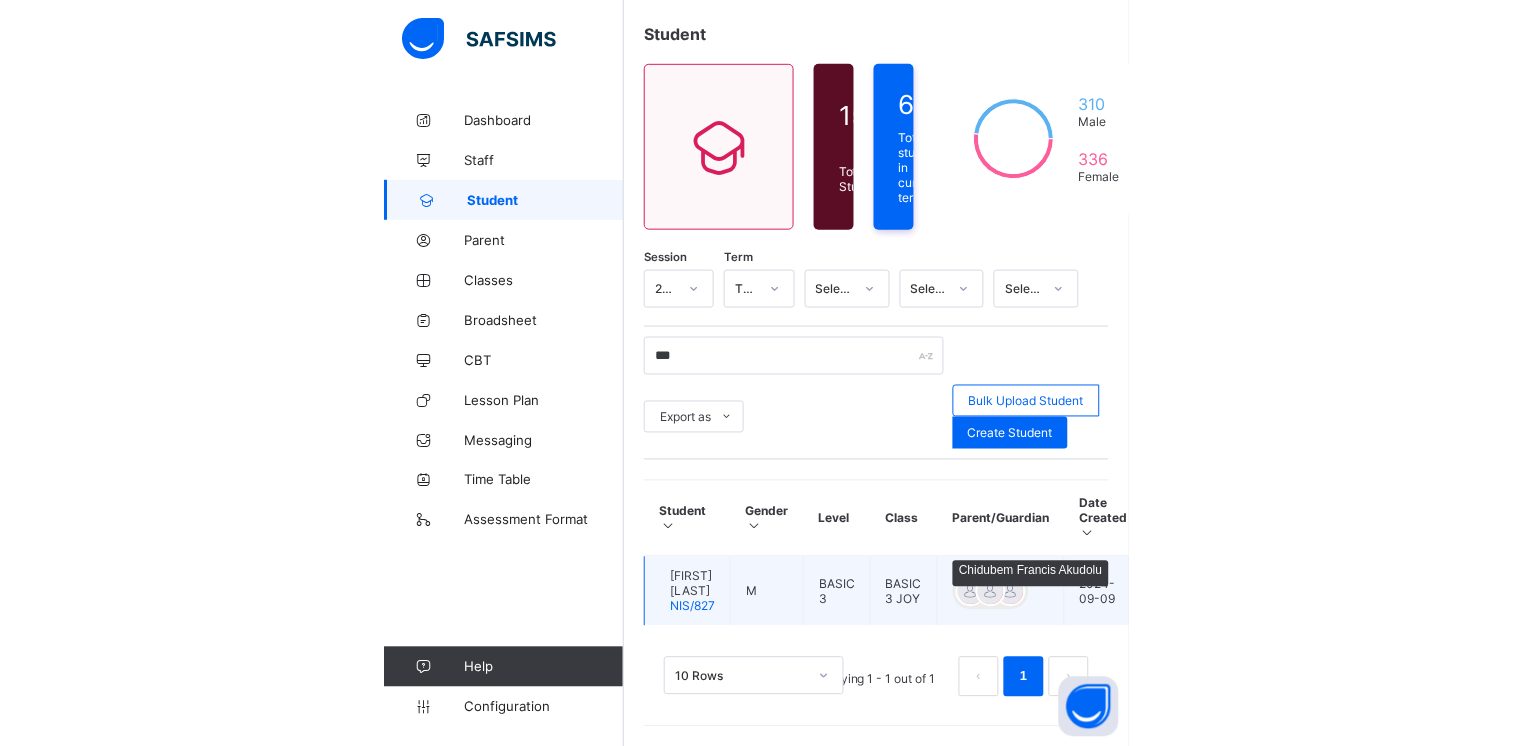 scroll, scrollTop: 0, scrollLeft: 0, axis: both 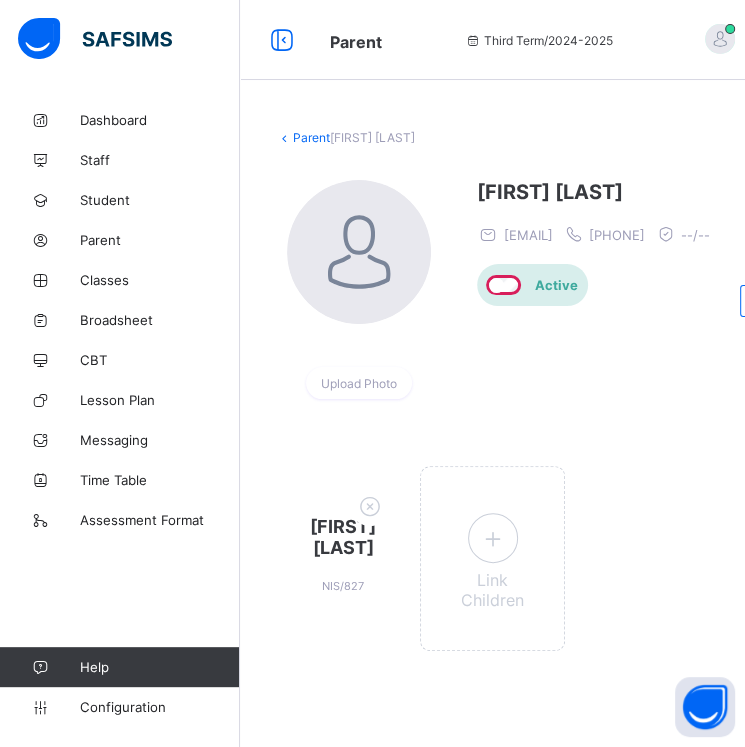 click on "[FIRST] [MIDDLE] [MIDDLE]    [EMAIL]   [PHONE]   --/--   Active" at bounding box center (598, 300) 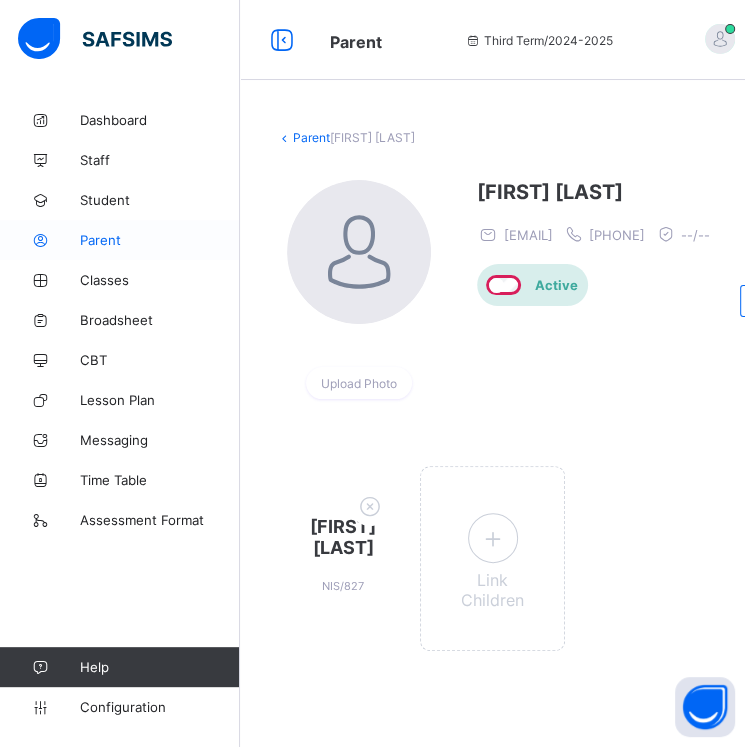 click on "Parent" at bounding box center (160, 240) 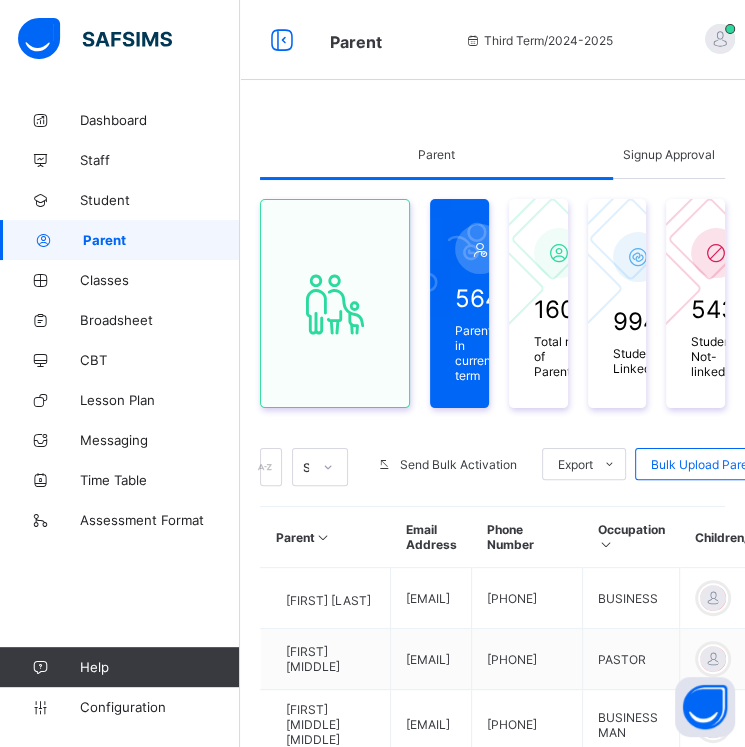 click on "Signup Approval" at bounding box center (669, 154) 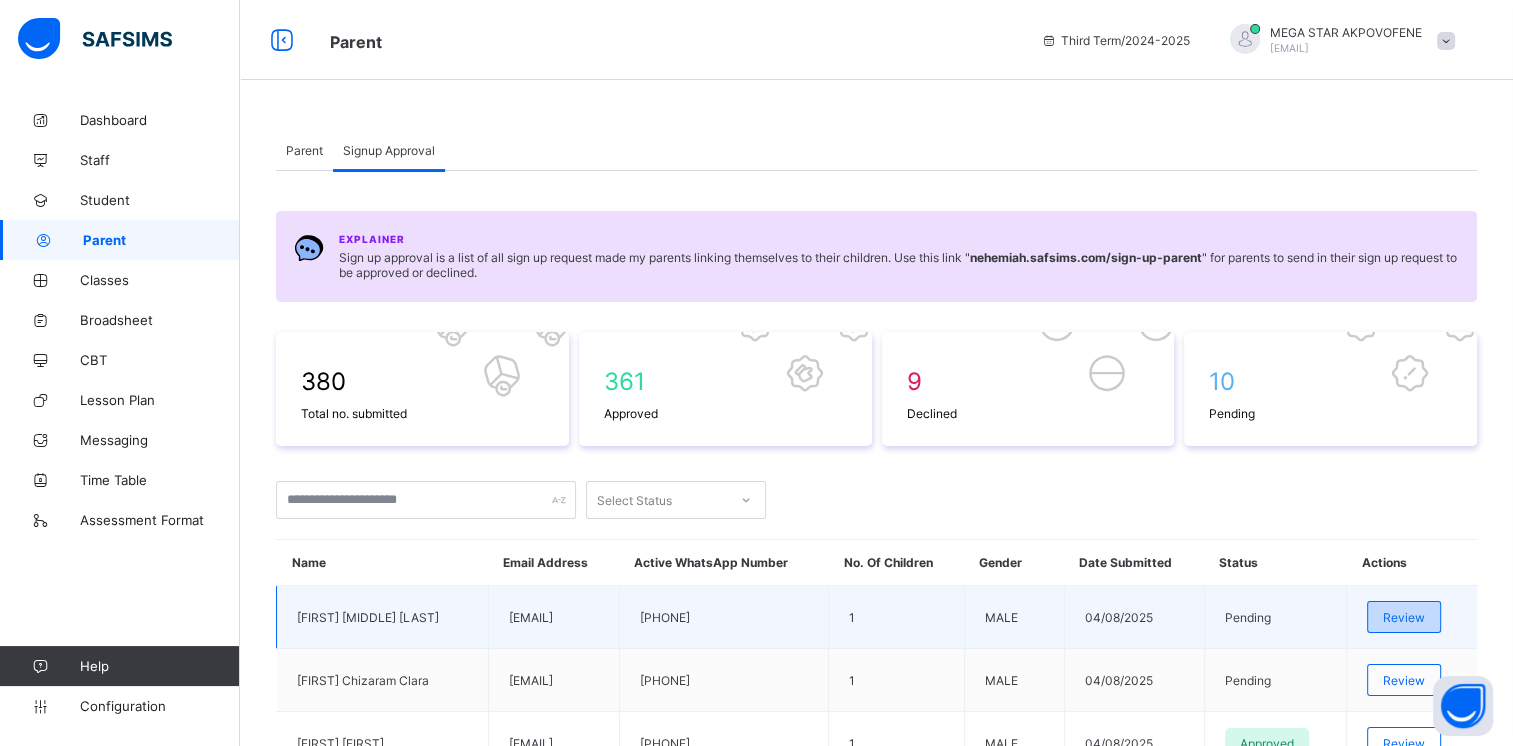 click on "Review" at bounding box center [1404, 617] 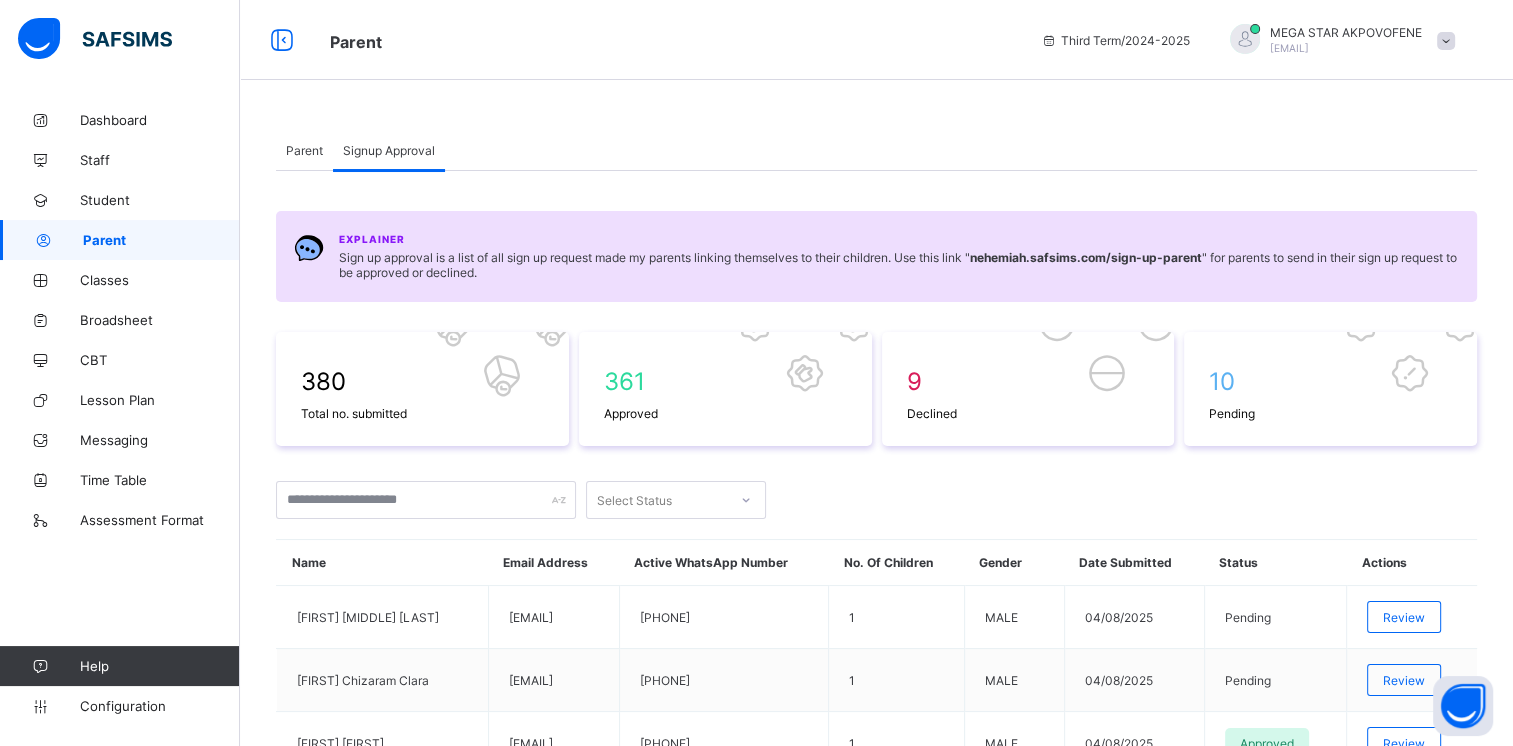 click on "Approve" at bounding box center [637, 1343] 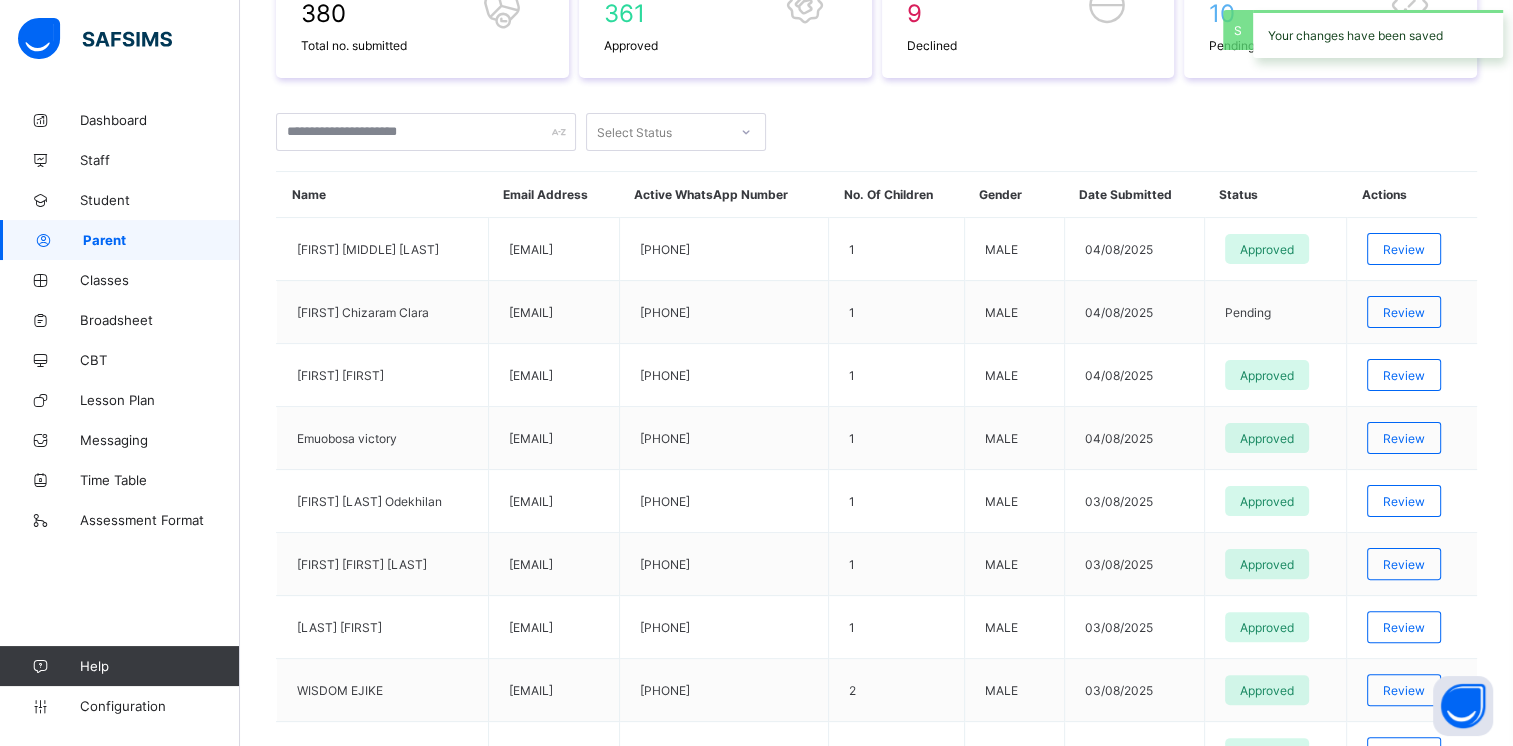 scroll, scrollTop: 403, scrollLeft: 0, axis: vertical 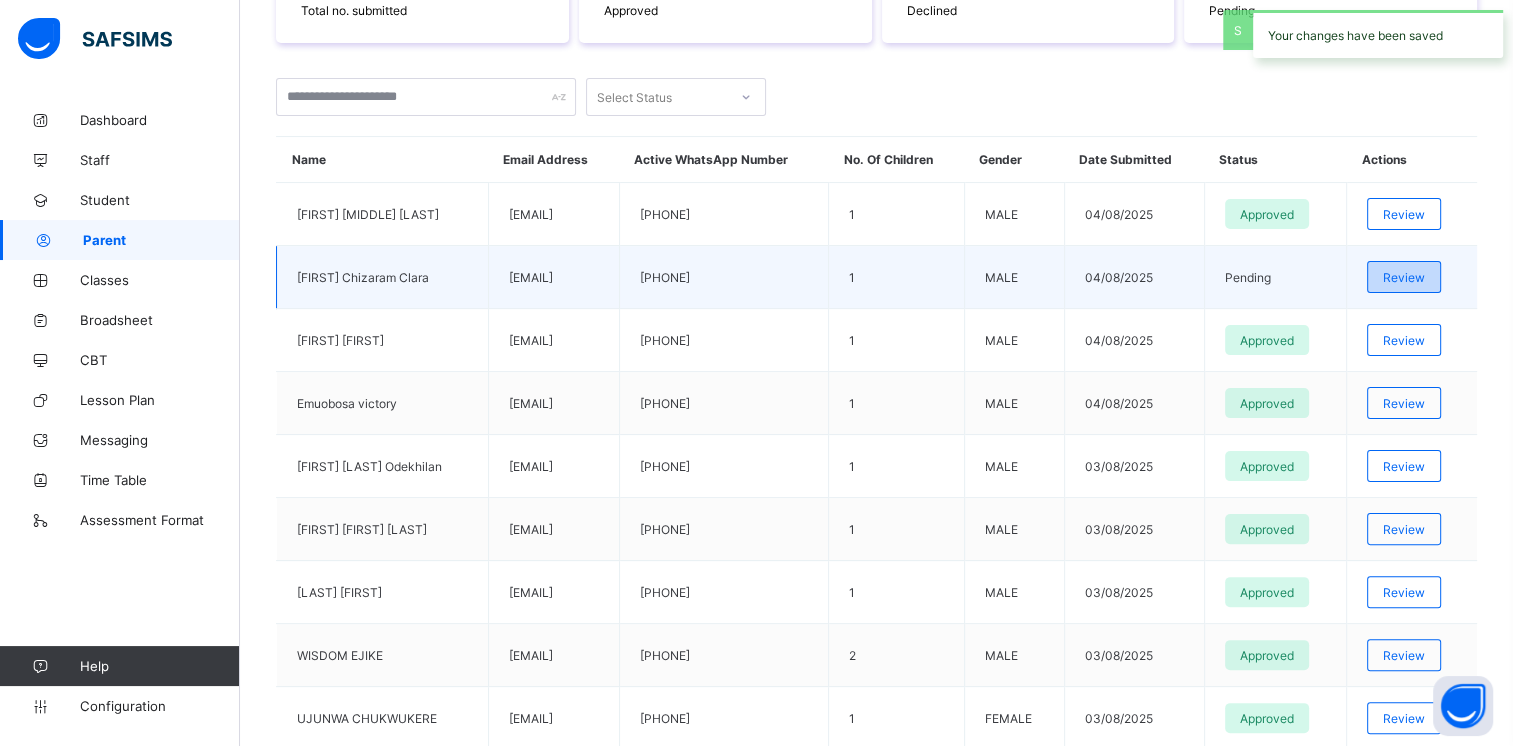 click on "Review" at bounding box center [1404, 277] 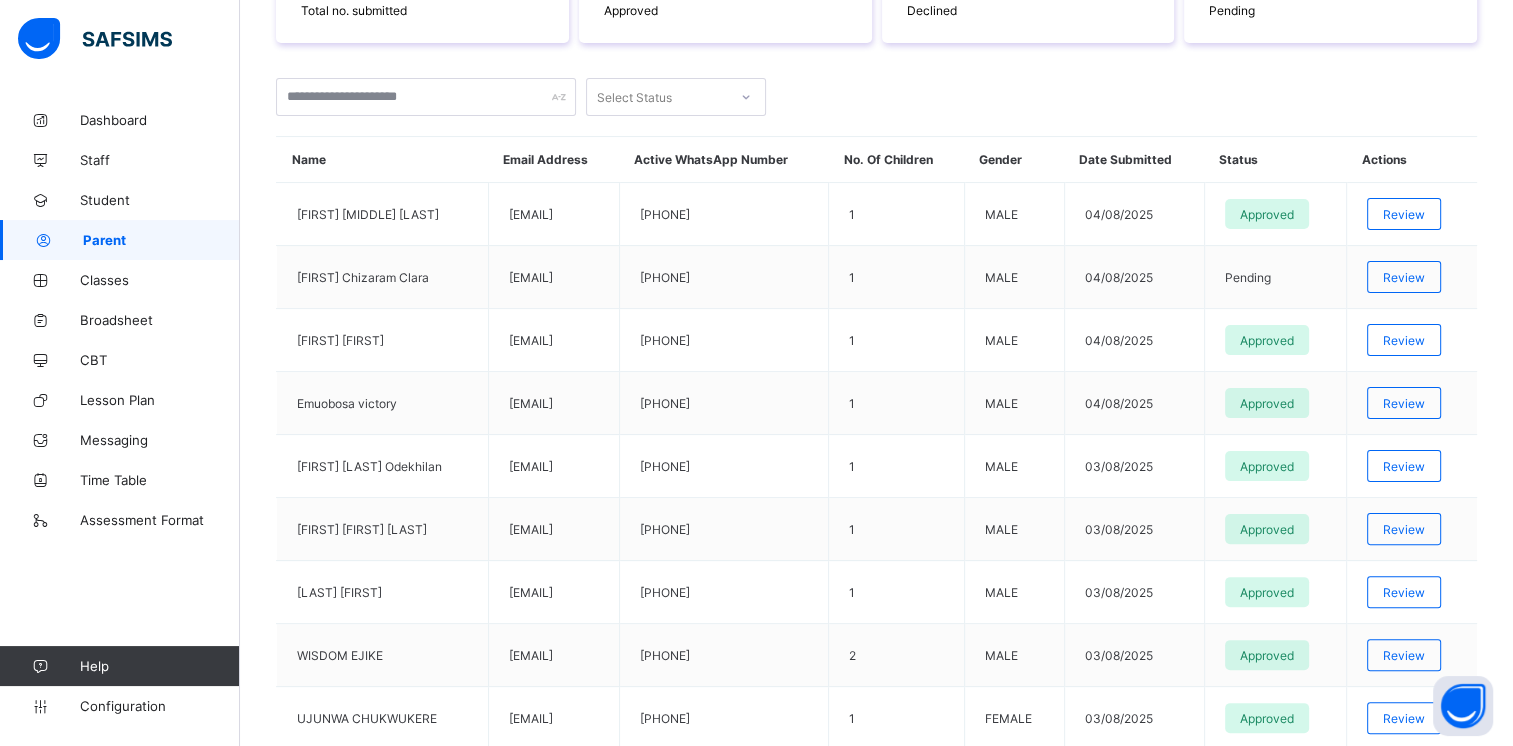 click on "Approve" at bounding box center [637, 940] 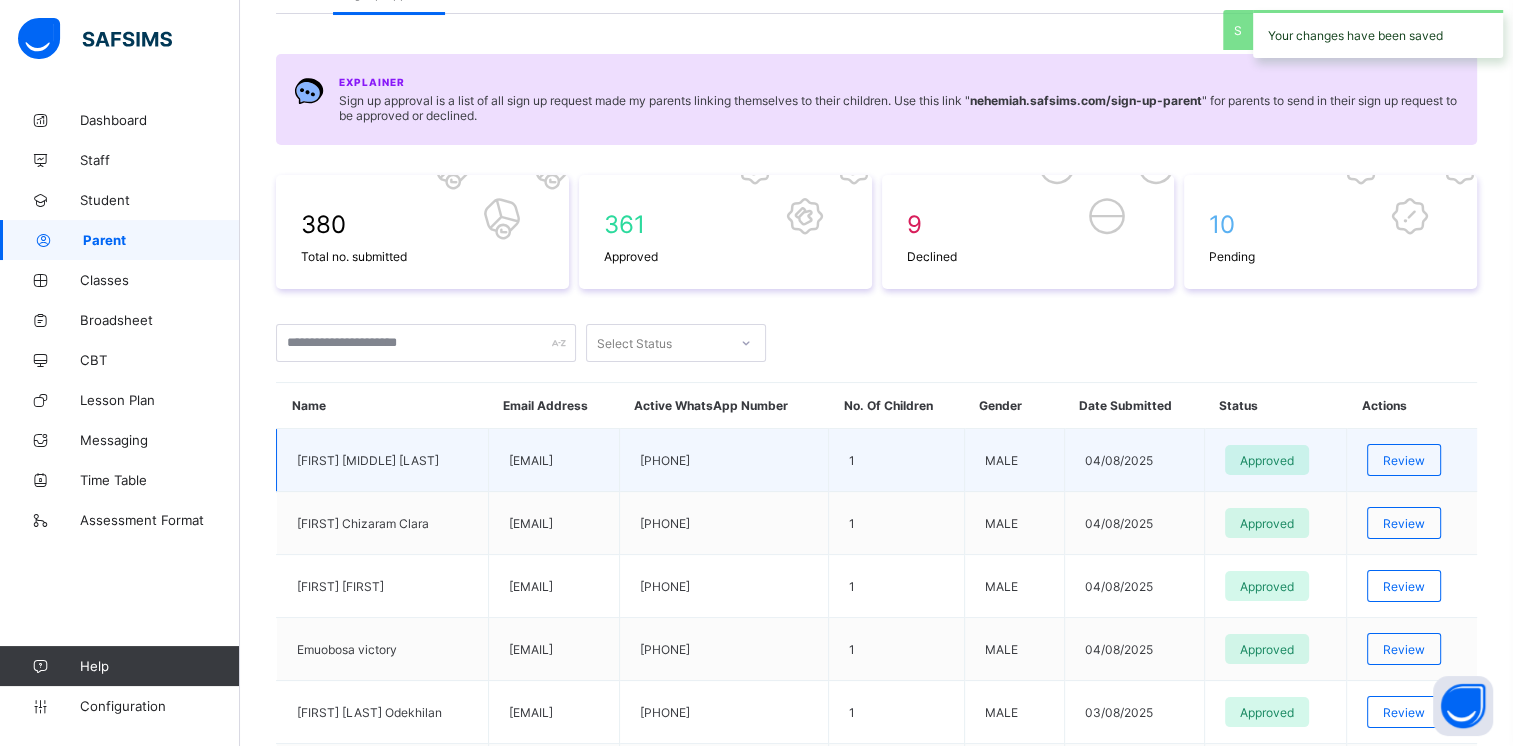 scroll, scrollTop: 0, scrollLeft: 0, axis: both 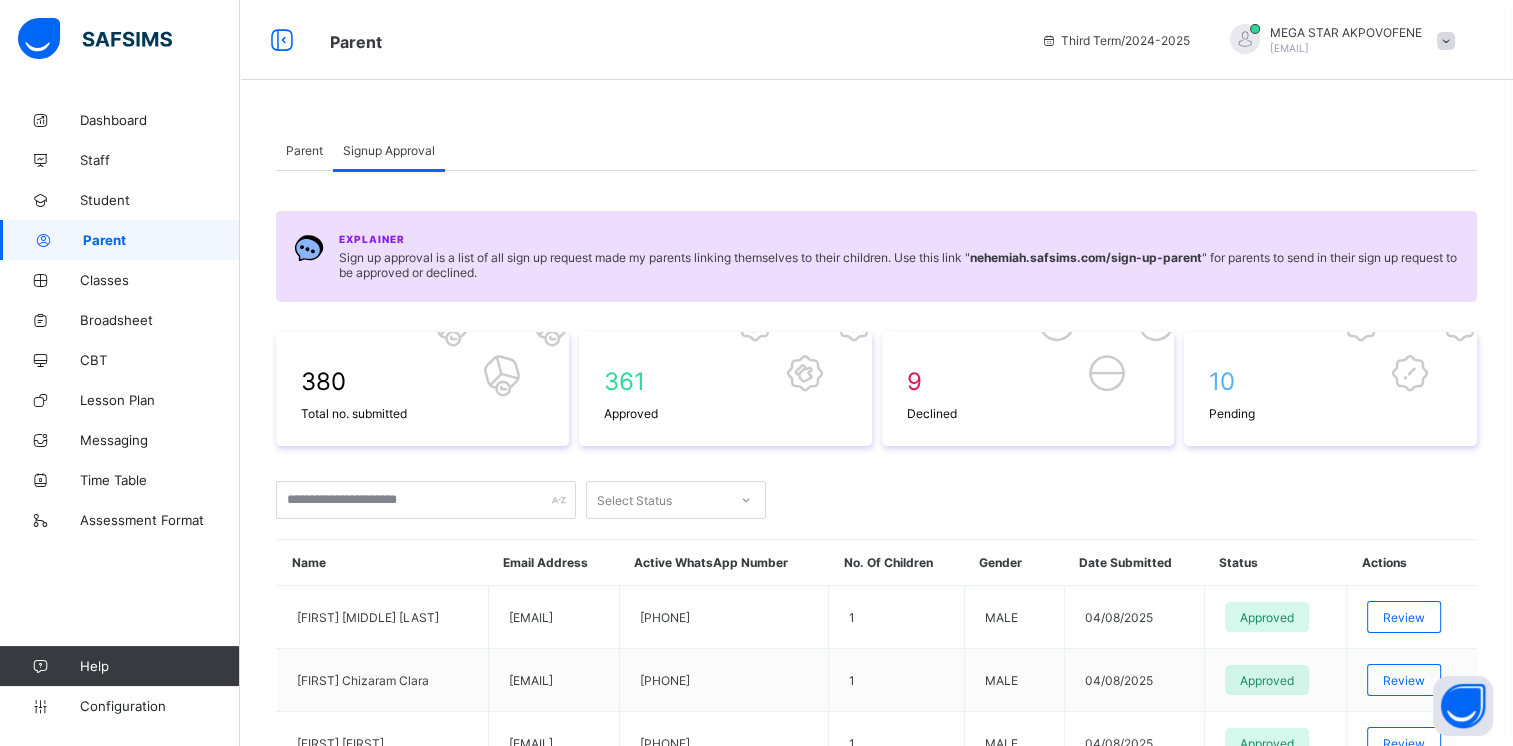 click on "Parent" at bounding box center [304, 150] 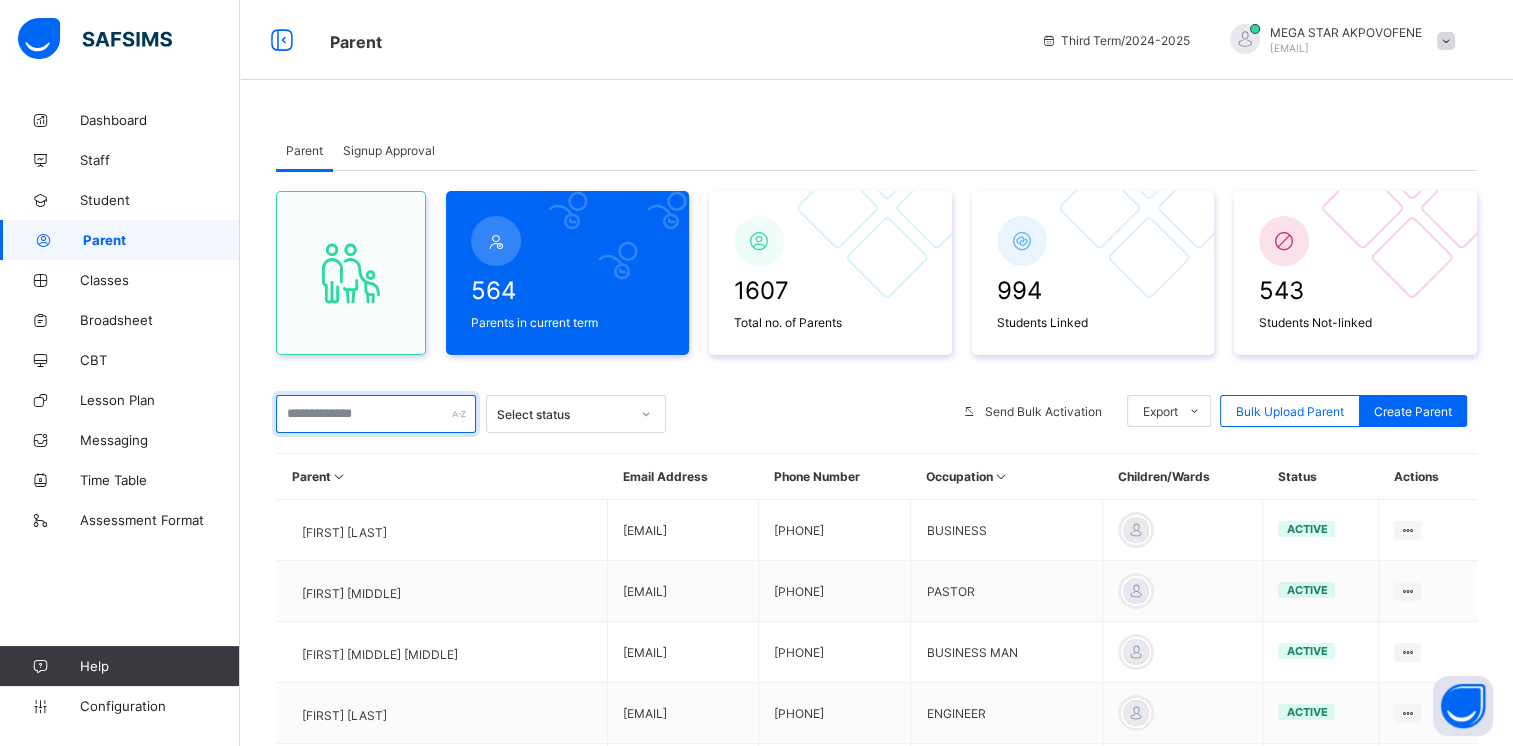 click at bounding box center [376, 414] 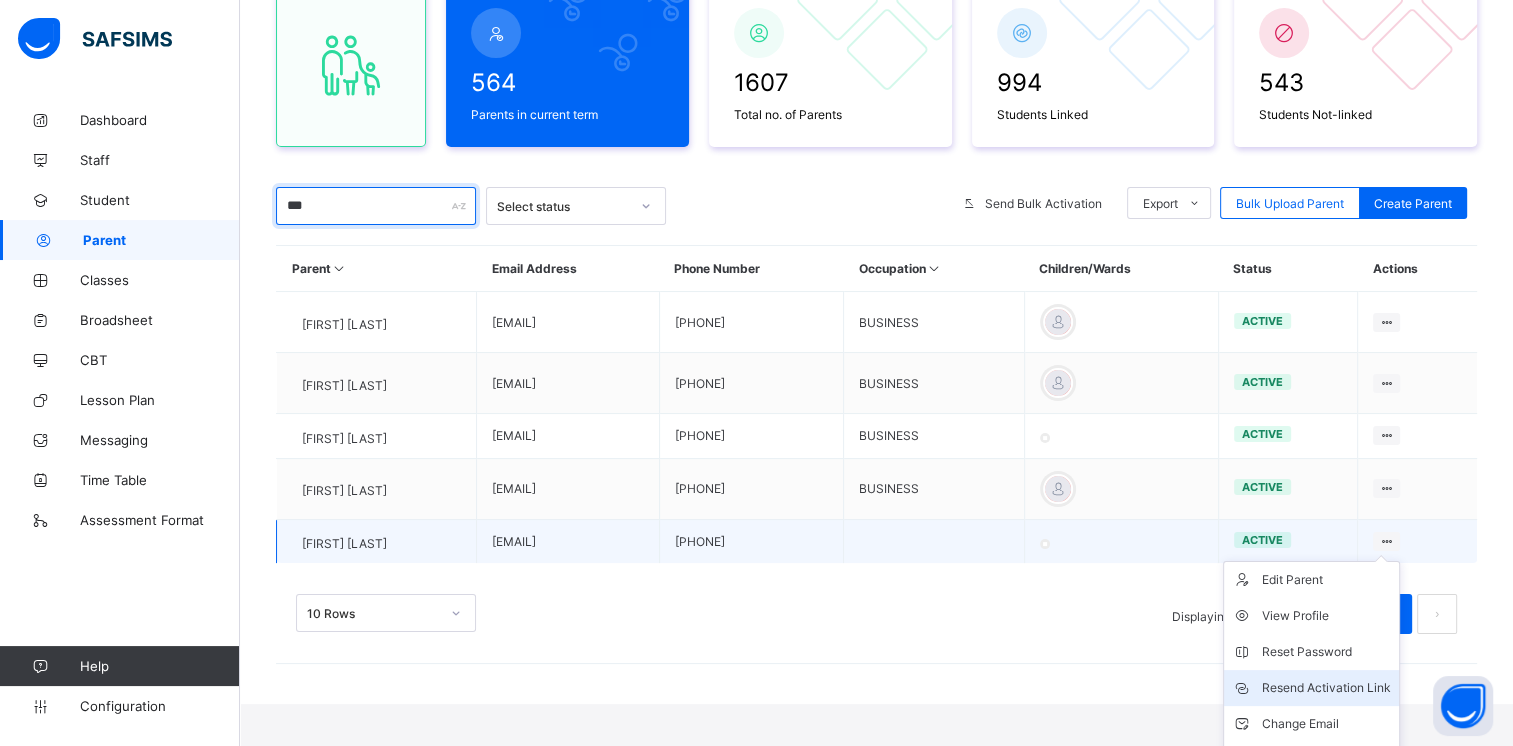 scroll, scrollTop: 300, scrollLeft: 0, axis: vertical 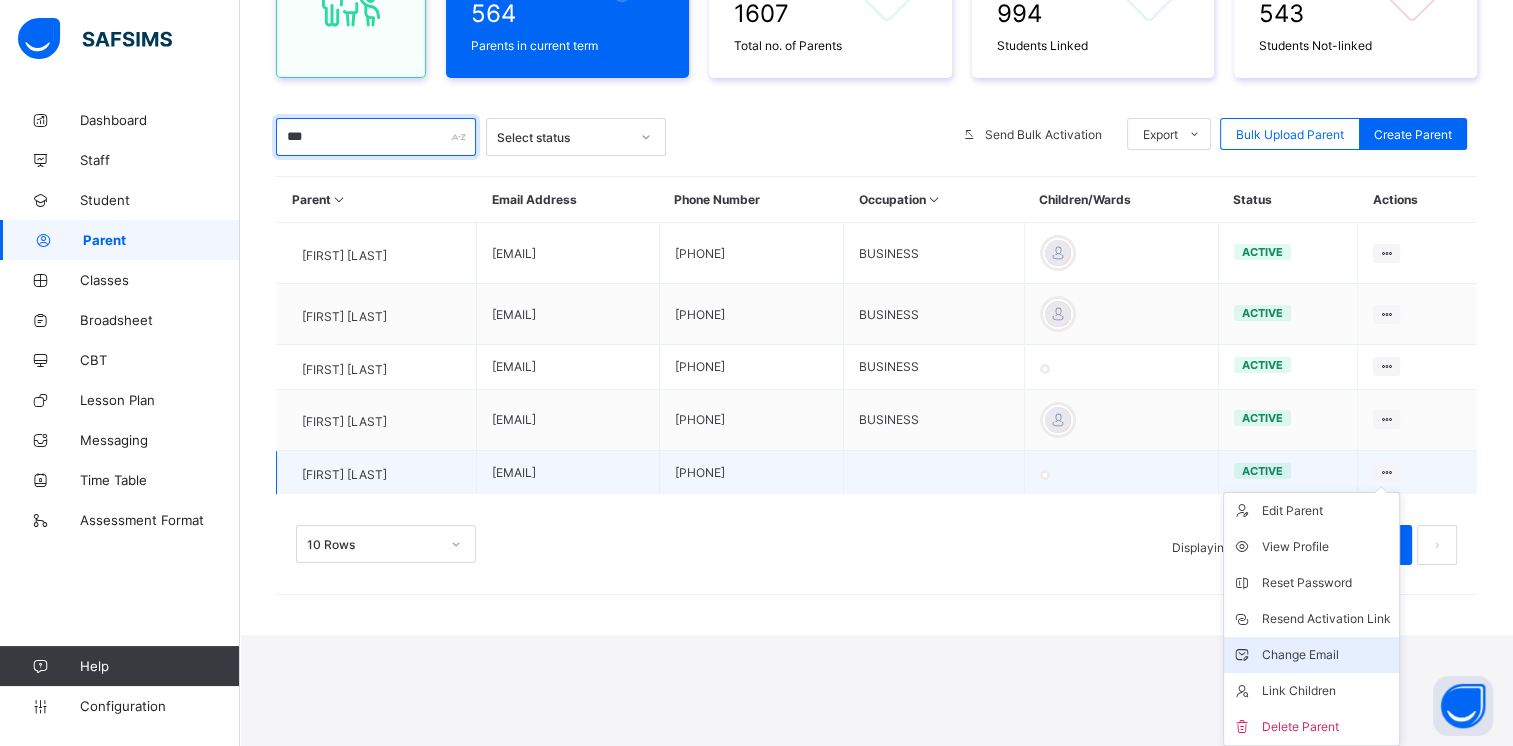 type on "***" 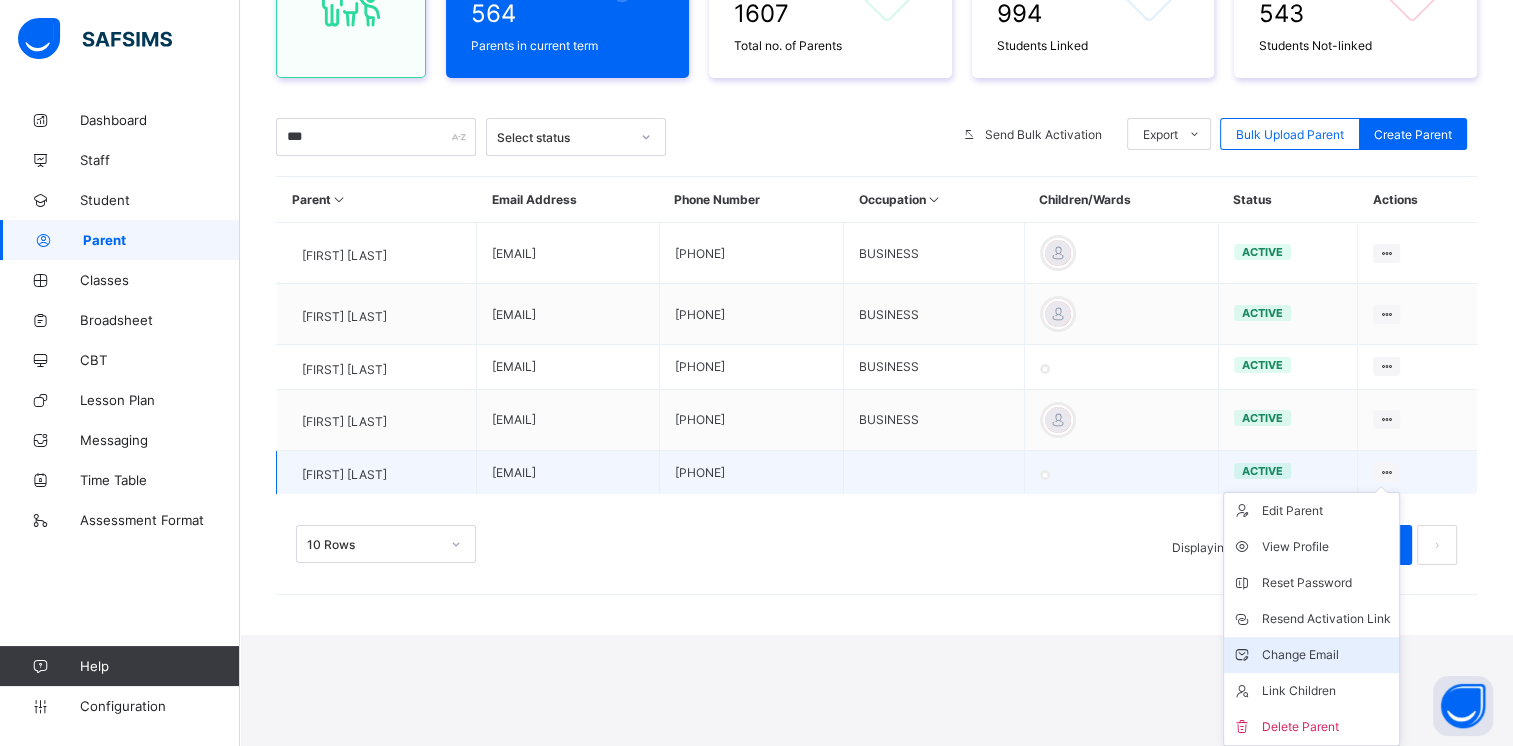 click on "Change Email" at bounding box center [1326, 655] 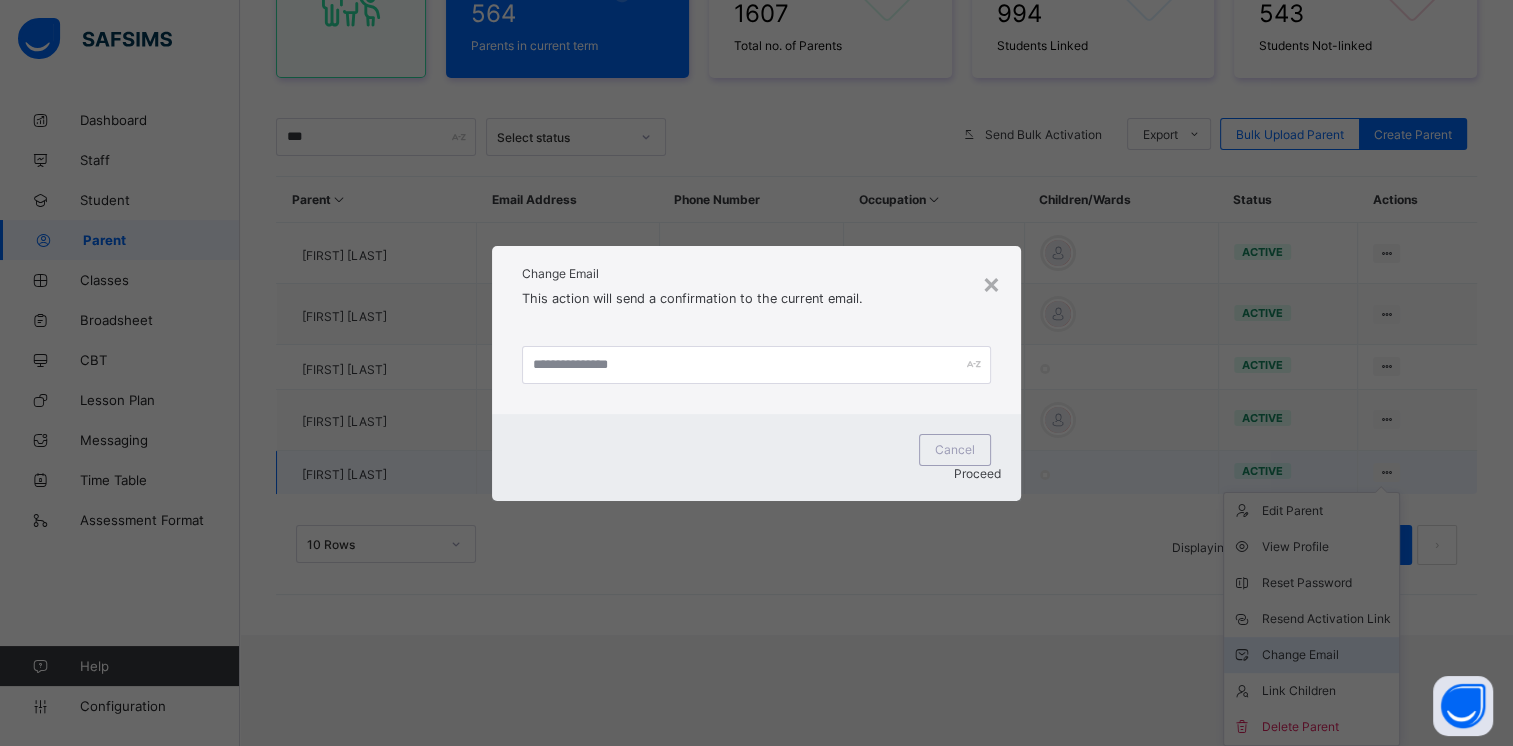 scroll, scrollTop: 198, scrollLeft: 0, axis: vertical 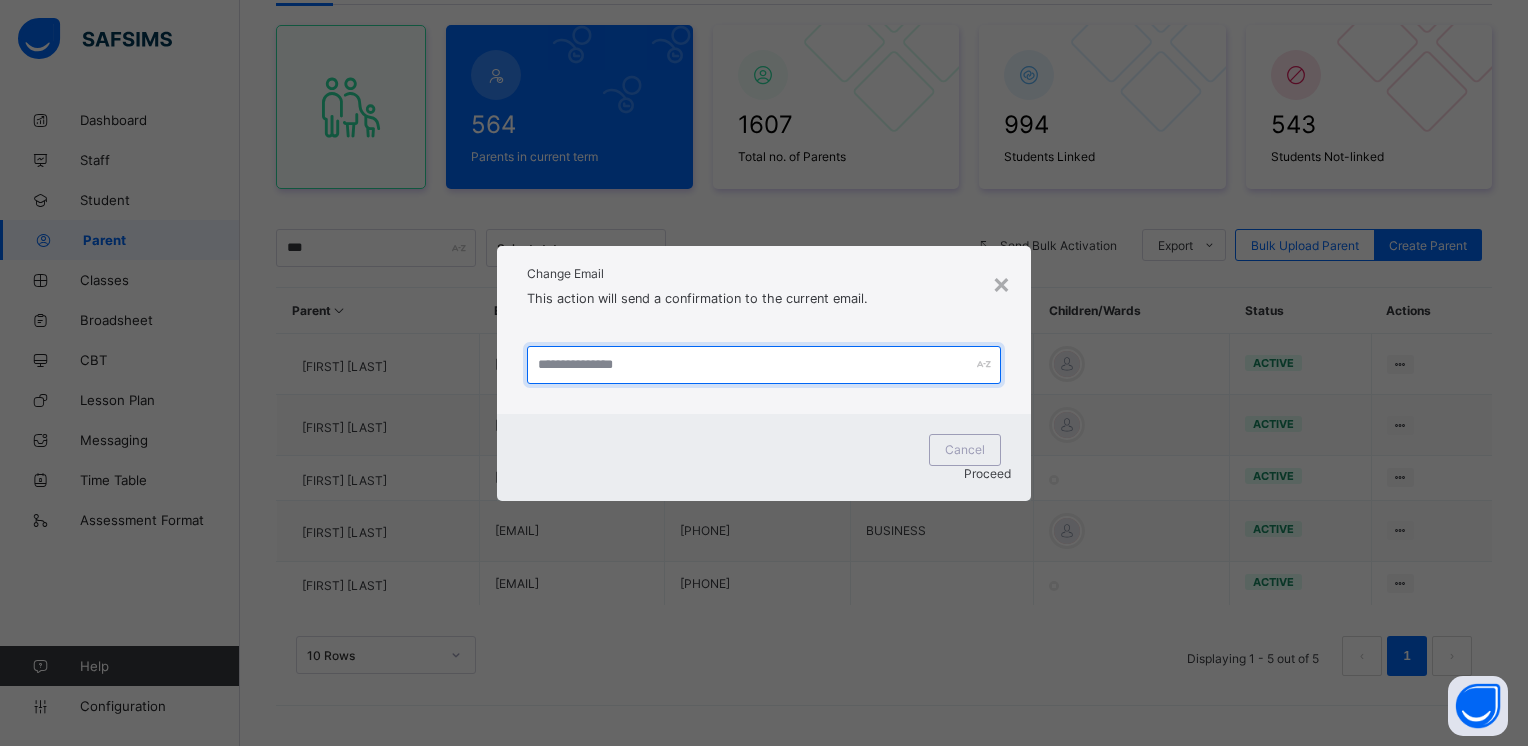 click at bounding box center [764, 365] 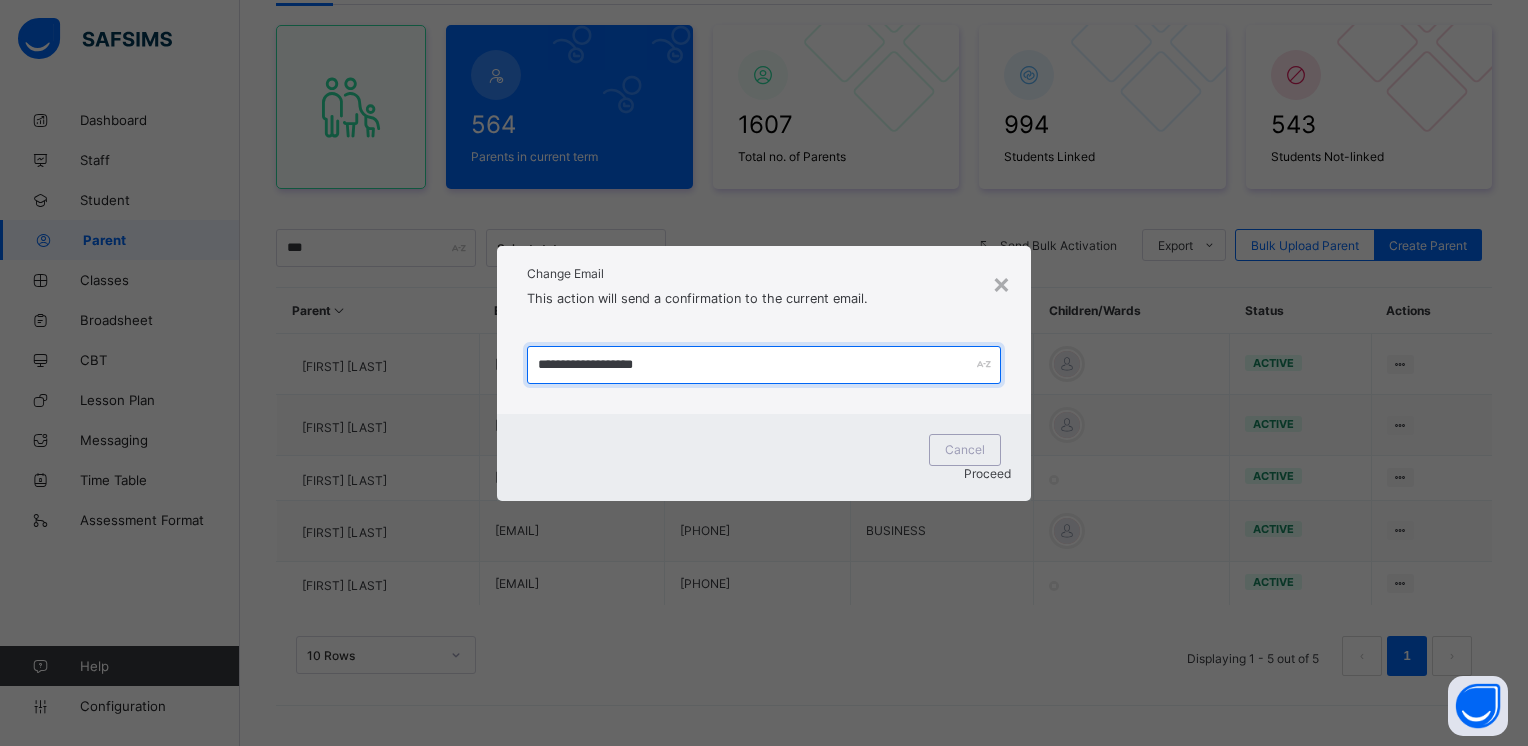 drag, startPoint x: 696, startPoint y: 375, endPoint x: 486, endPoint y: 369, distance: 210.0857 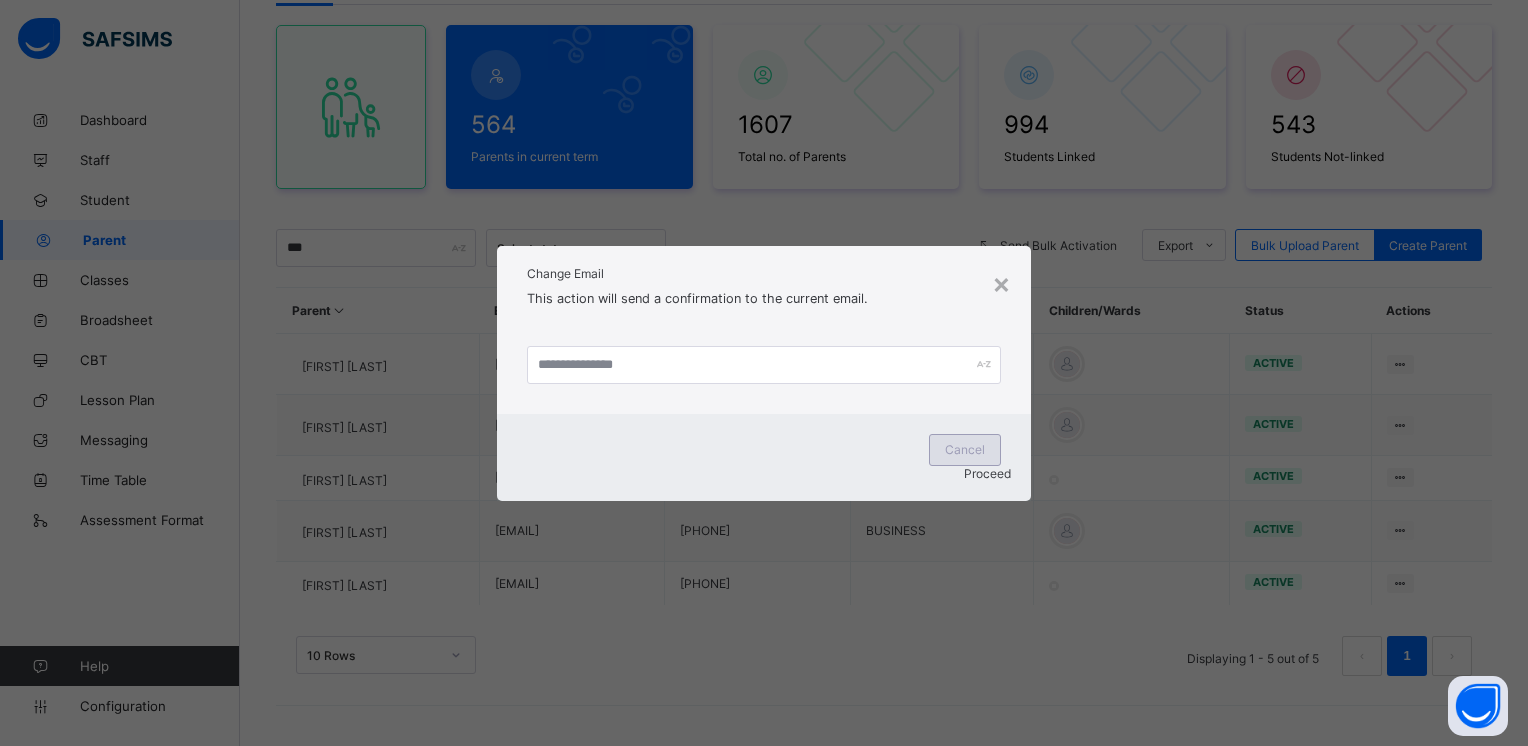 click on "Cancel" at bounding box center (965, 450) 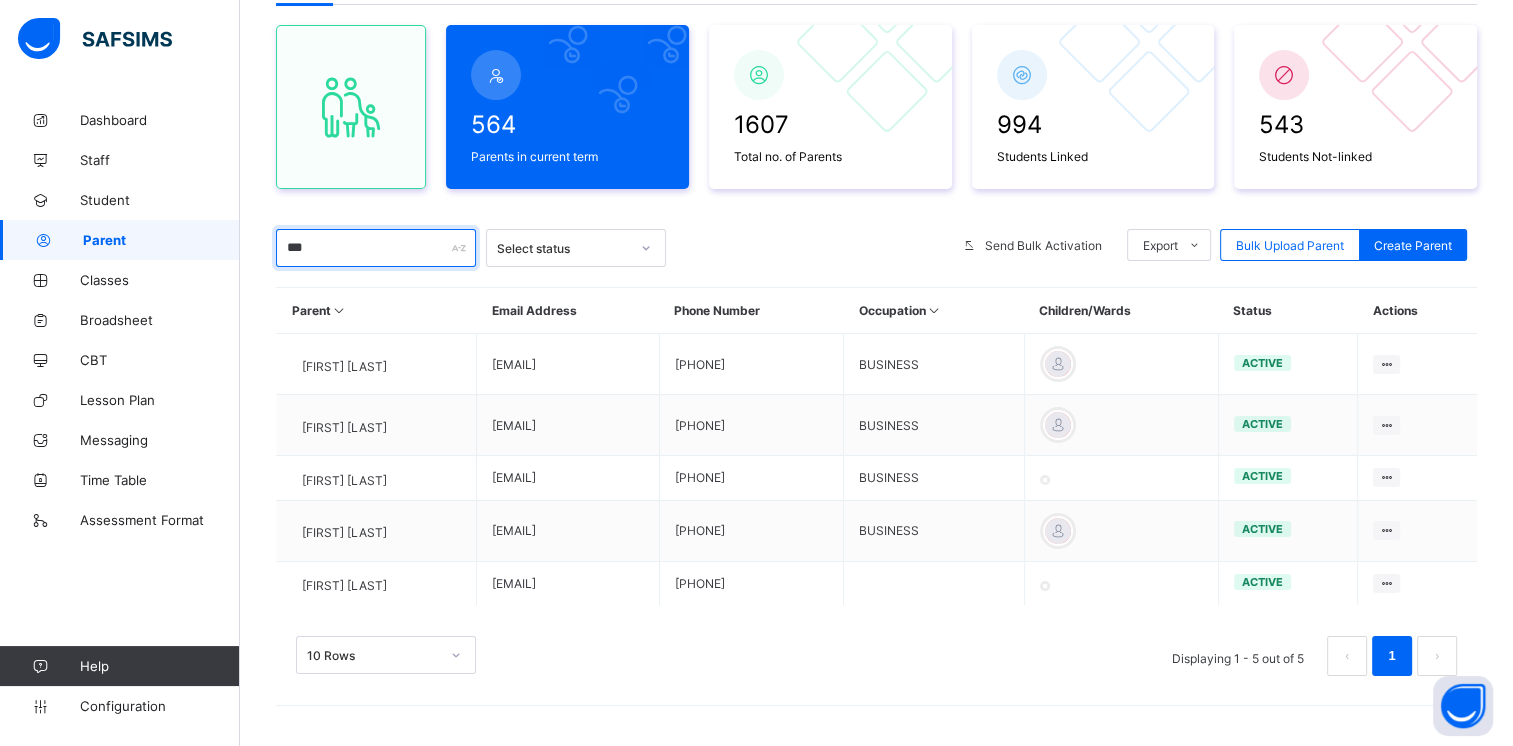 drag, startPoint x: 374, startPoint y: 213, endPoint x: 206, endPoint y: 229, distance: 168.76018 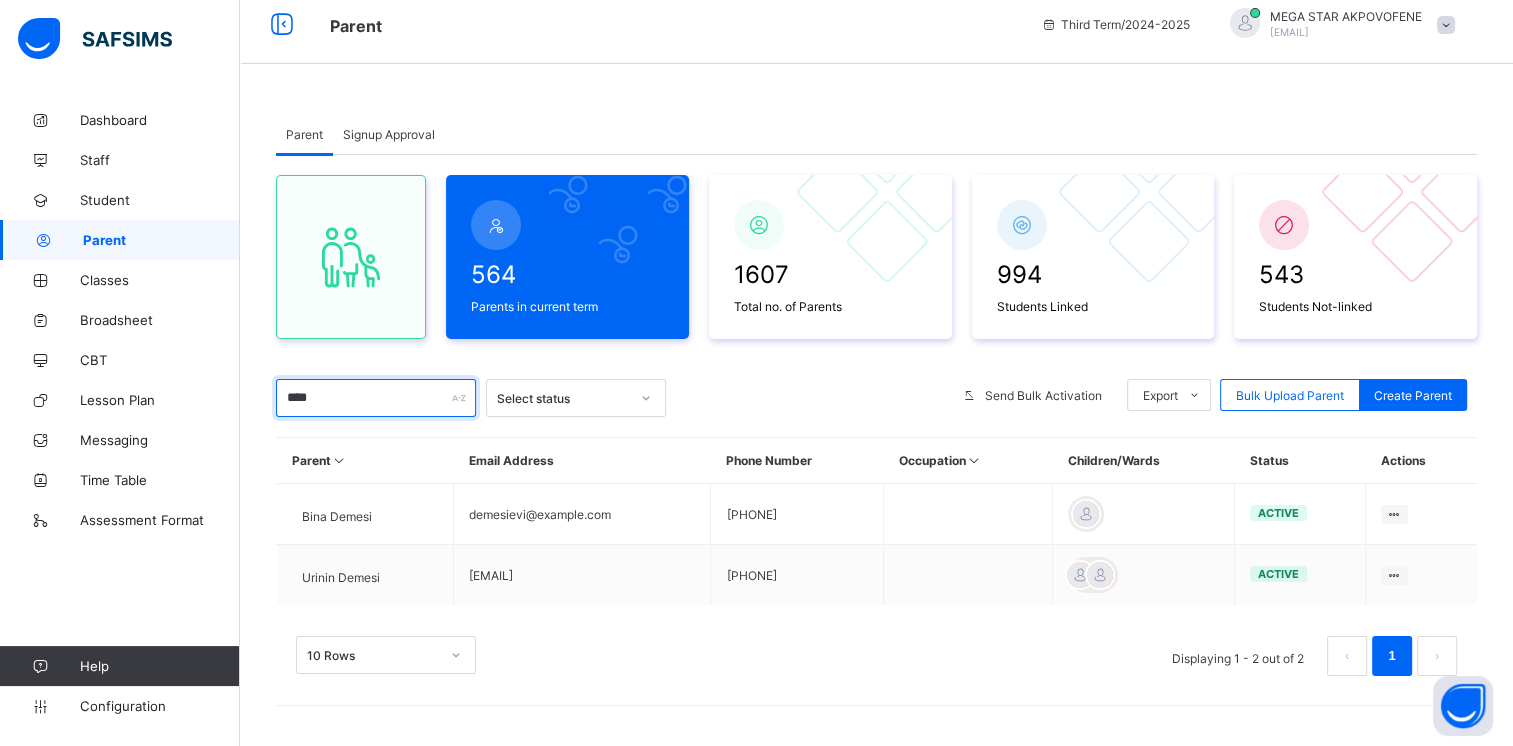 scroll, scrollTop: 15, scrollLeft: 0, axis: vertical 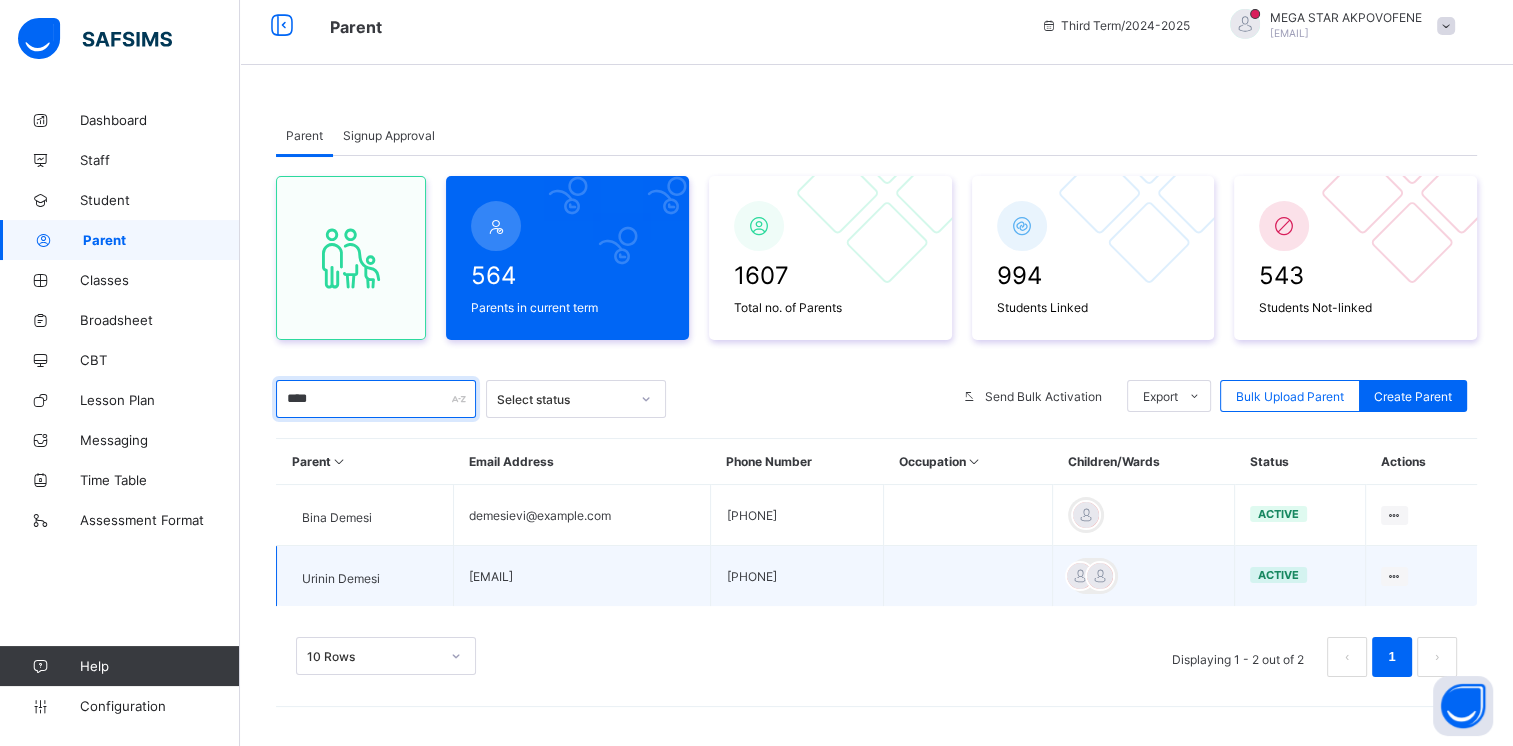 type on "****" 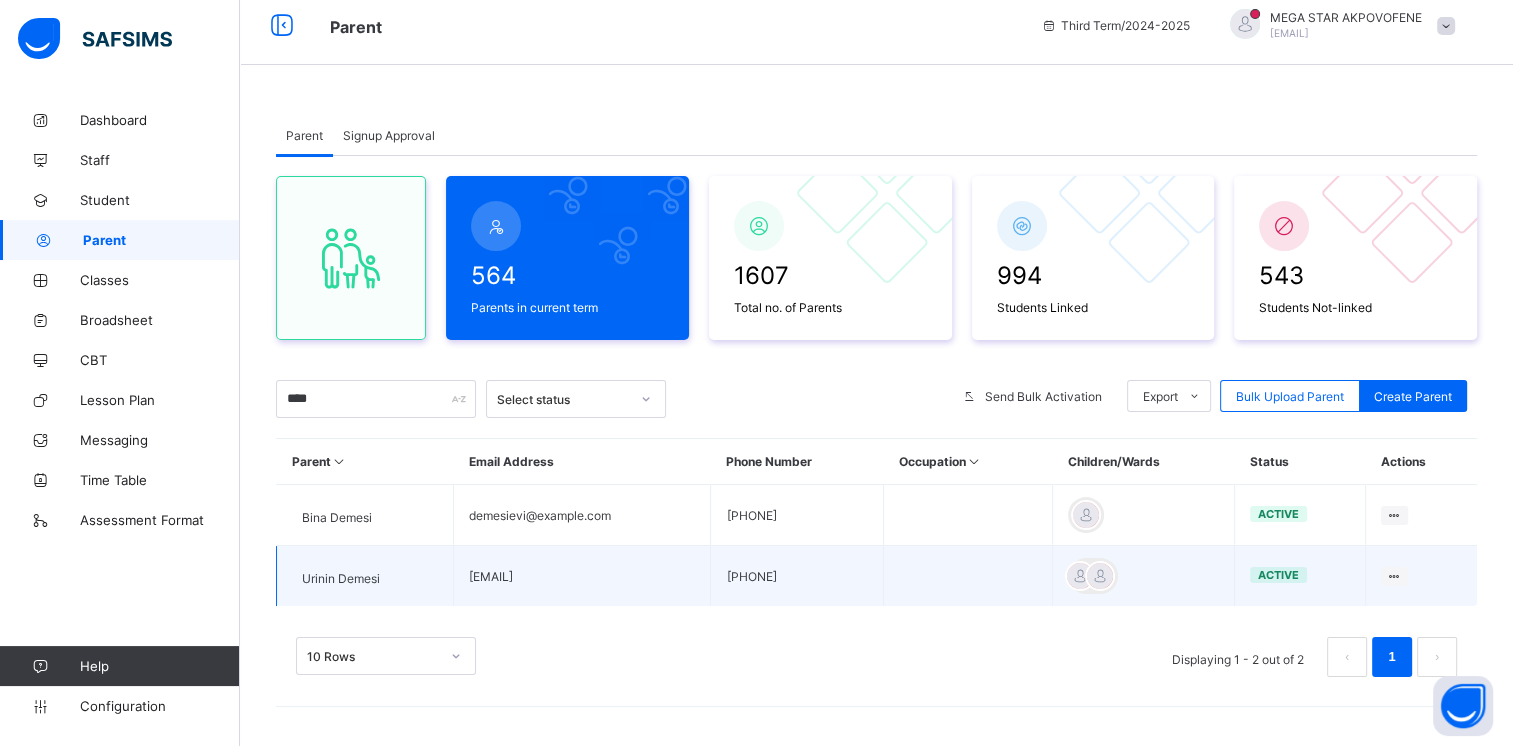 click on "Urinin  Demesi" at bounding box center [341, 578] 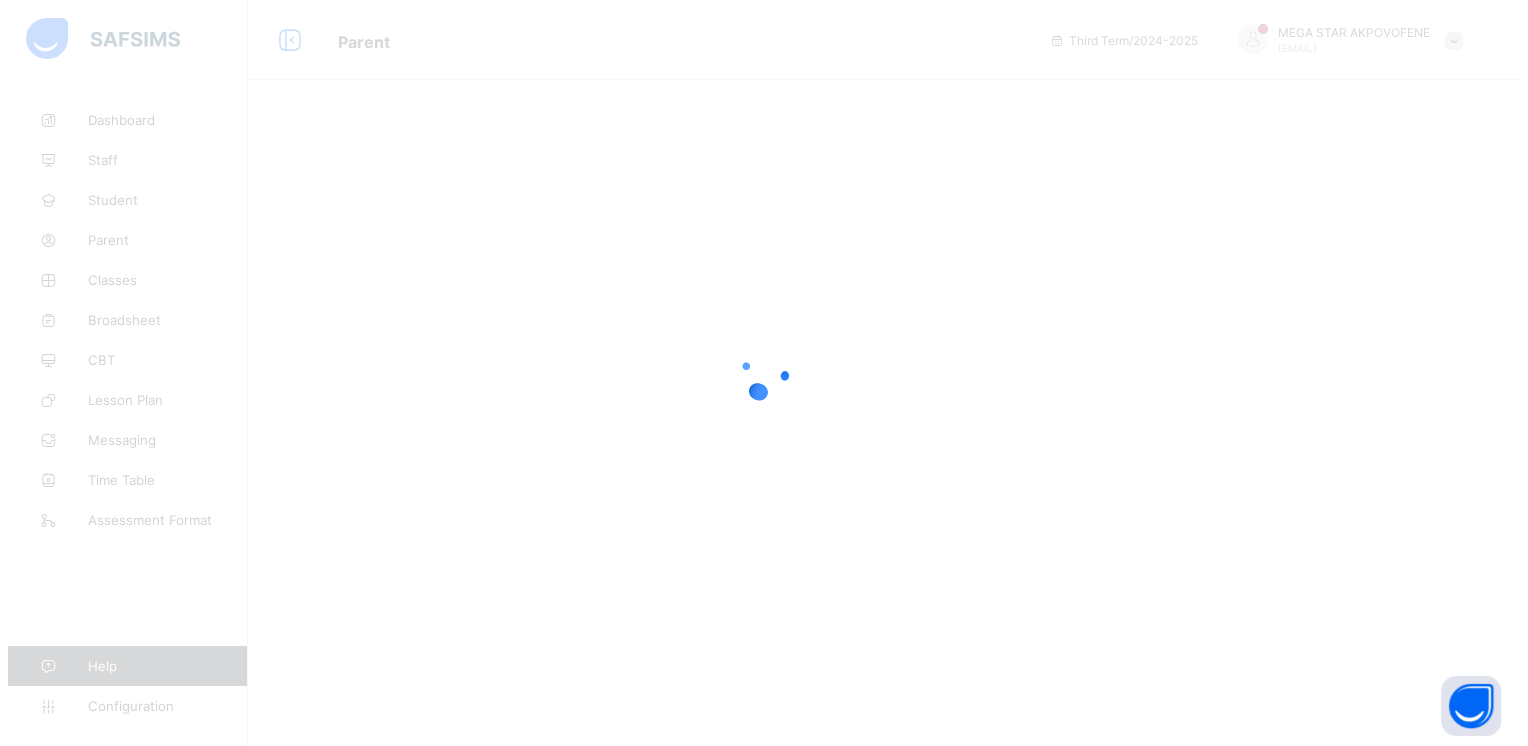scroll, scrollTop: 0, scrollLeft: 0, axis: both 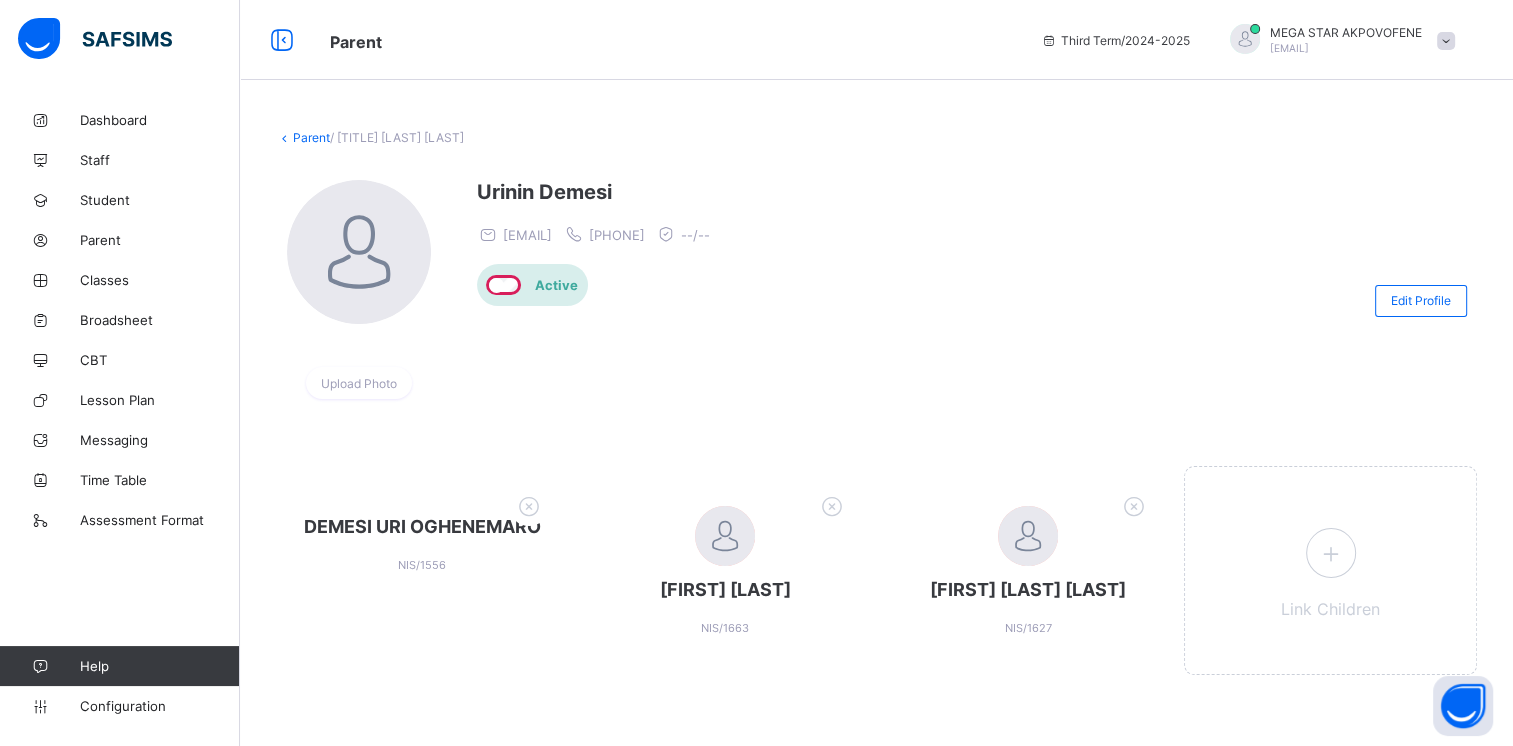 click on "Parent" at bounding box center [311, 137] 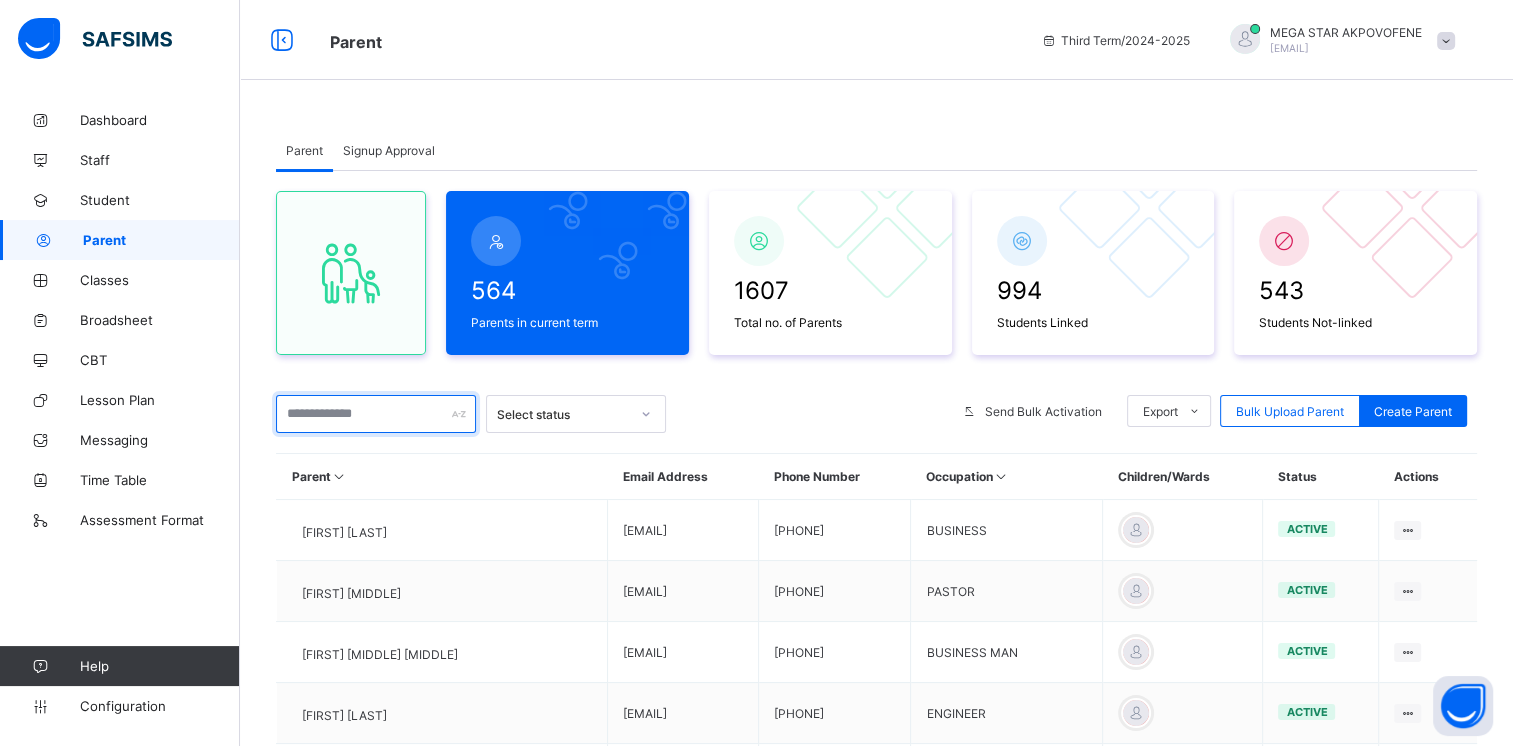 click at bounding box center [376, 414] 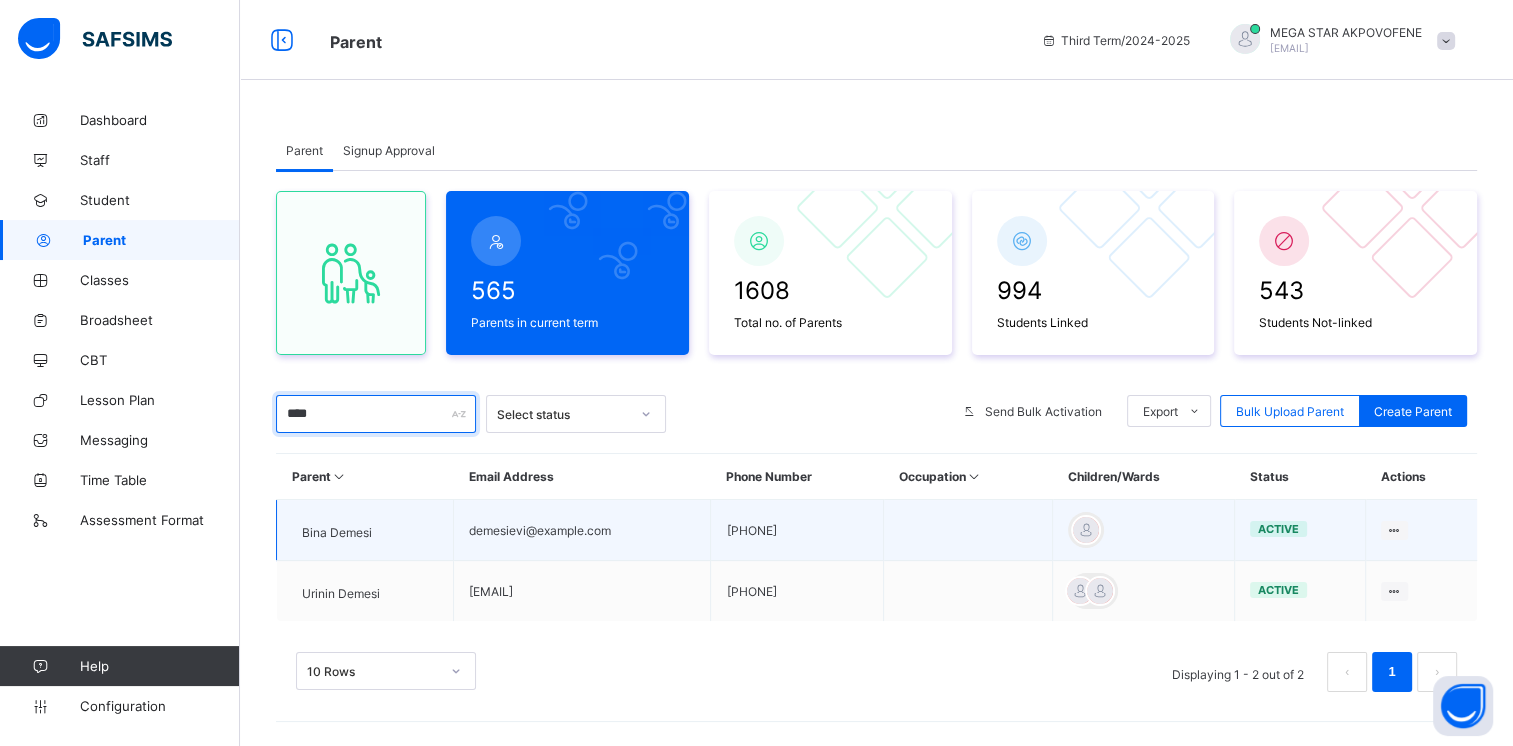 type on "****" 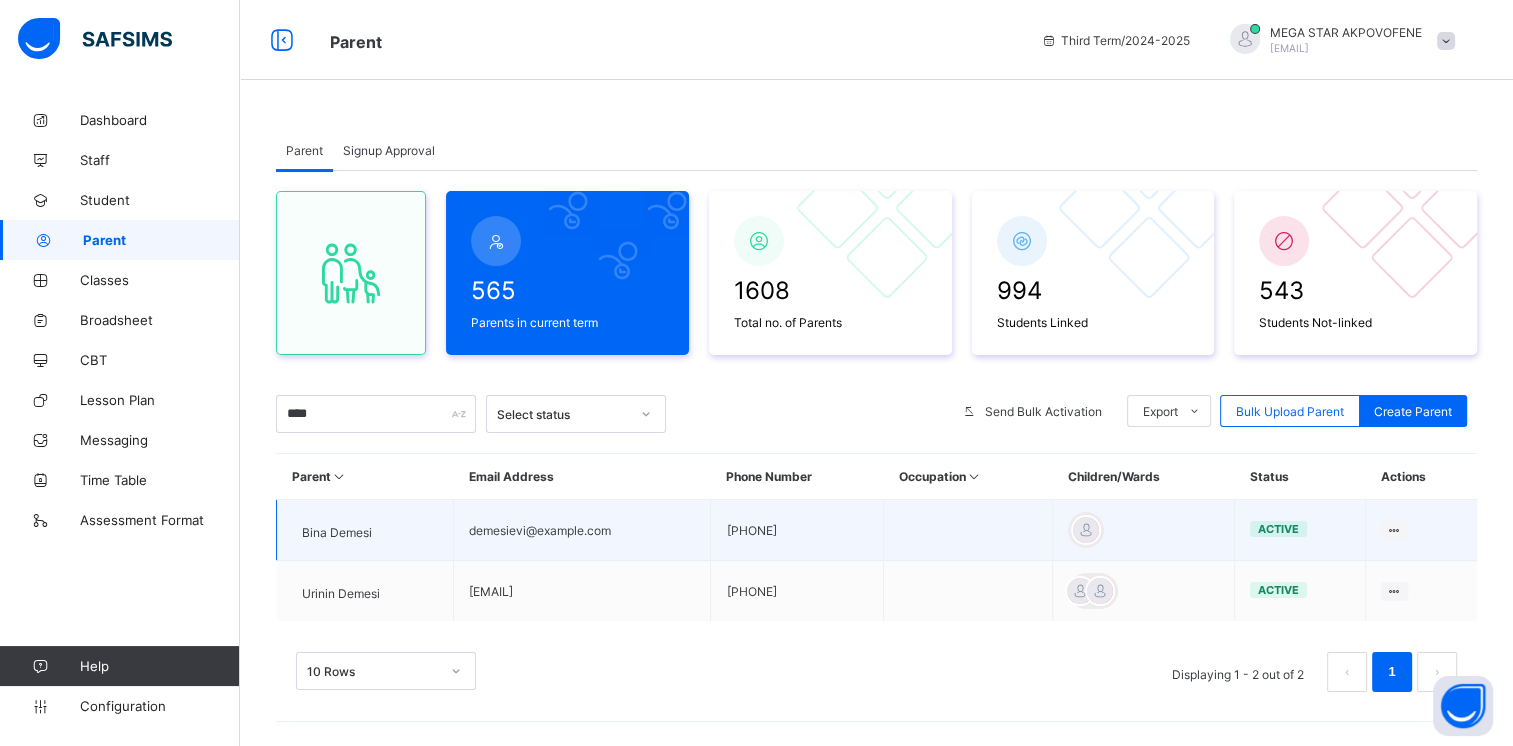 click on "Bina  Demesi" at bounding box center (337, 532) 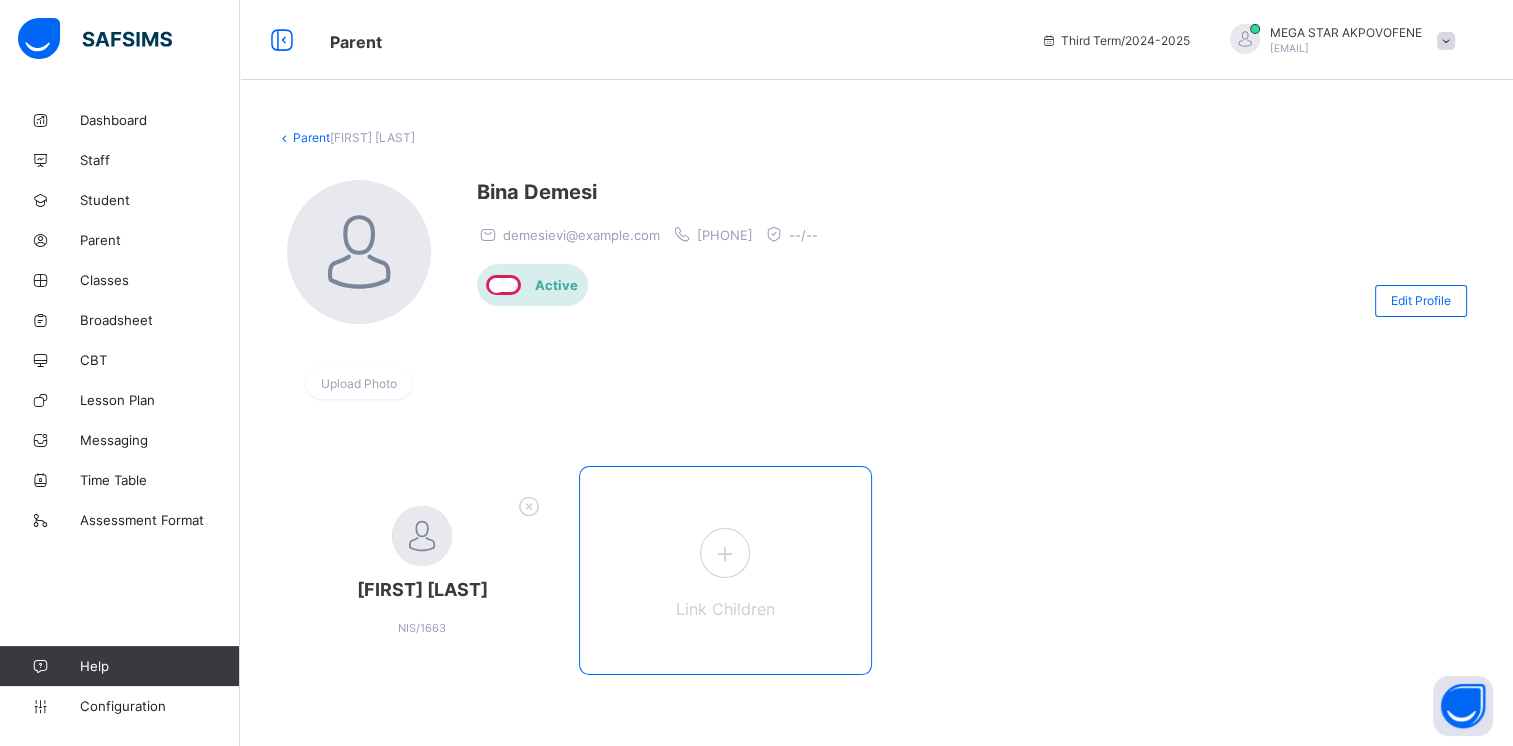 click at bounding box center [725, 553] 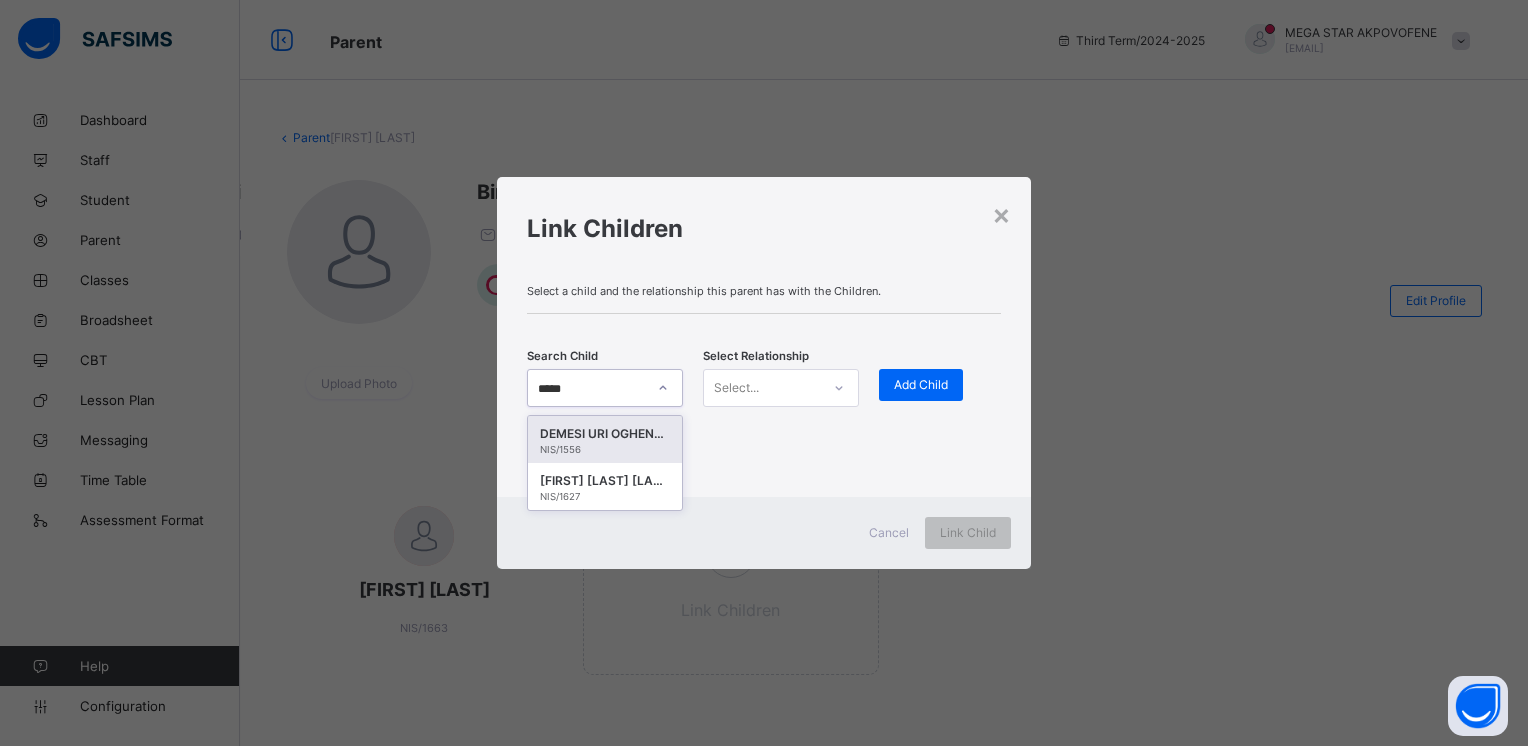 type on "******" 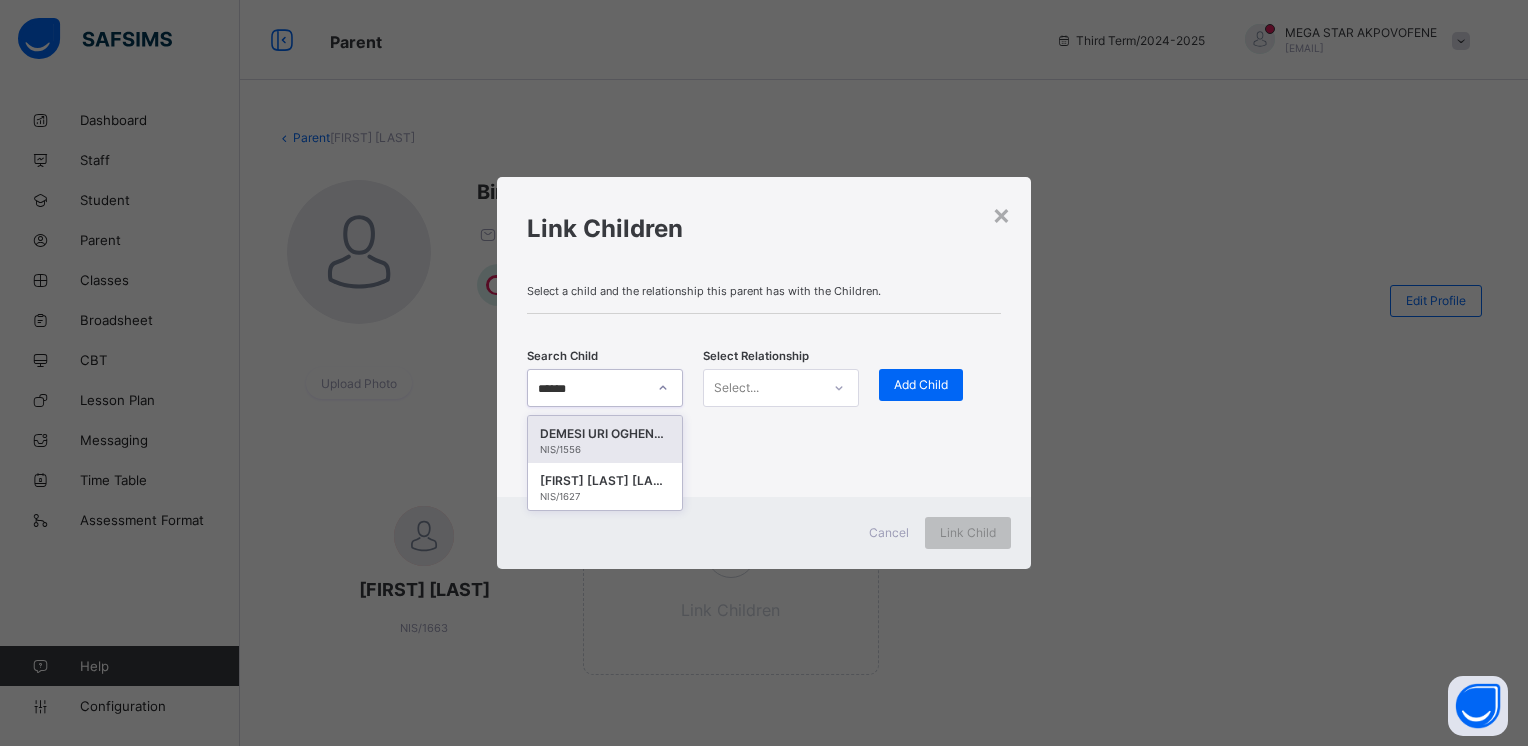 click on "DEMESI URI OGHENEMARO" at bounding box center (605, 434) 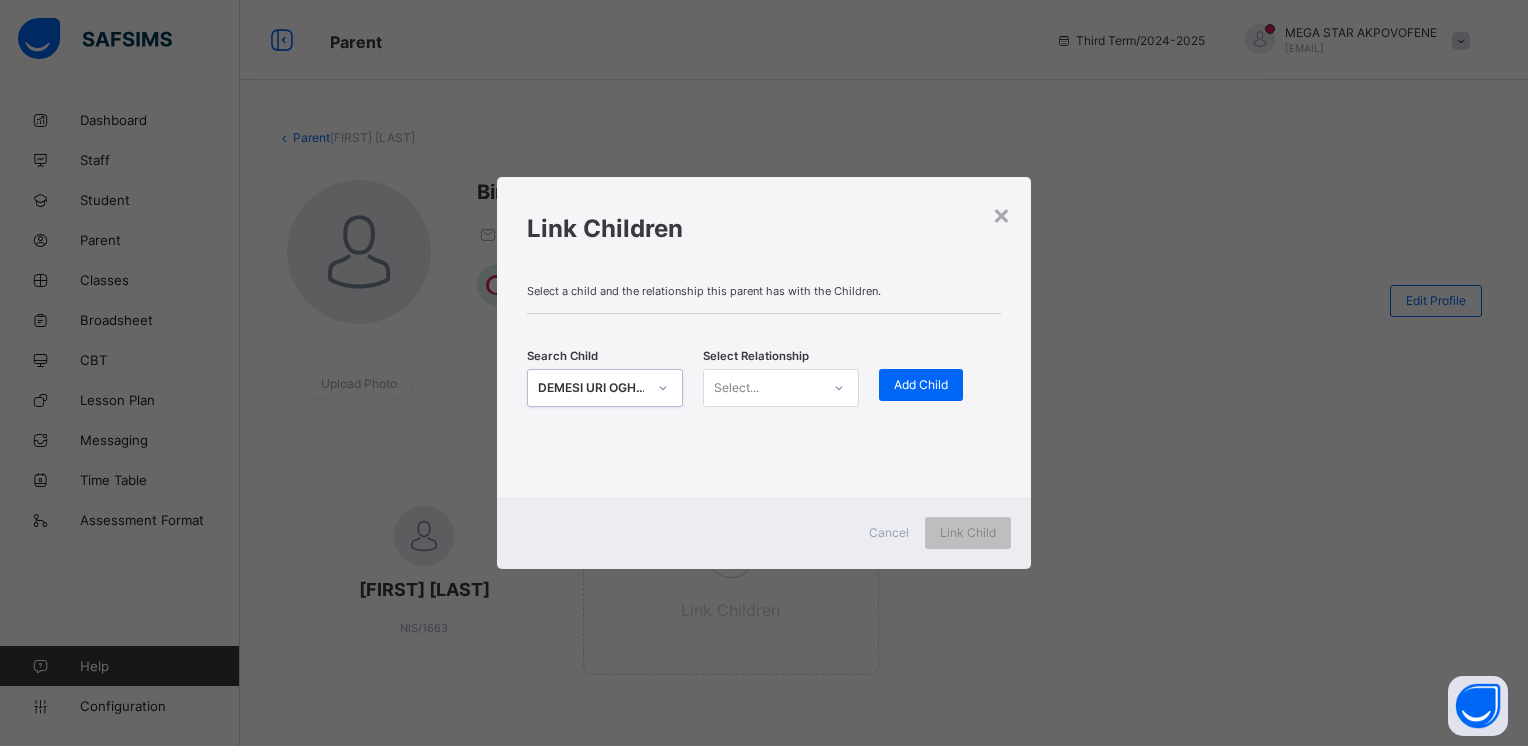 click on "Select..." at bounding box center (736, 388) 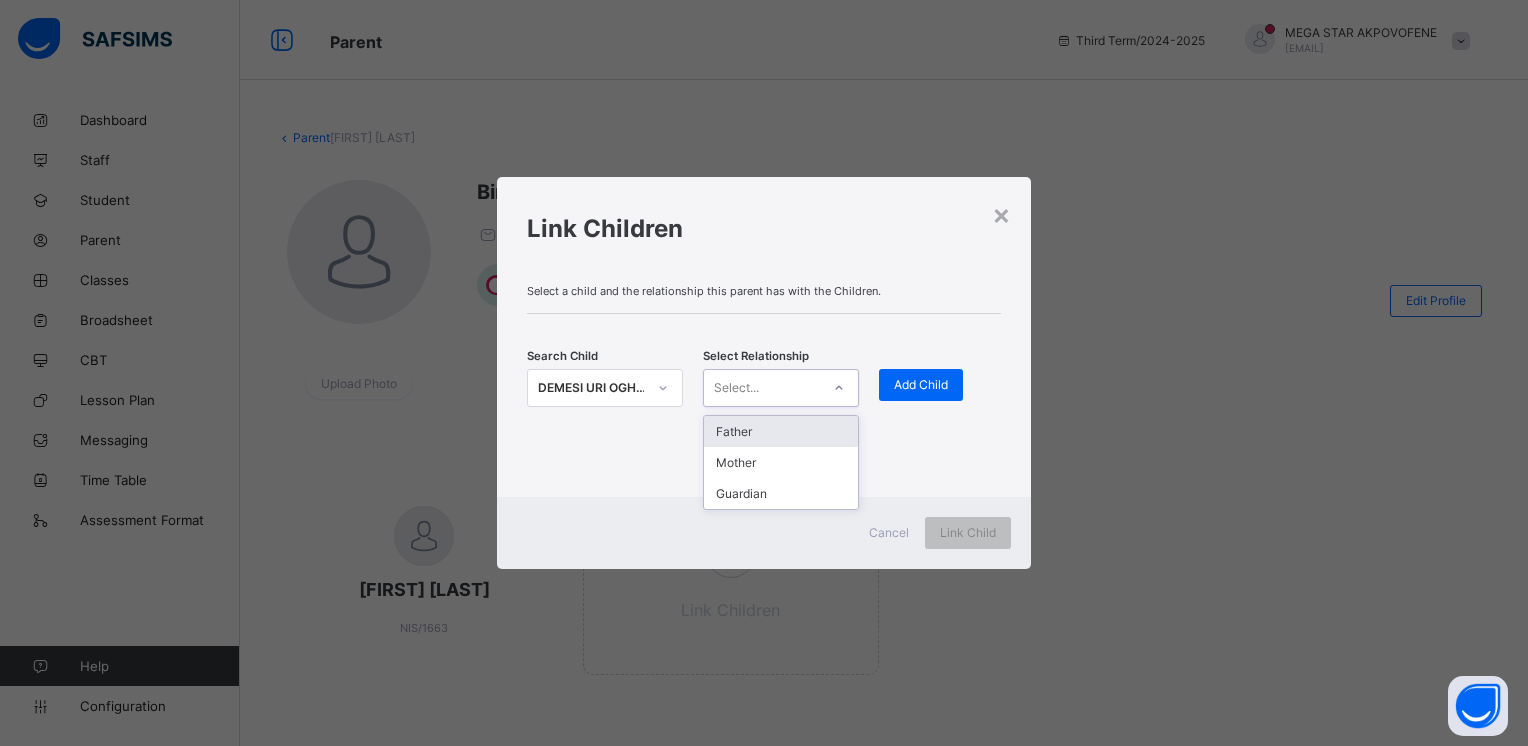 click on "Father" at bounding box center [781, 431] 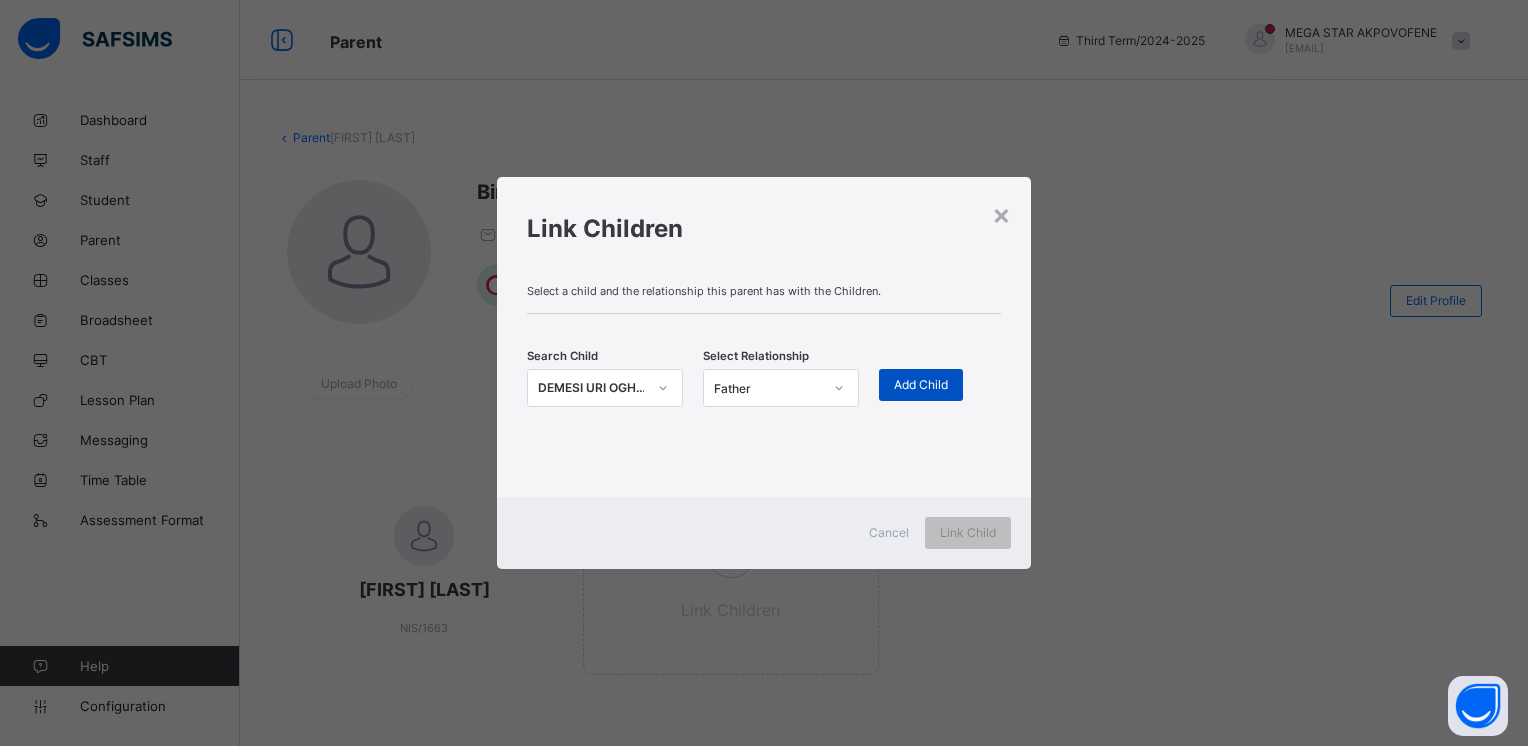 click on "Add Child" at bounding box center (921, 384) 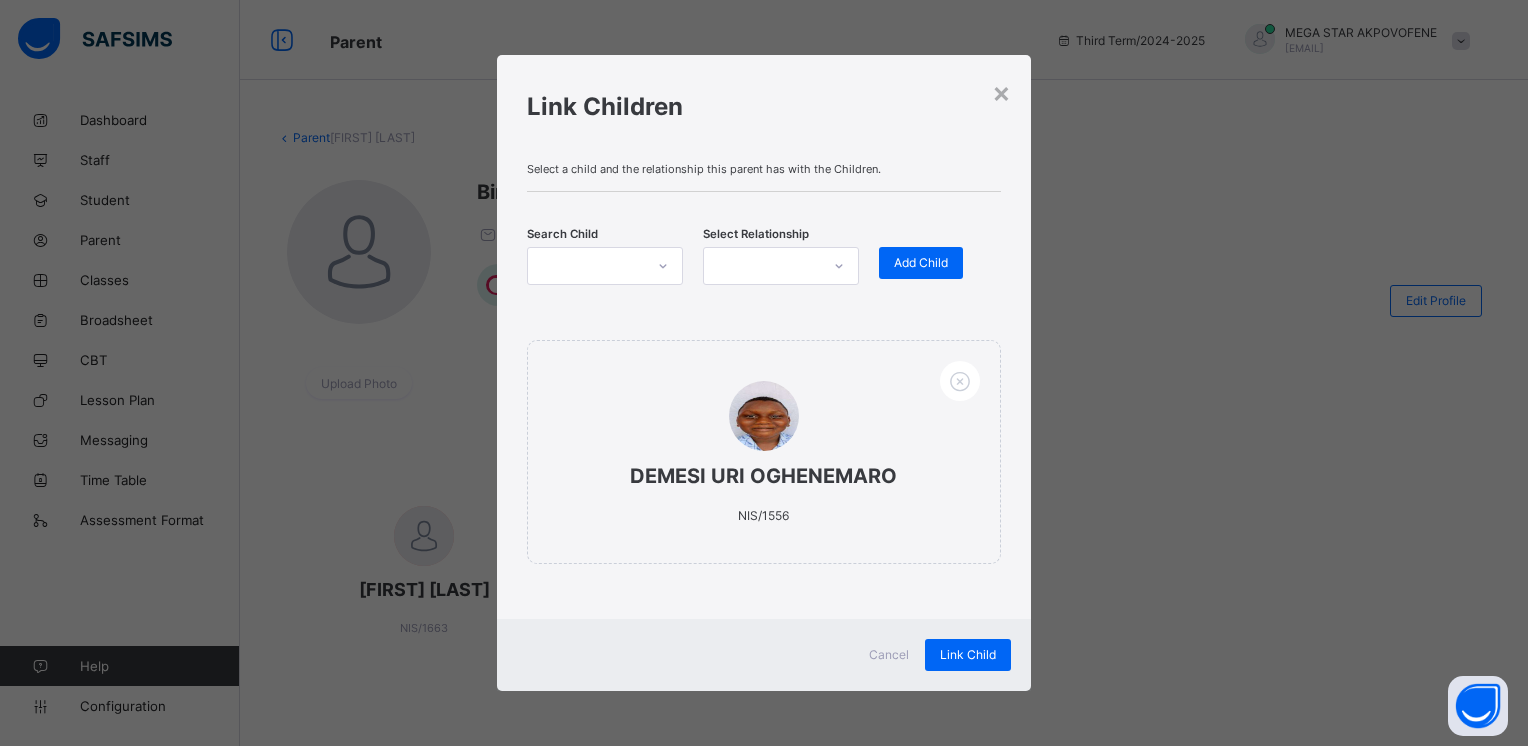 click at bounding box center (605, 266) 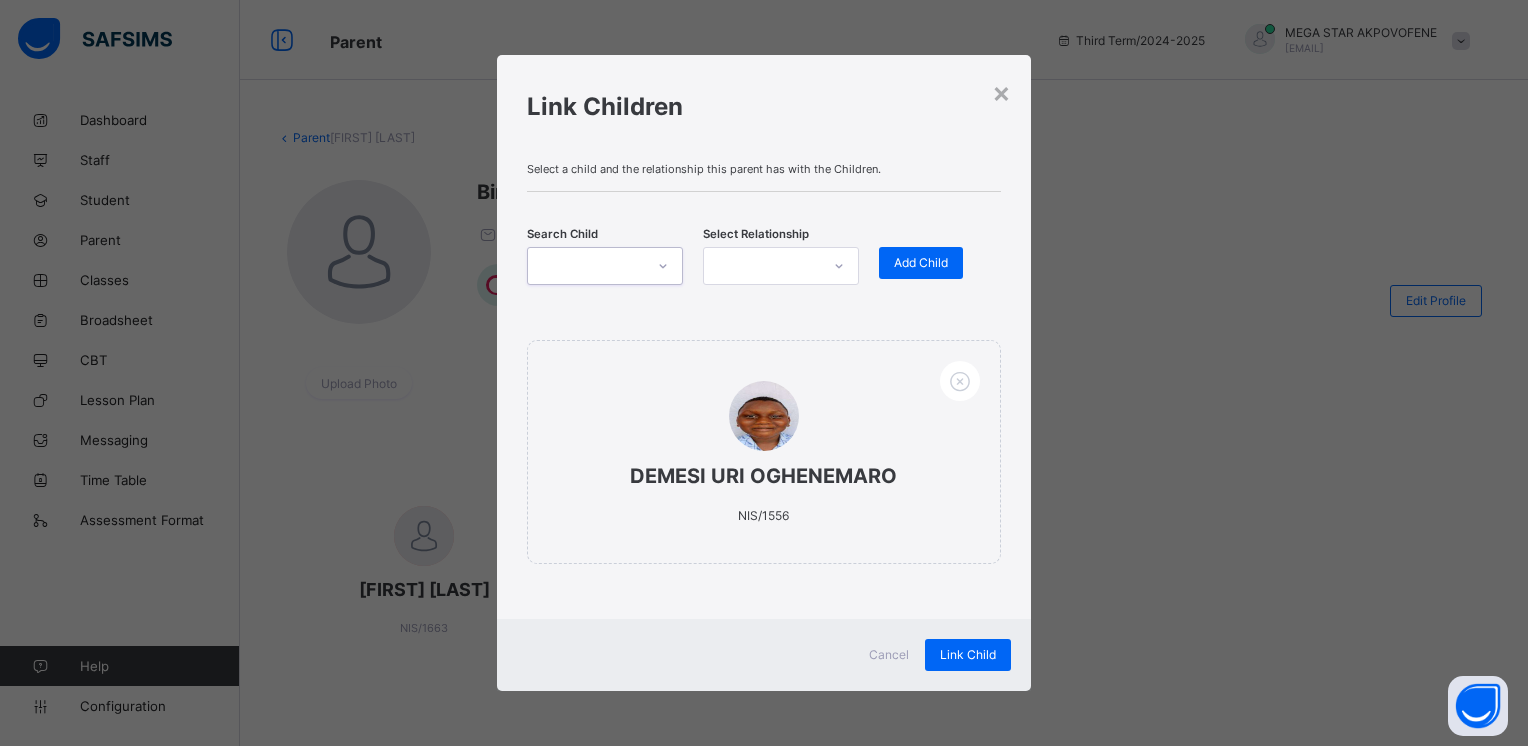 click 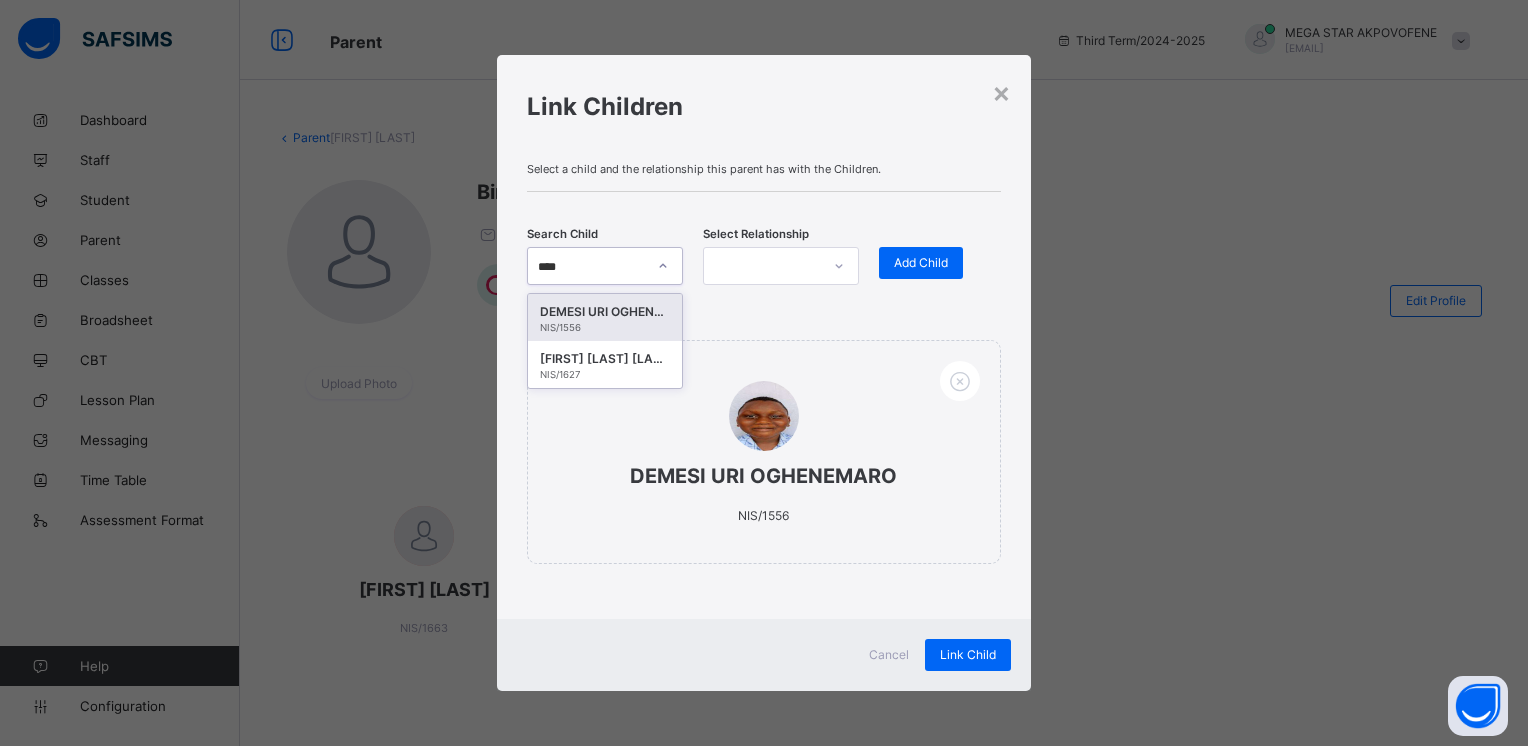 type on "*****" 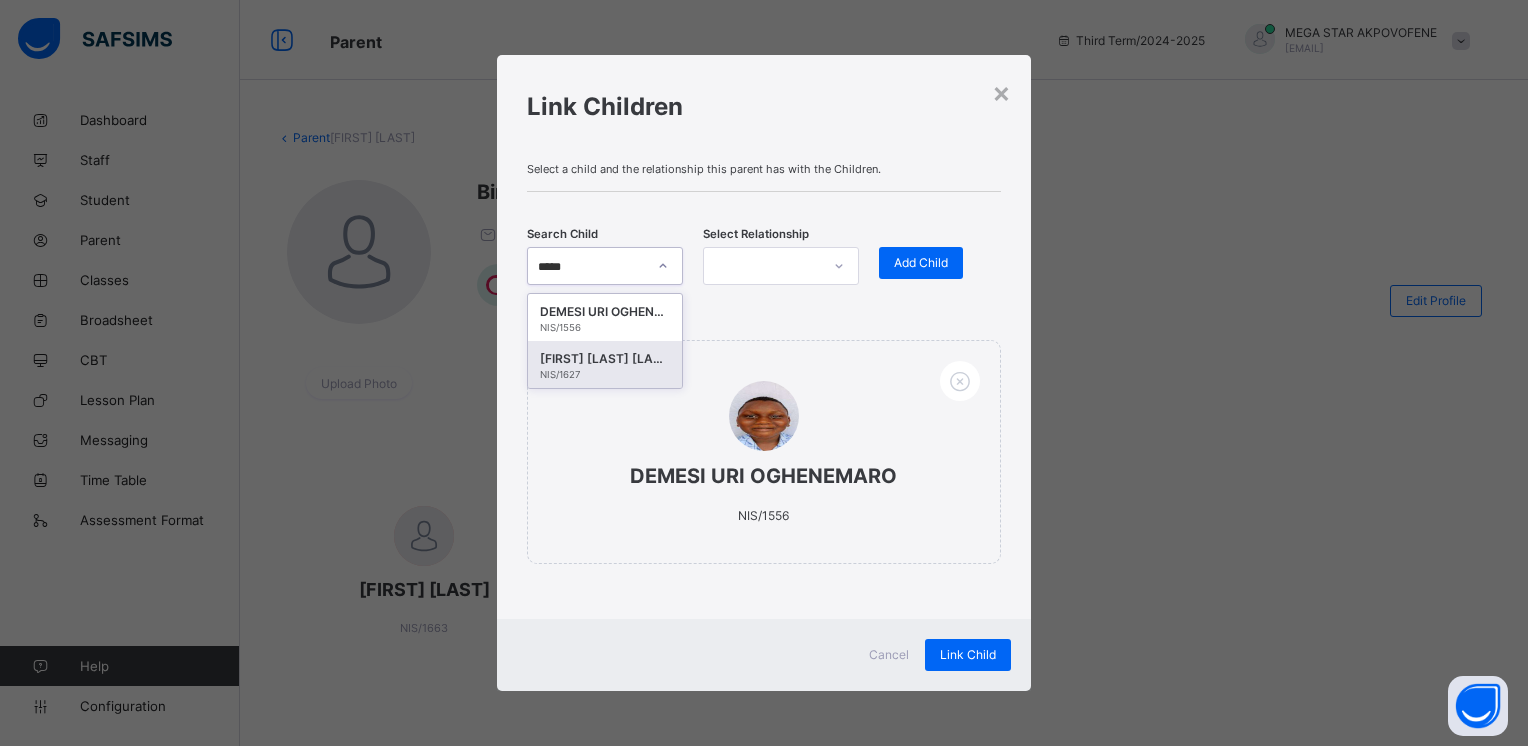 click on "[FIRST] [LAST] [LAST]" at bounding box center (605, 359) 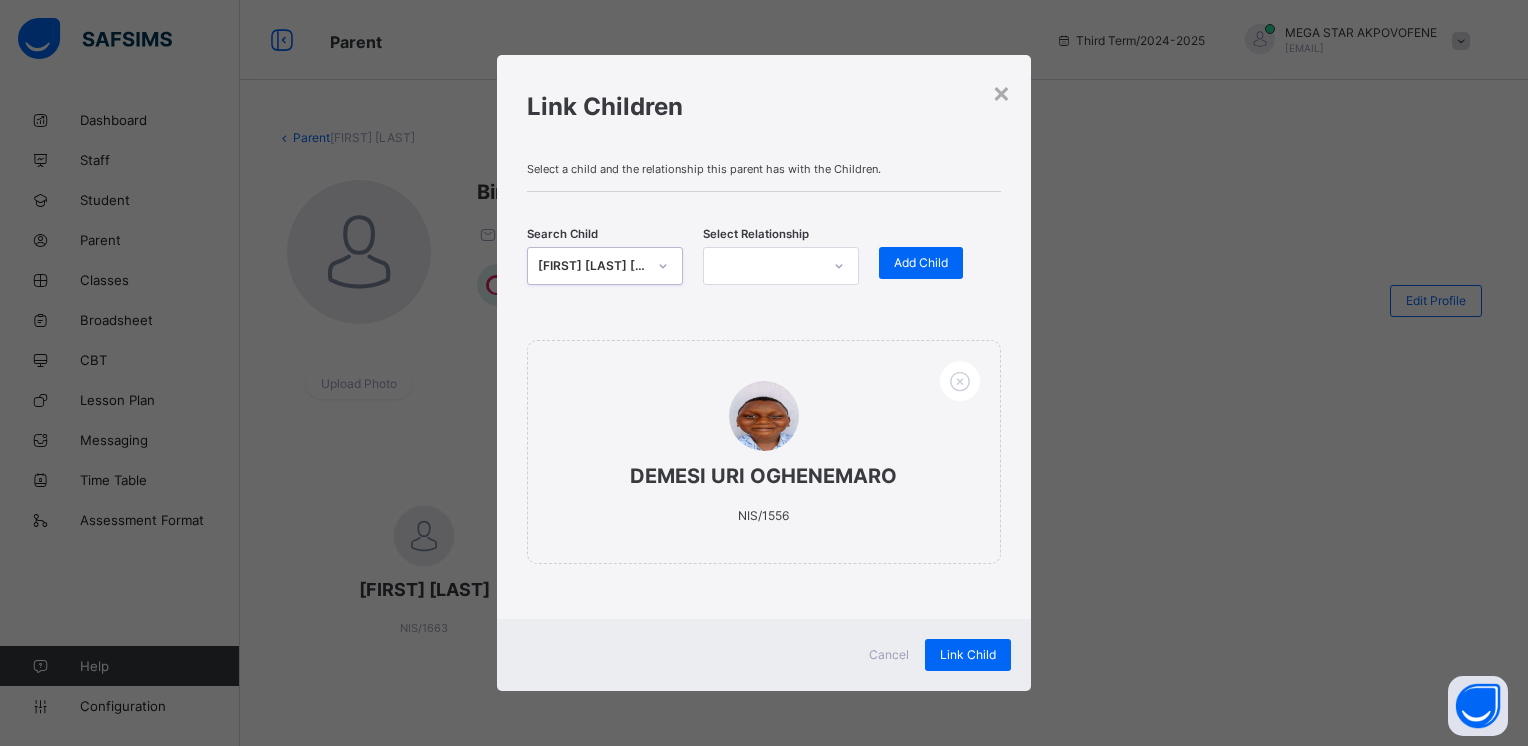 click at bounding box center [762, 266] 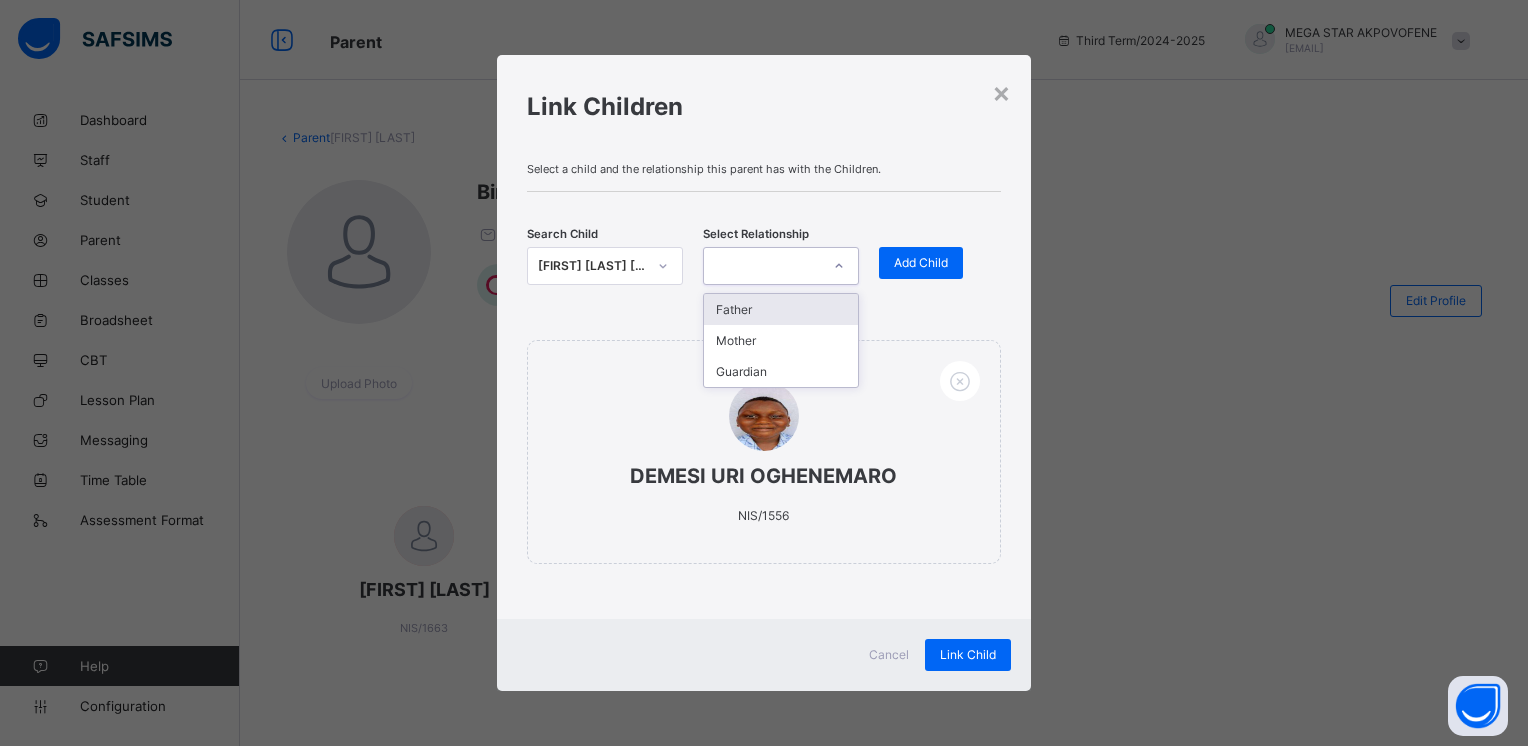 click on "Father" at bounding box center [781, 309] 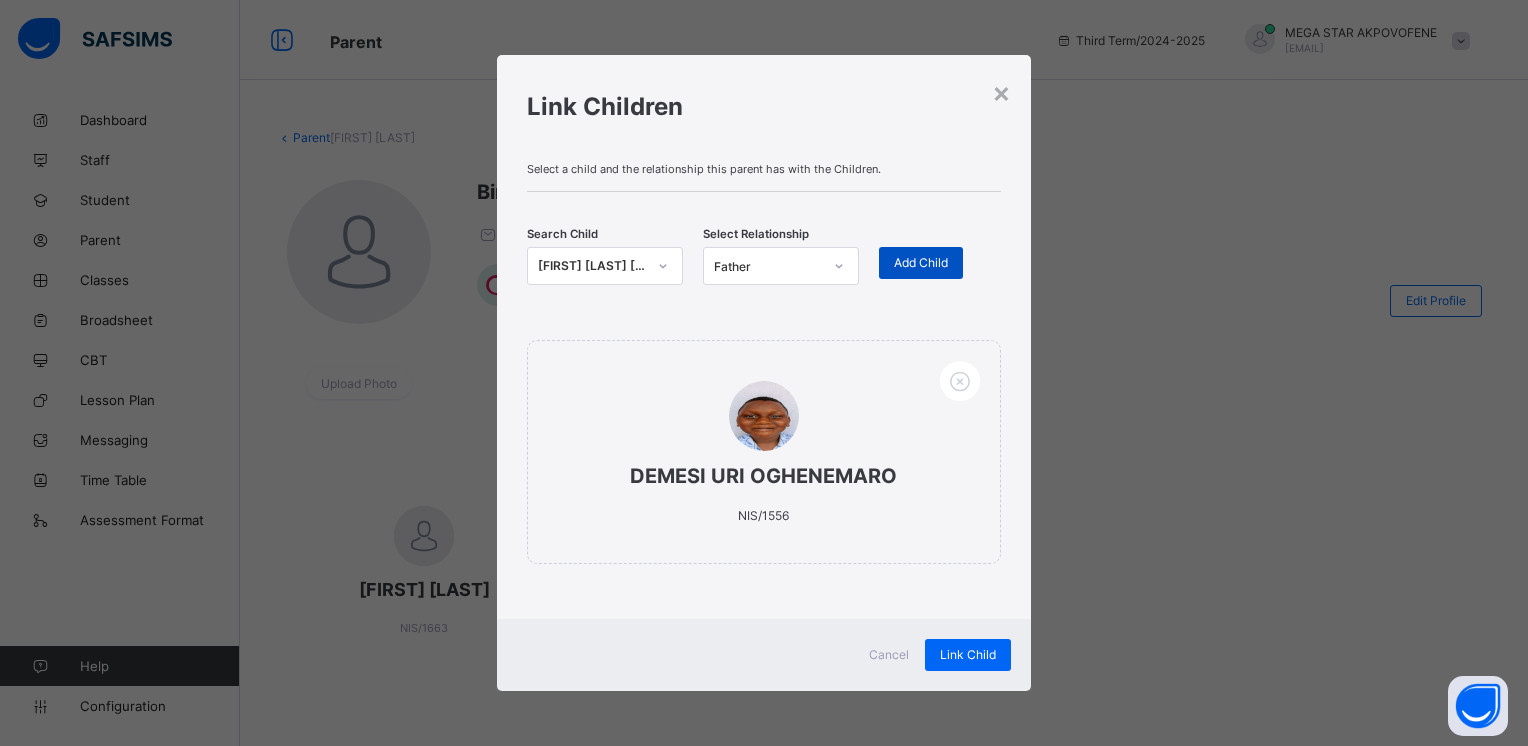 click on "Add Child" at bounding box center (921, 262) 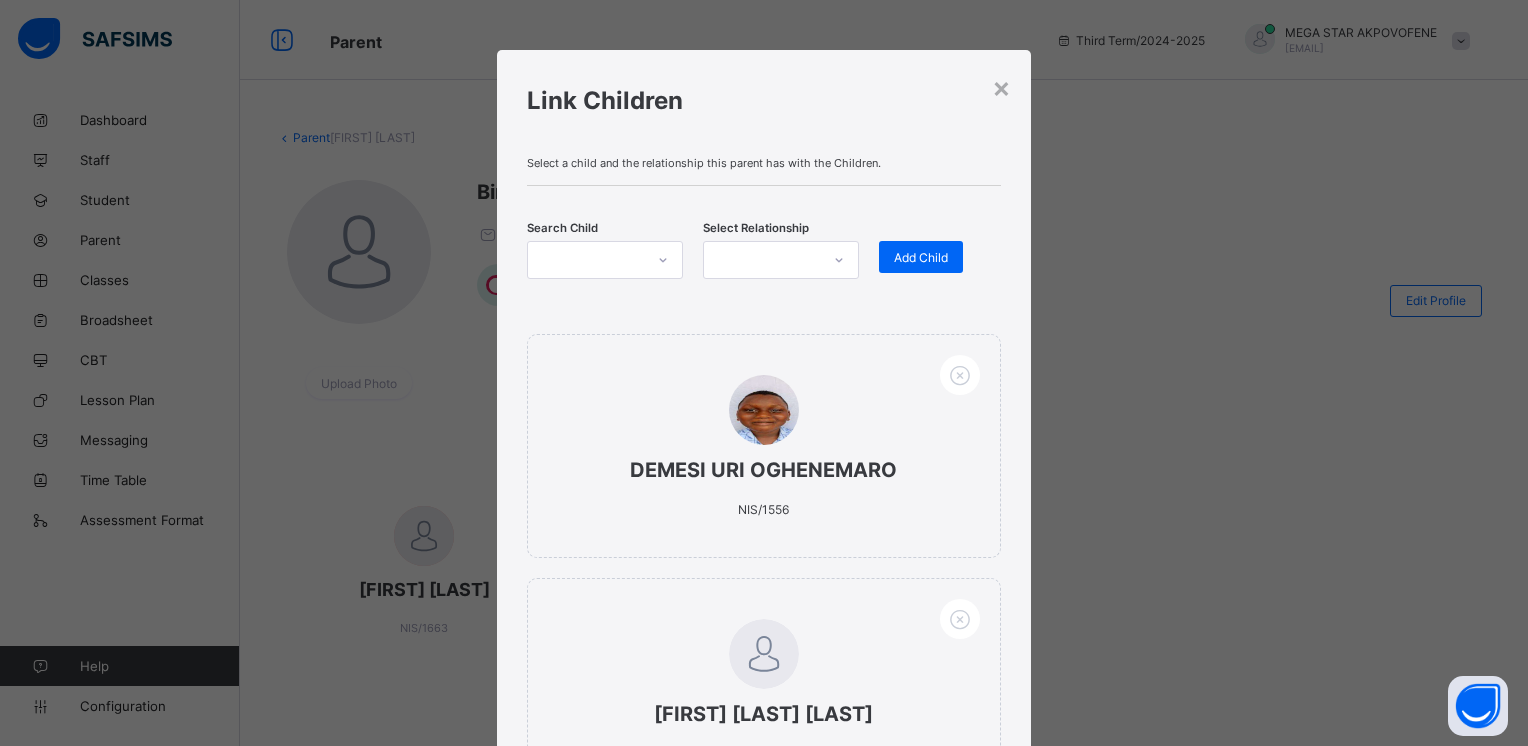 drag, startPoint x: 608, startPoint y: 263, endPoint x: 561, endPoint y: 256, distance: 47.518417 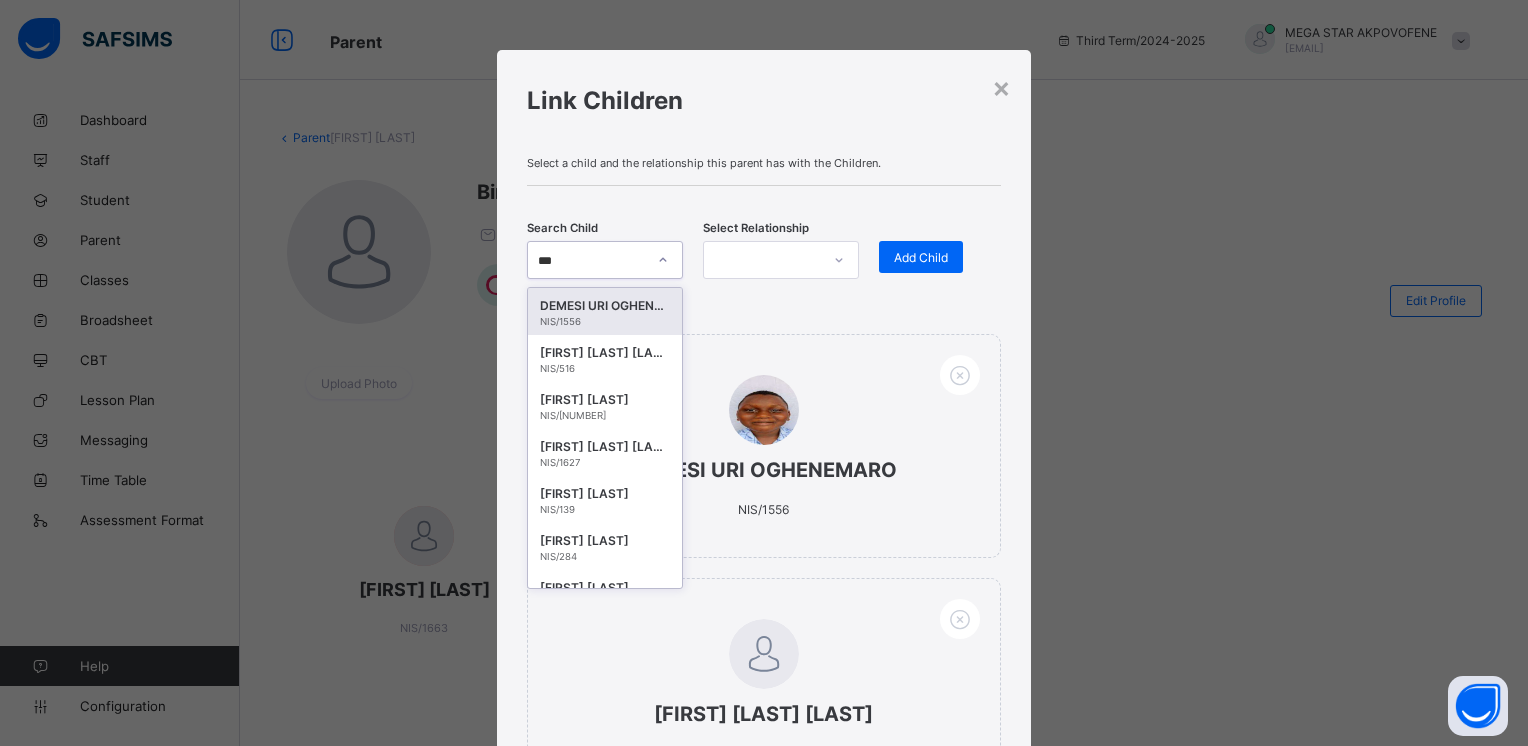 type on "****" 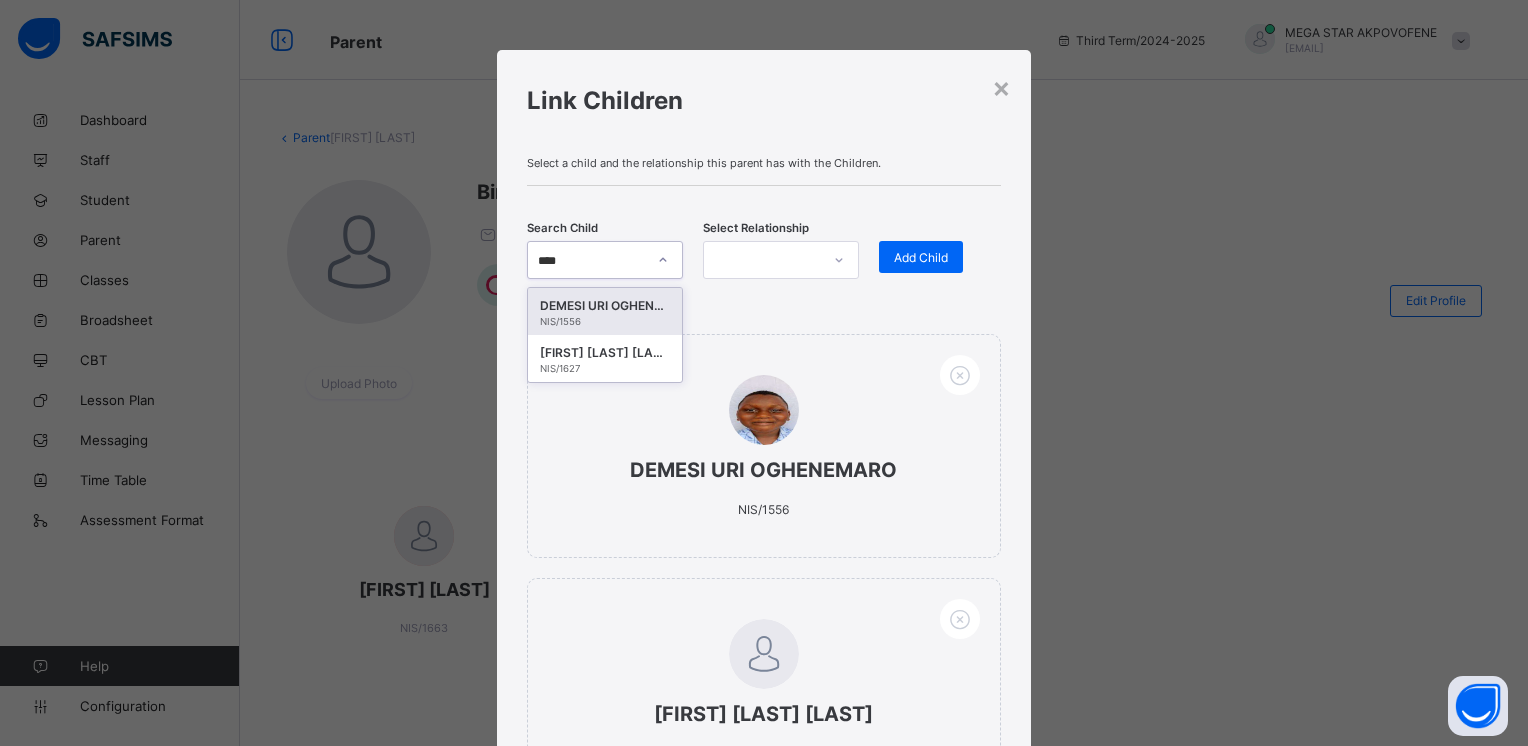 click on "NIS/1556" at bounding box center [605, 321] 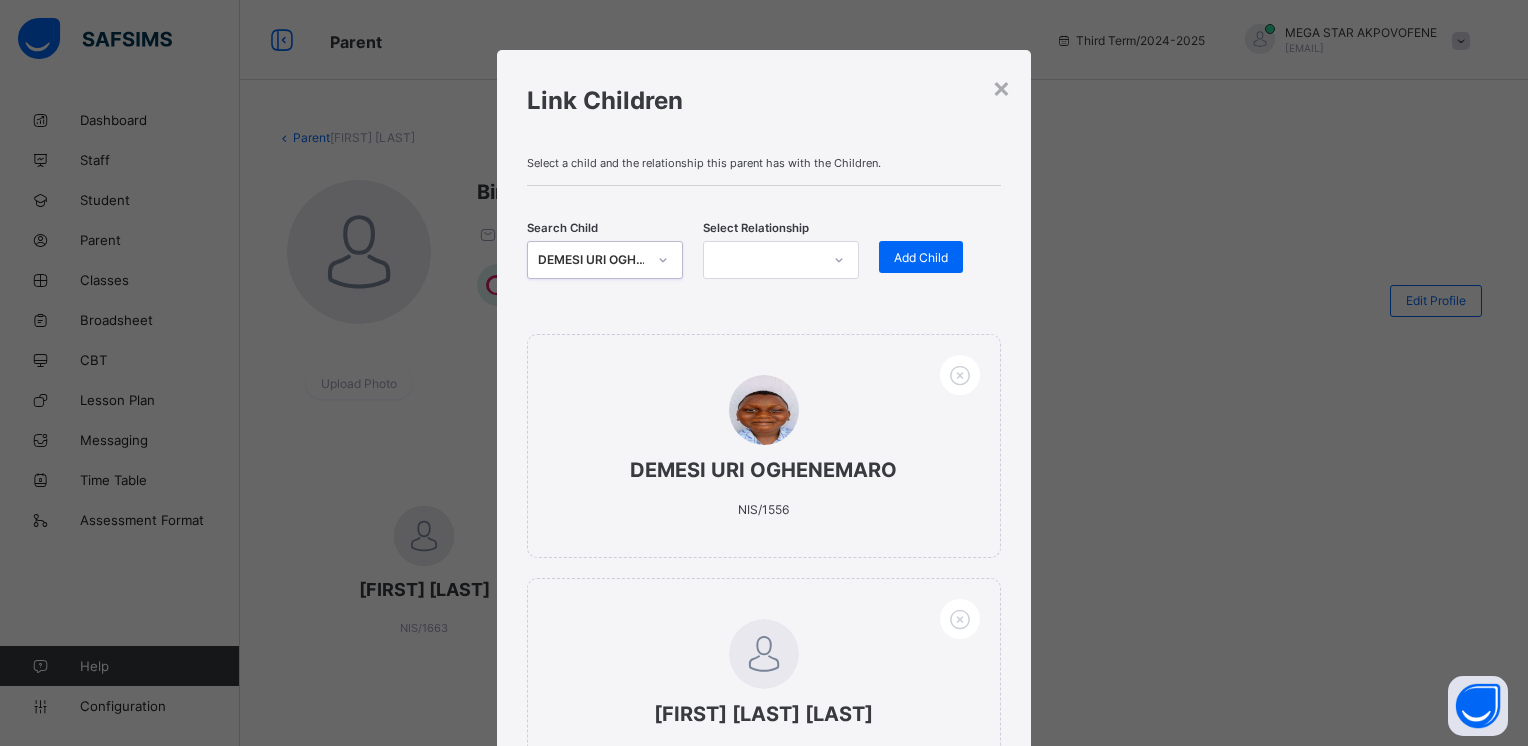 click at bounding box center (762, 260) 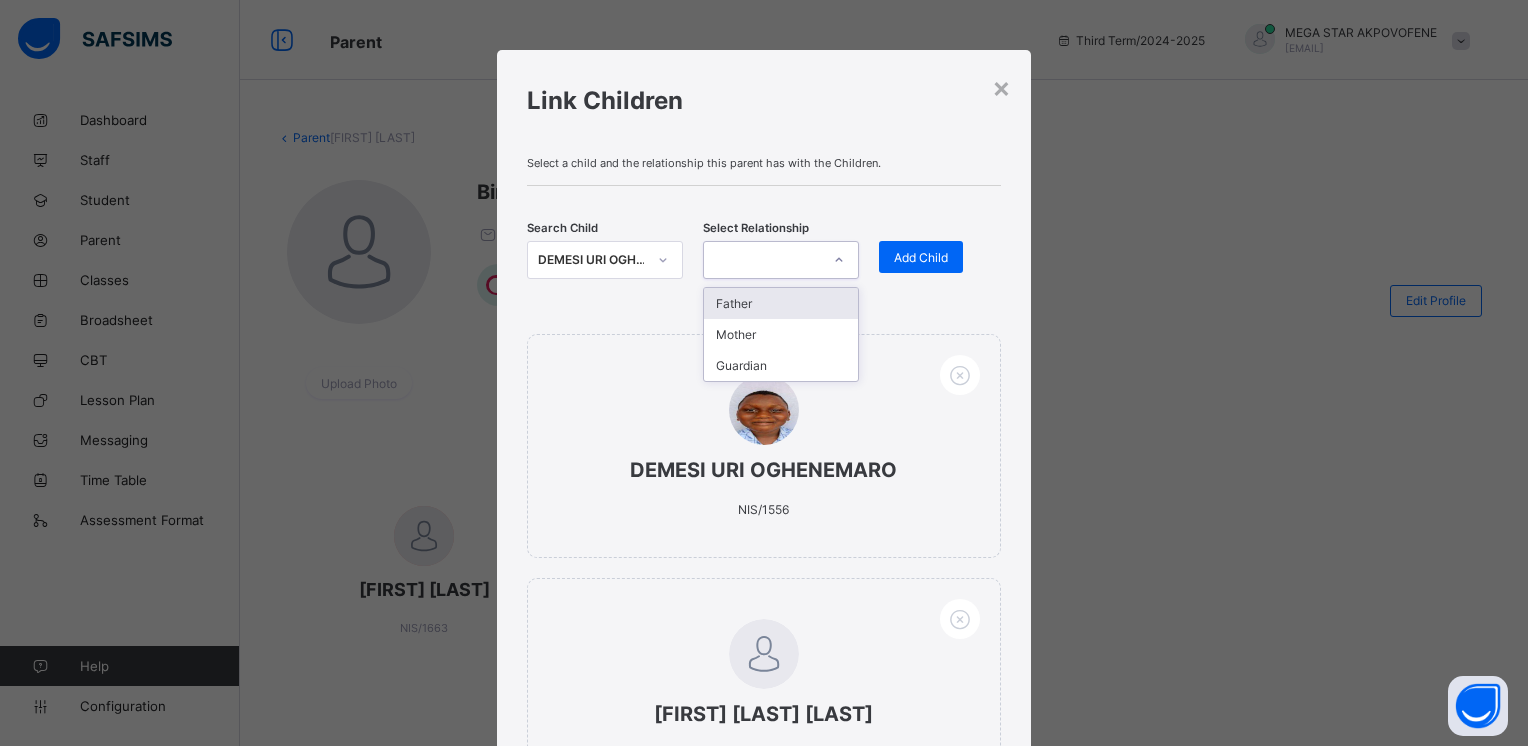 click on "Father" at bounding box center [781, 303] 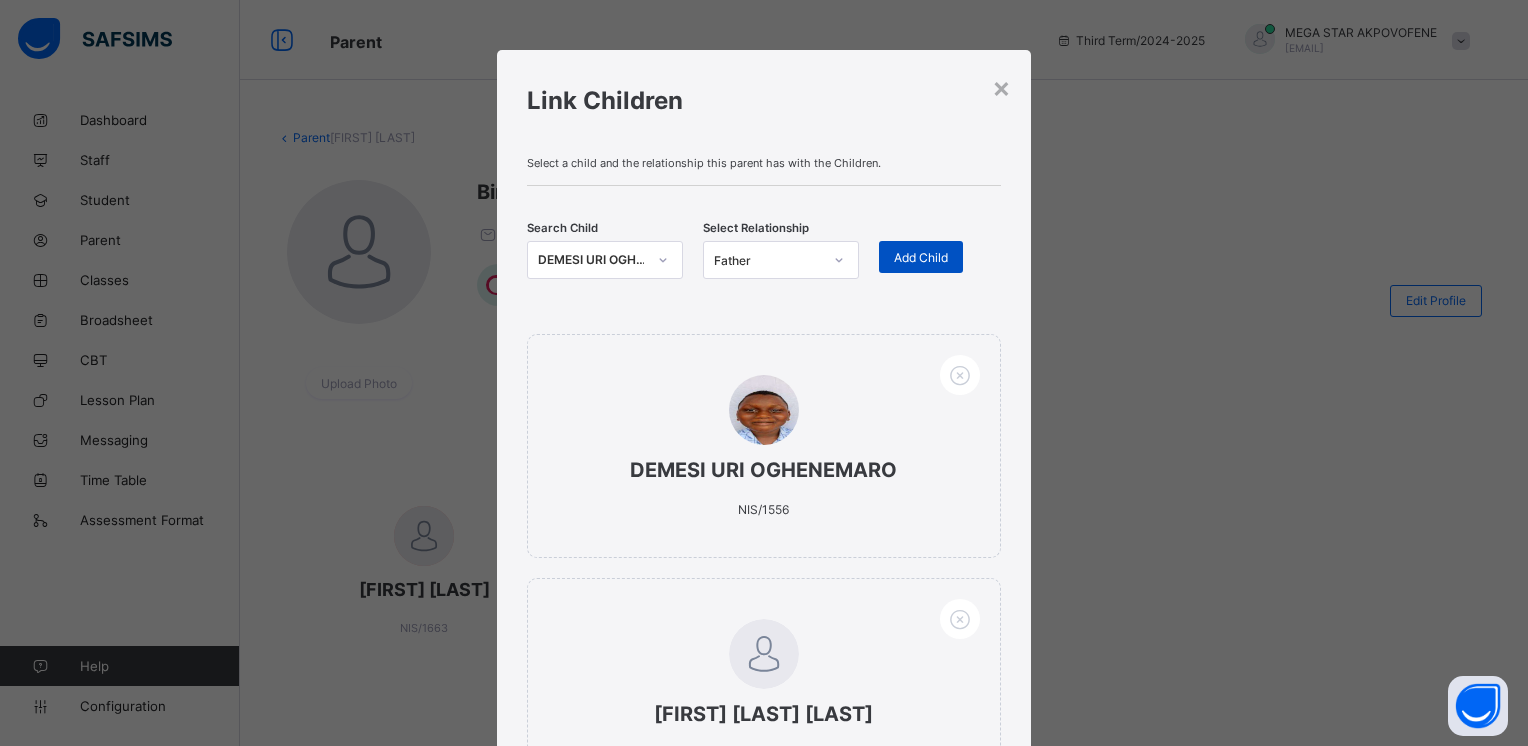 click on "Add Child" at bounding box center [921, 257] 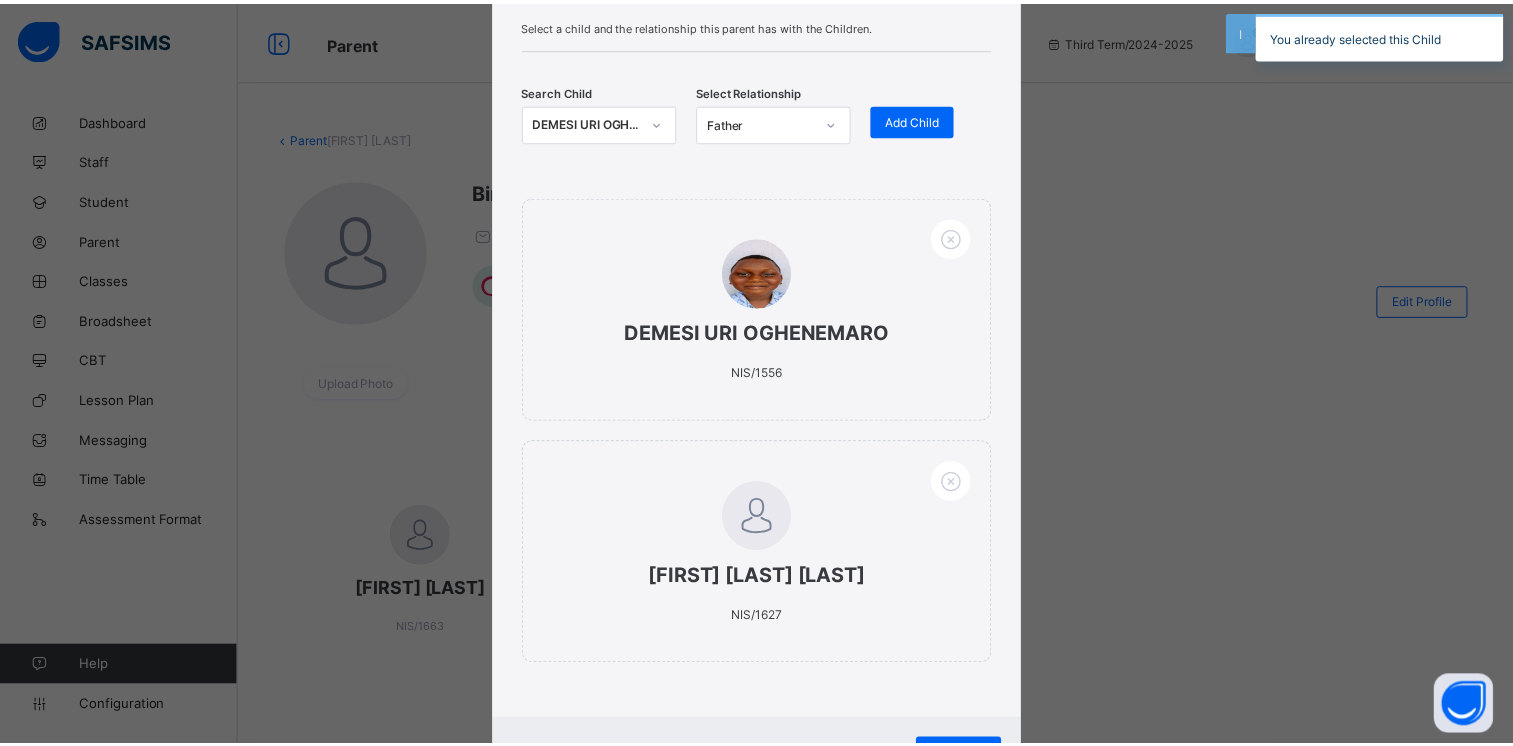 scroll, scrollTop: 231, scrollLeft: 0, axis: vertical 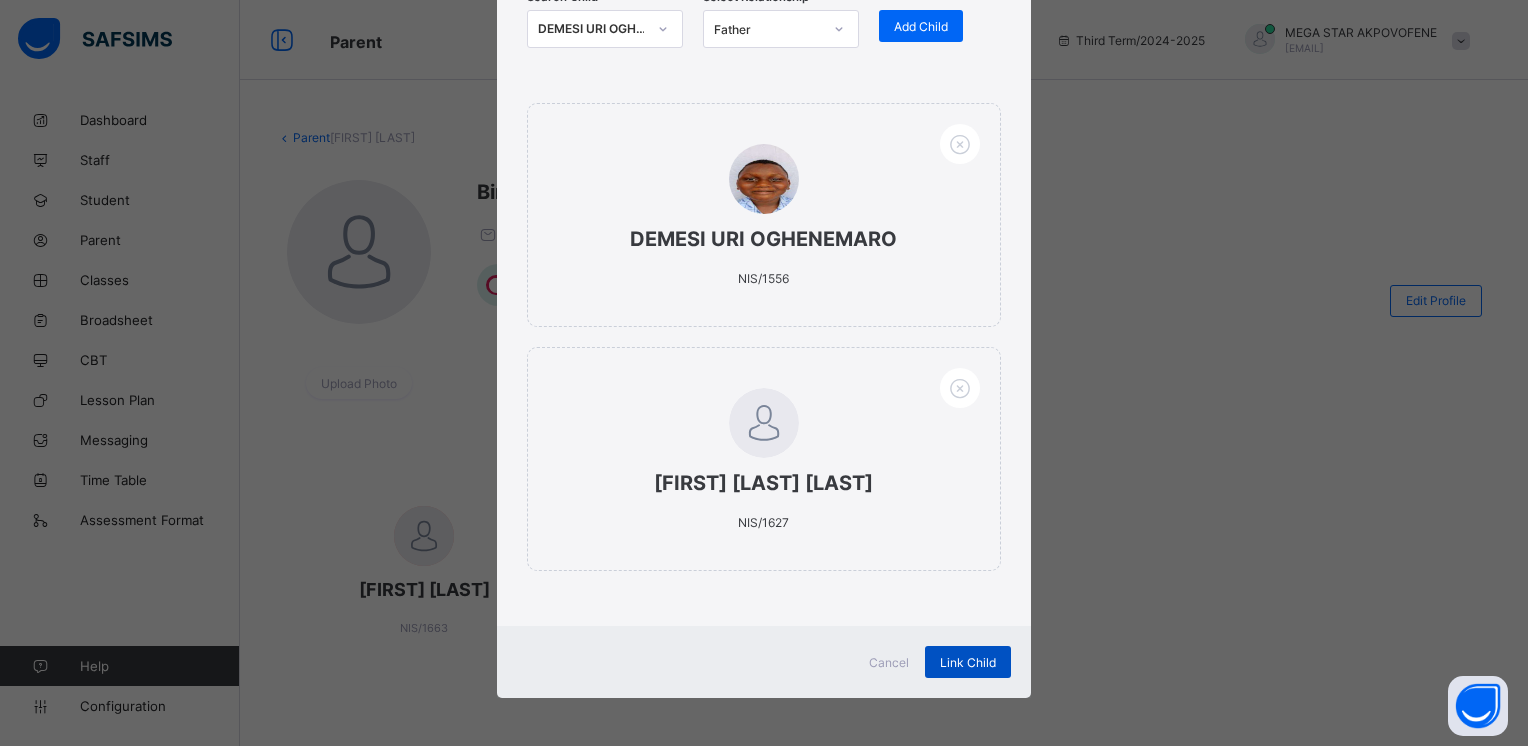 click on "Link Child" at bounding box center (968, 662) 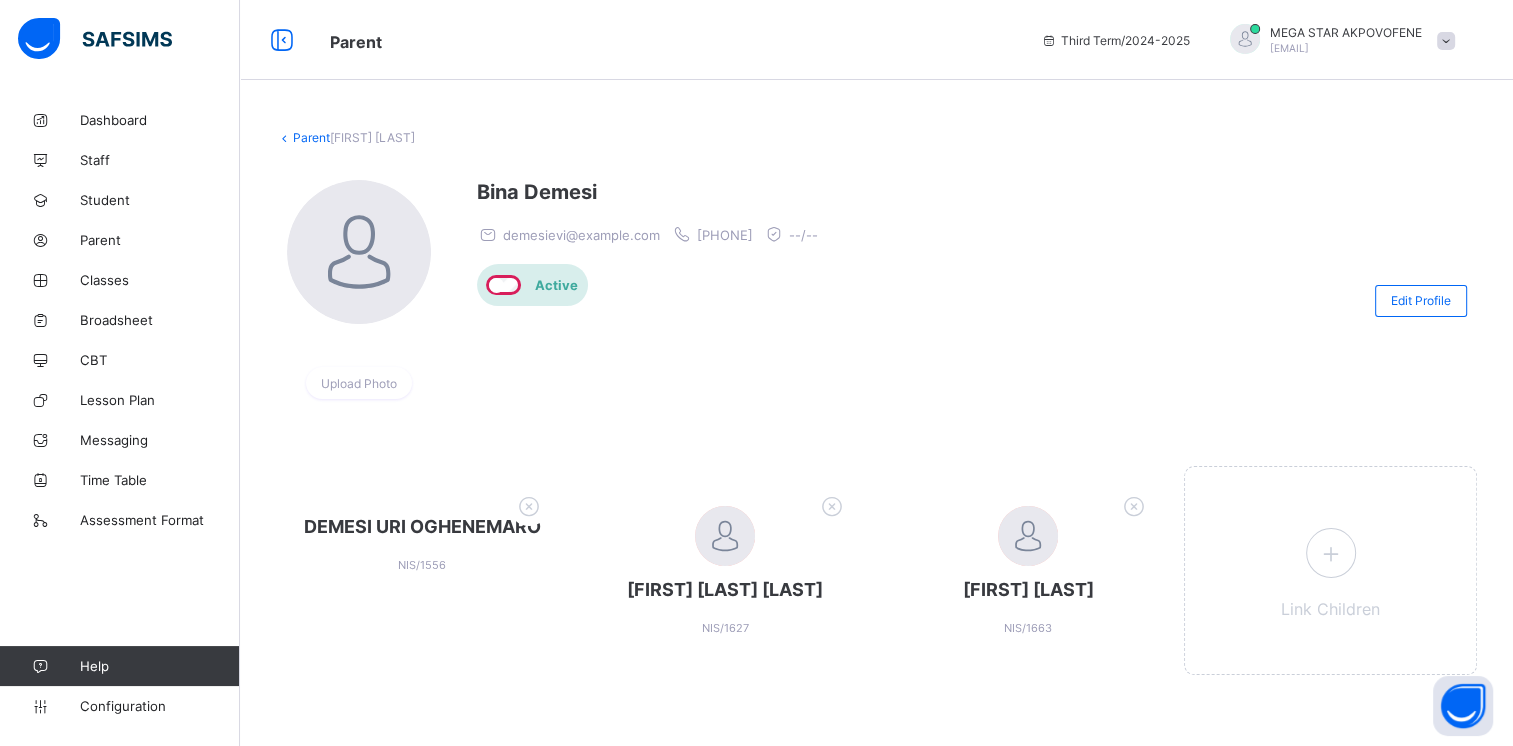 click on "Parent" at bounding box center [311, 137] 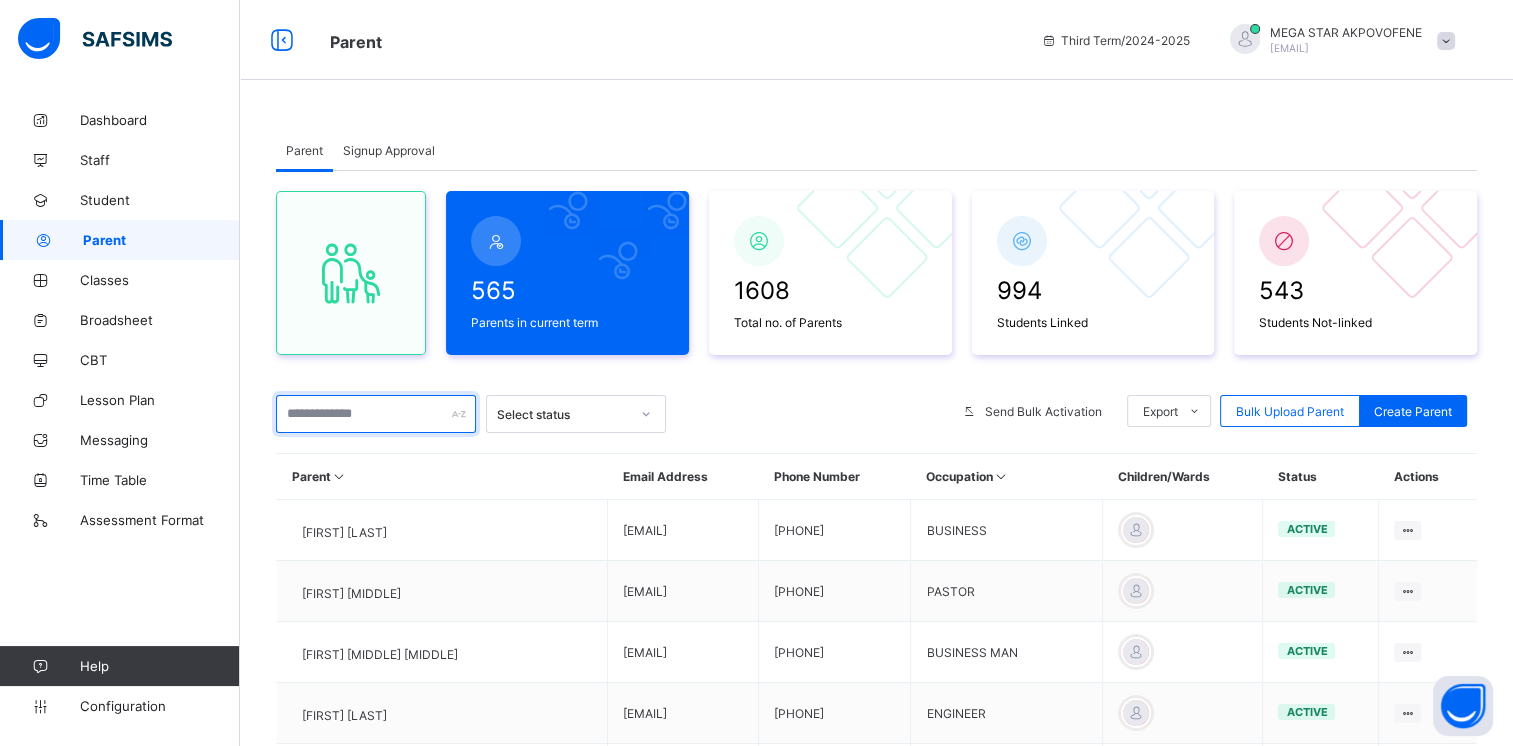 click at bounding box center [376, 414] 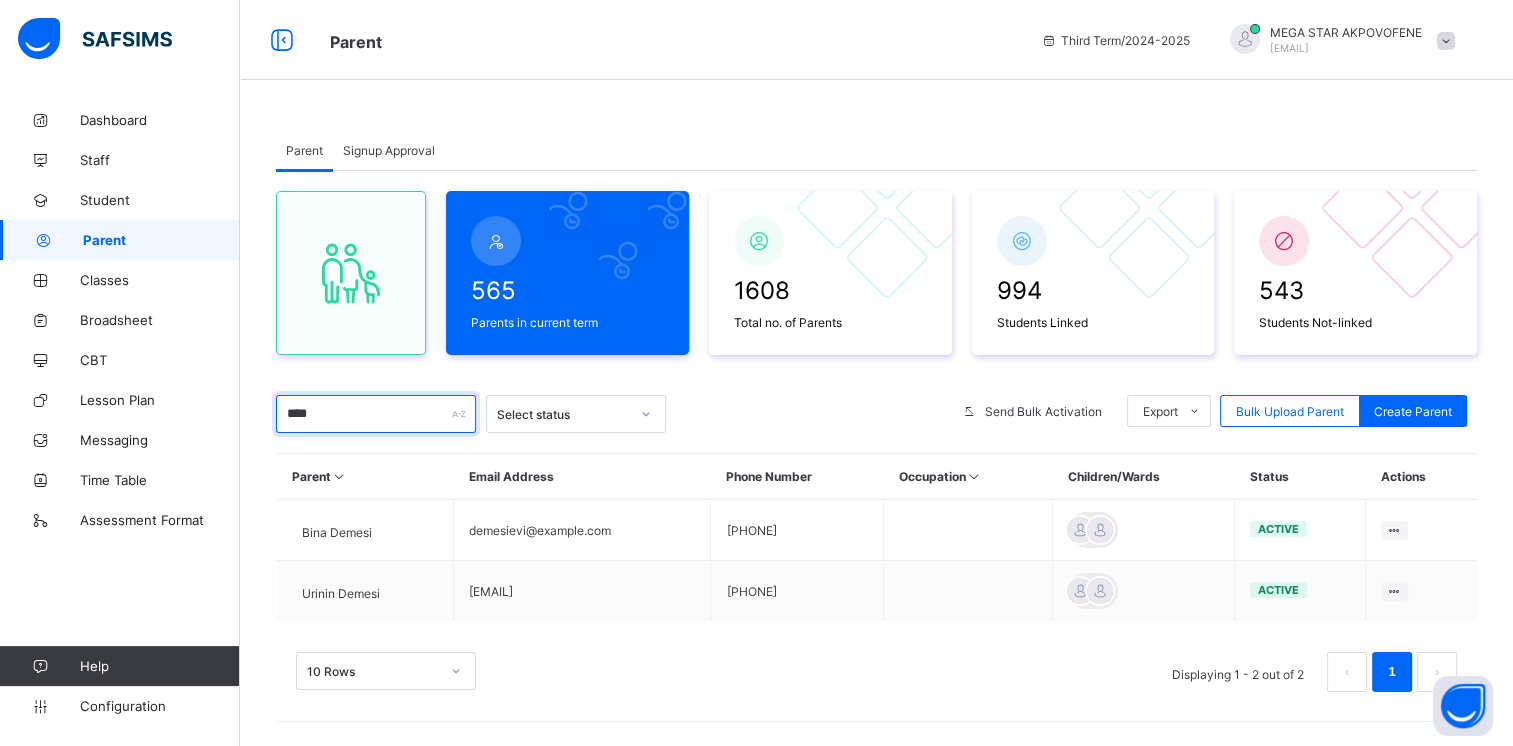 type on "****" 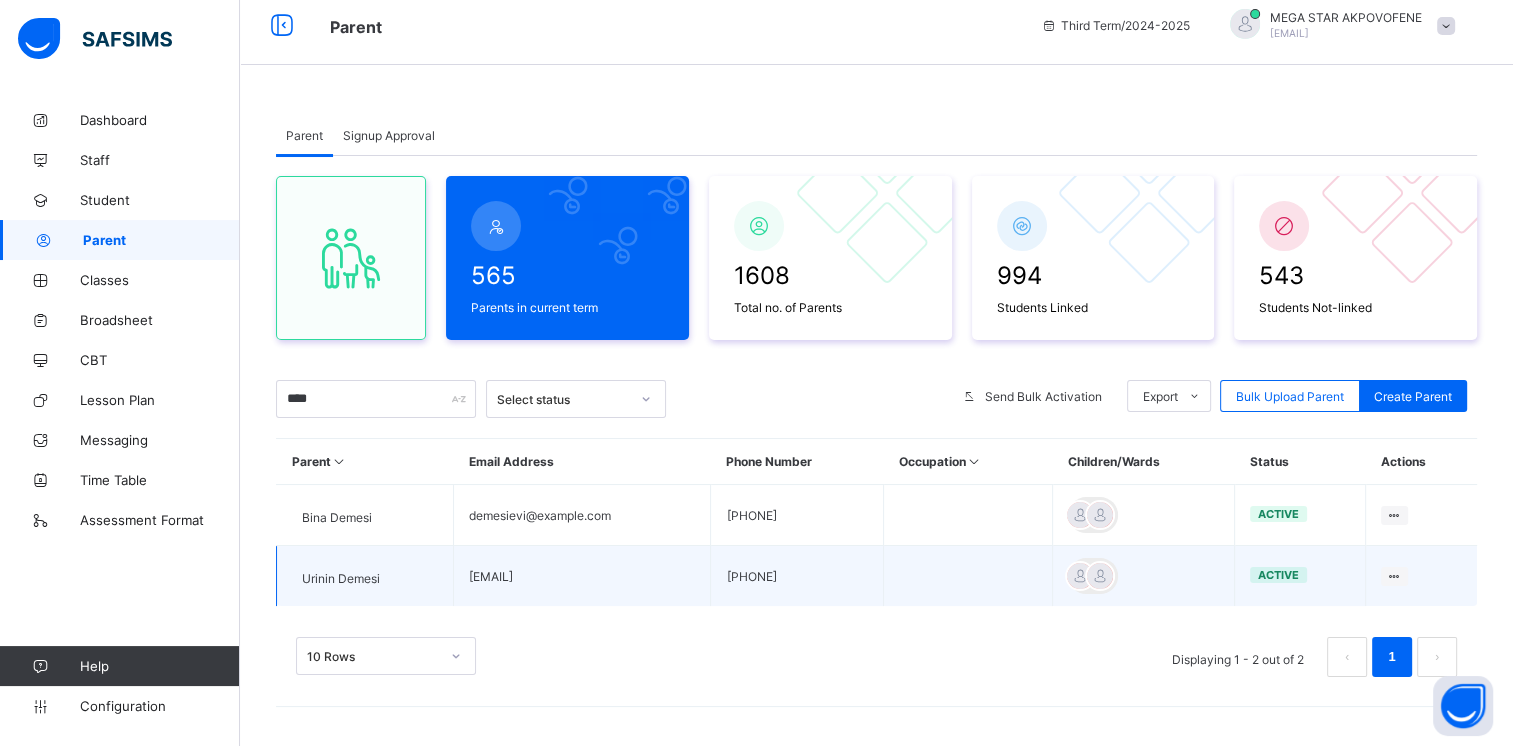 click on "Edit Parent View Profile Reset Password Resend Activation Link Change Email Link Children Delete Parent" at bounding box center [1421, 576] 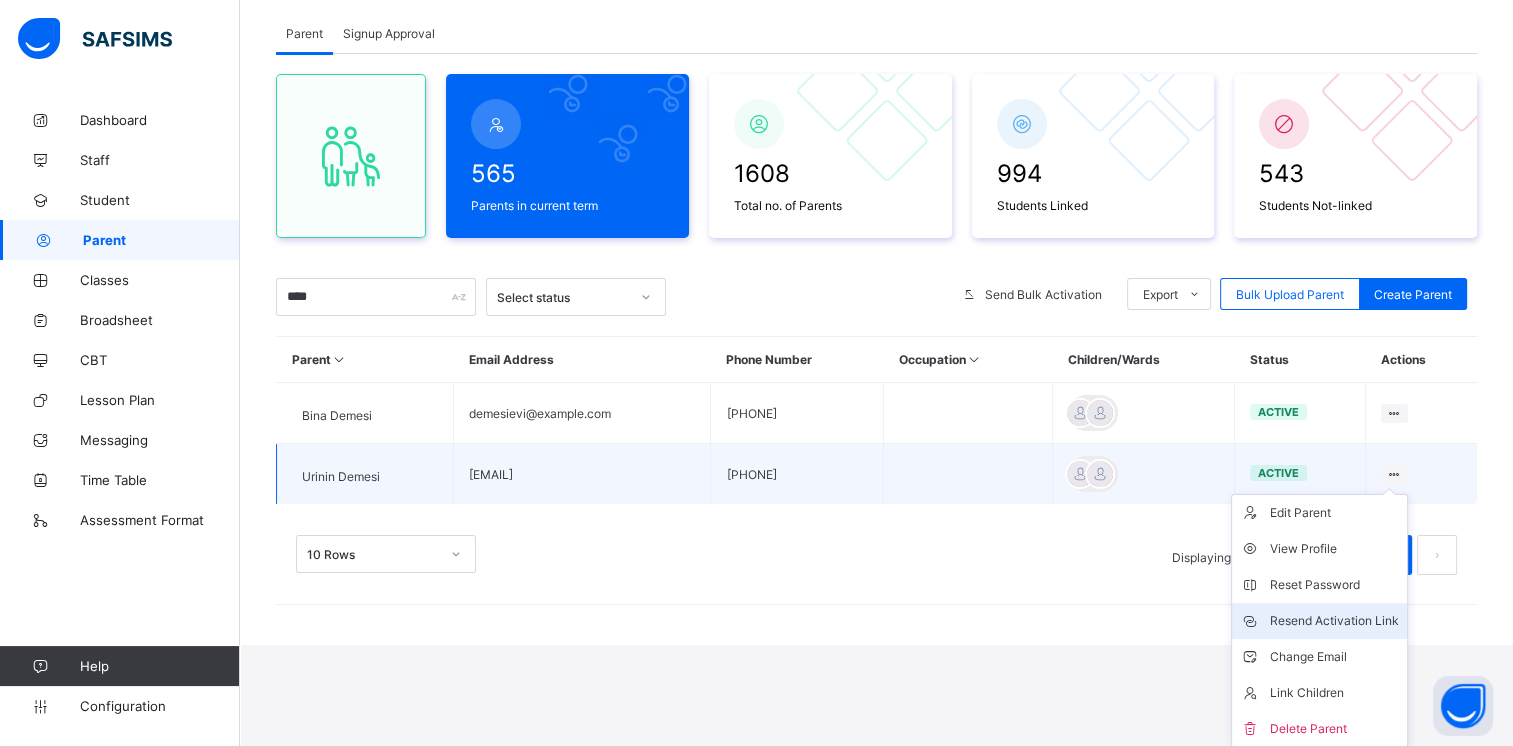 scroll, scrollTop: 15, scrollLeft: 0, axis: vertical 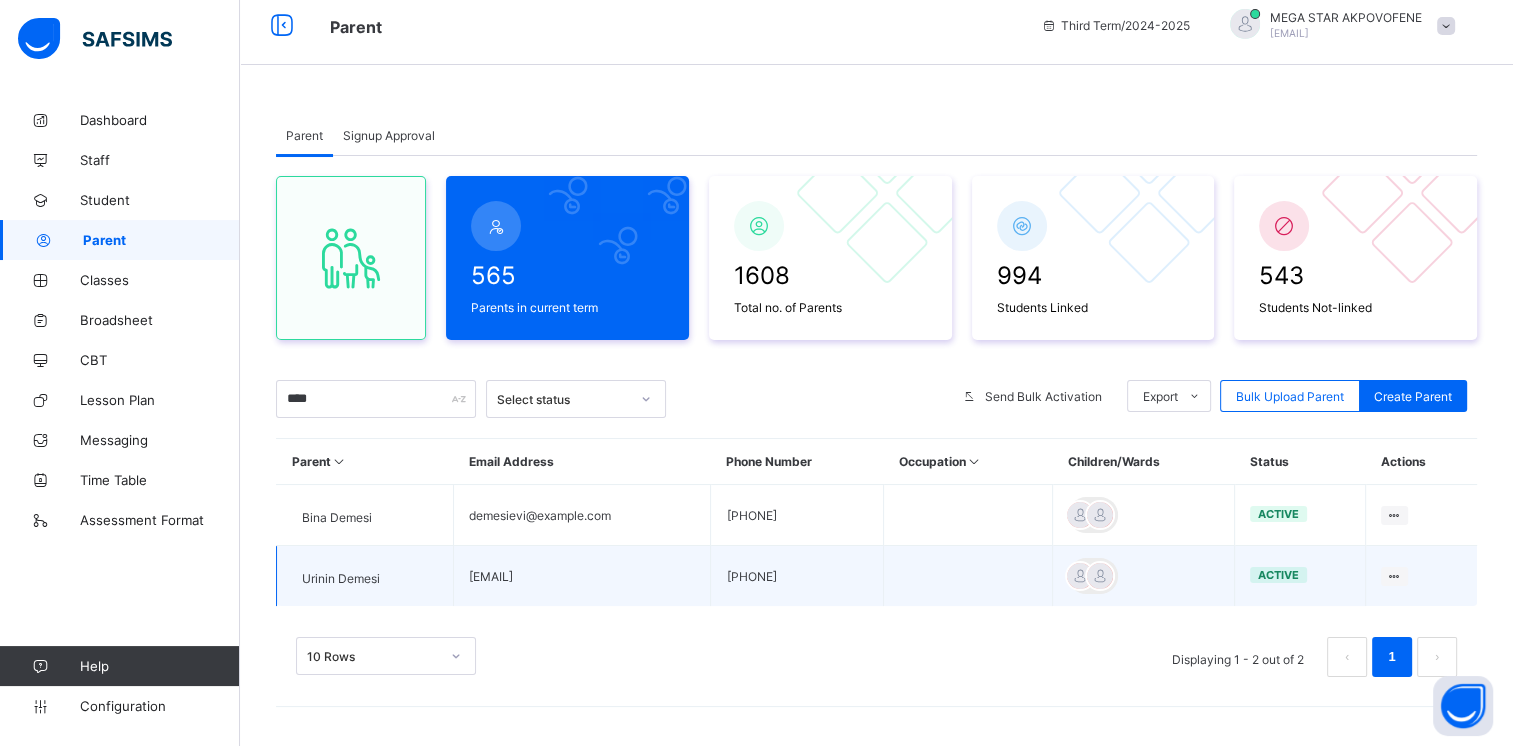 click on "Edit Parent View Profile Reset Password Resend Activation Link Change Email Link Children Delete Parent" at bounding box center [1421, 576] 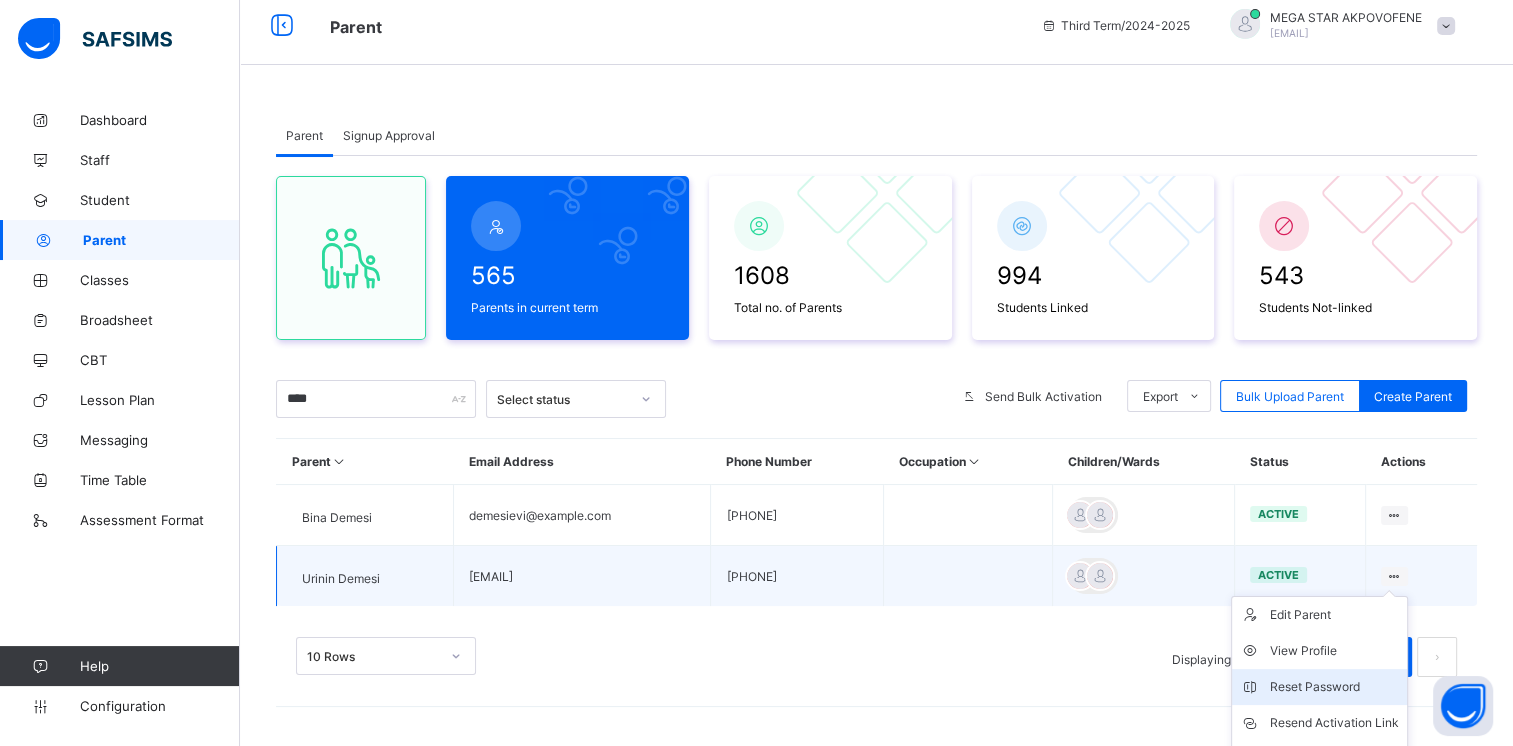 scroll, scrollTop: 117, scrollLeft: 0, axis: vertical 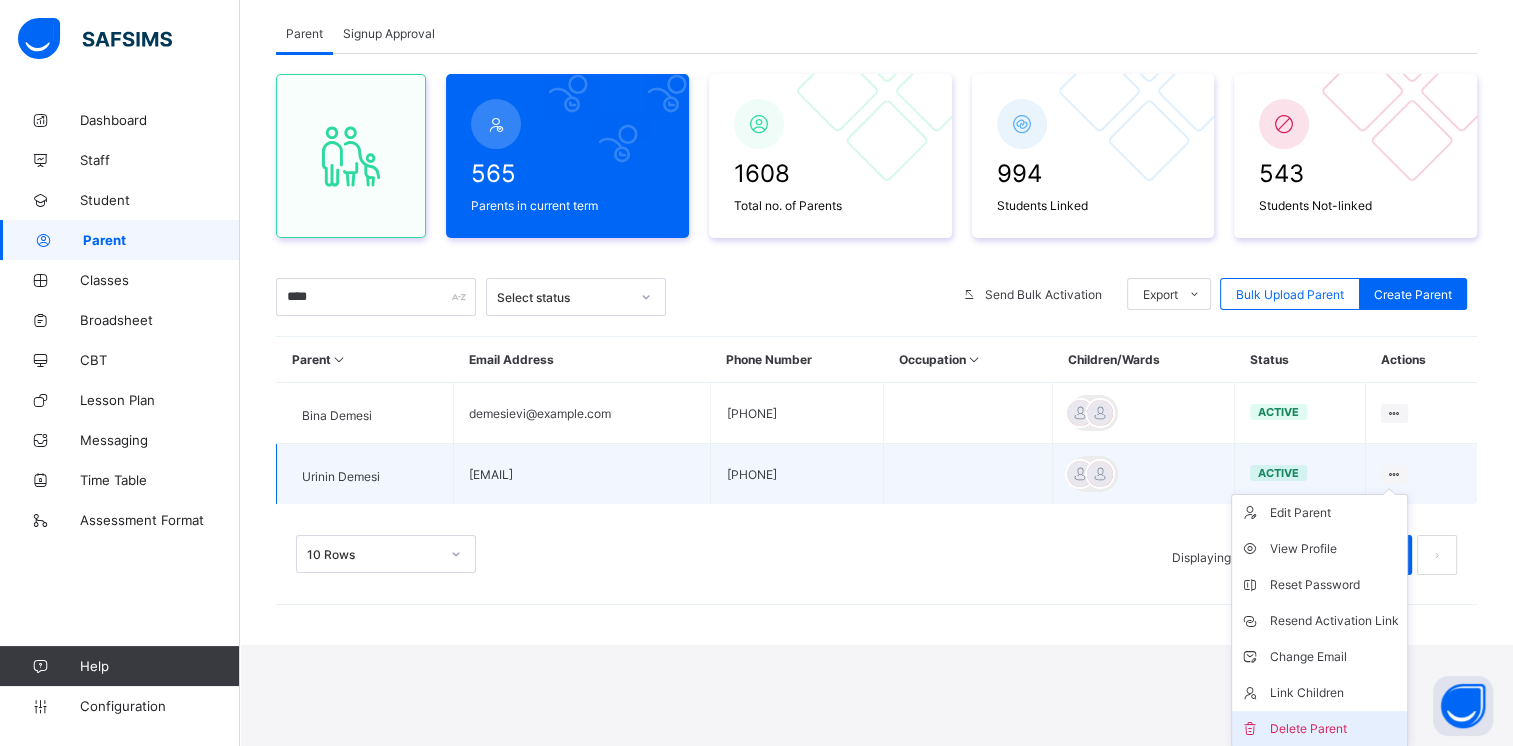 click on "Delete Parent" at bounding box center (1334, 729) 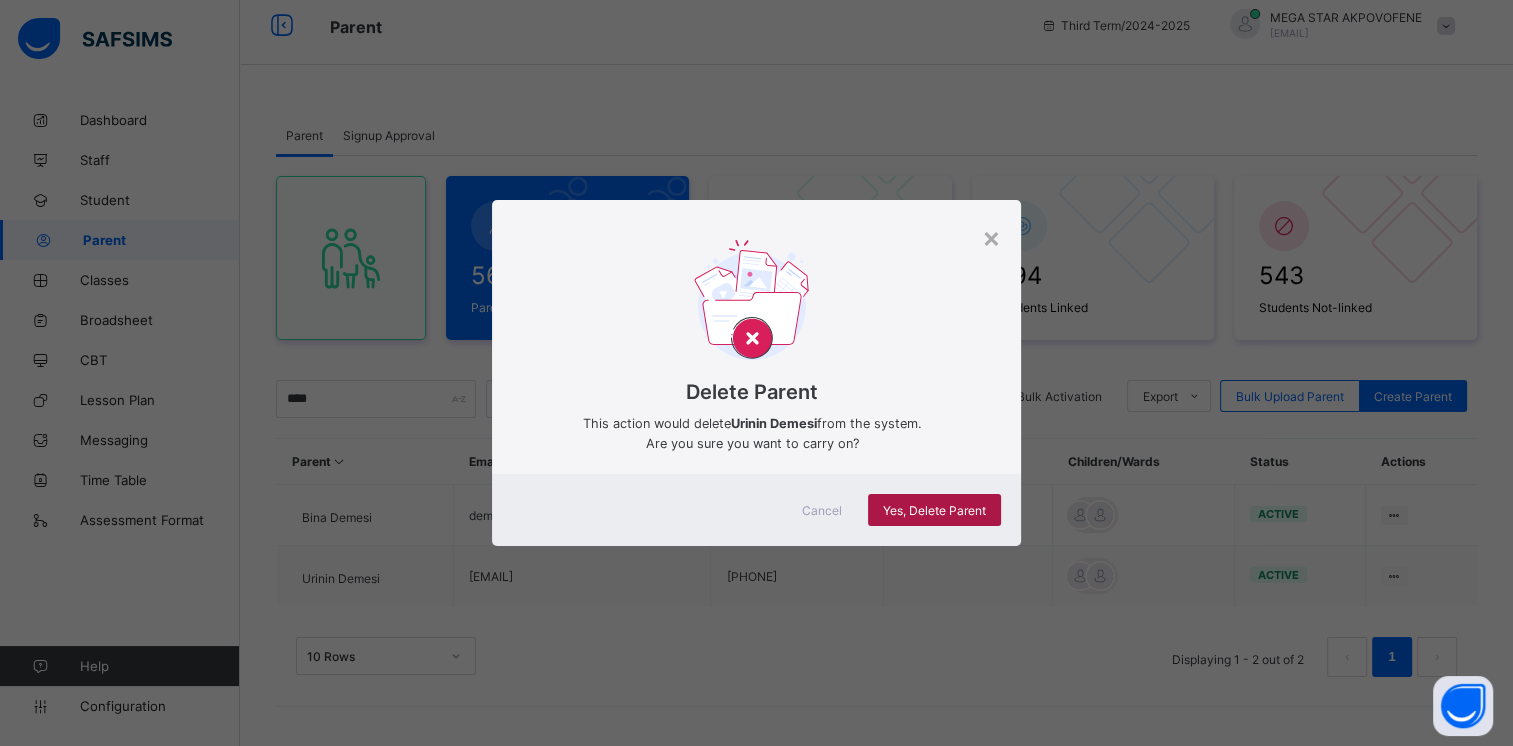 click on "Yes, Delete Parent" at bounding box center (934, 510) 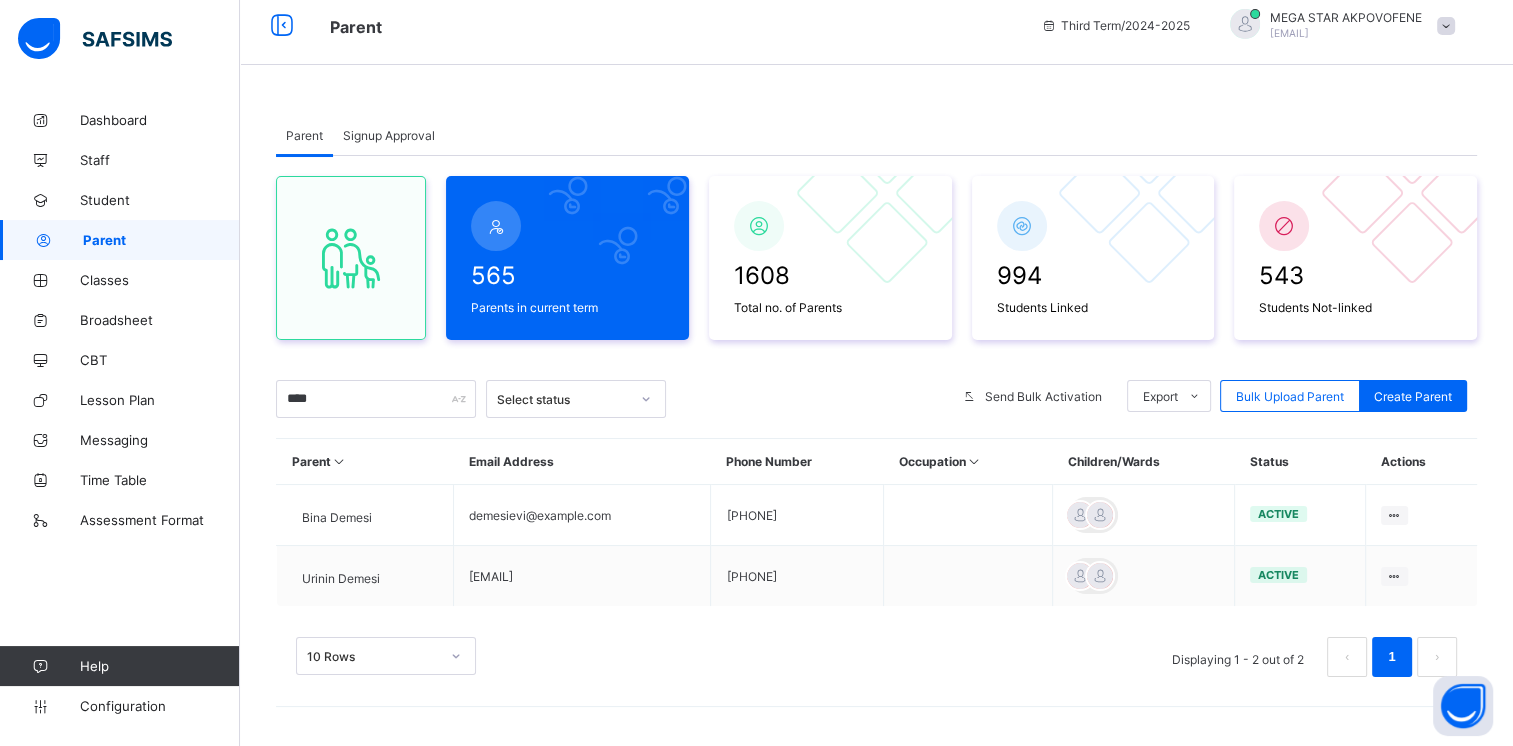 click on "Signup Approval" at bounding box center (389, 135) 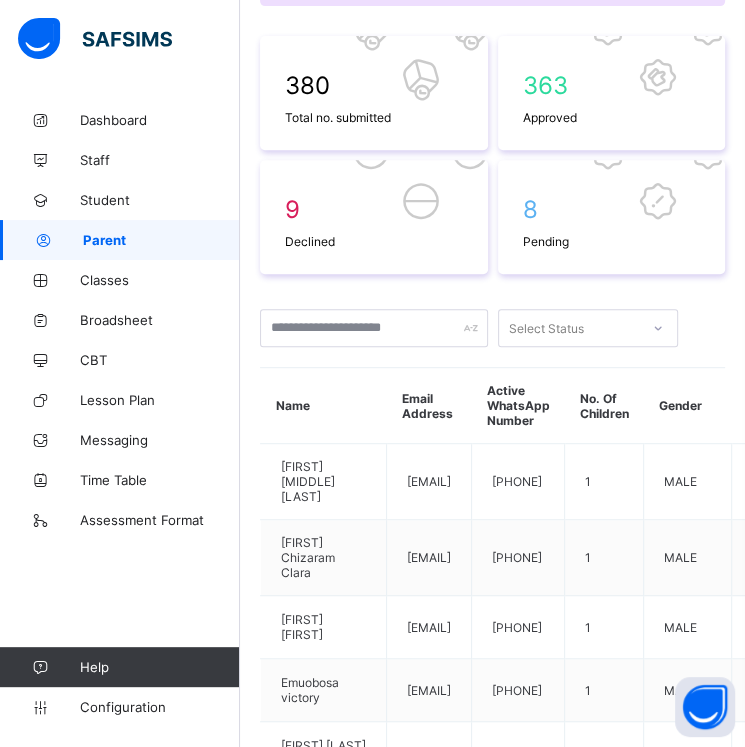 scroll, scrollTop: 353, scrollLeft: 0, axis: vertical 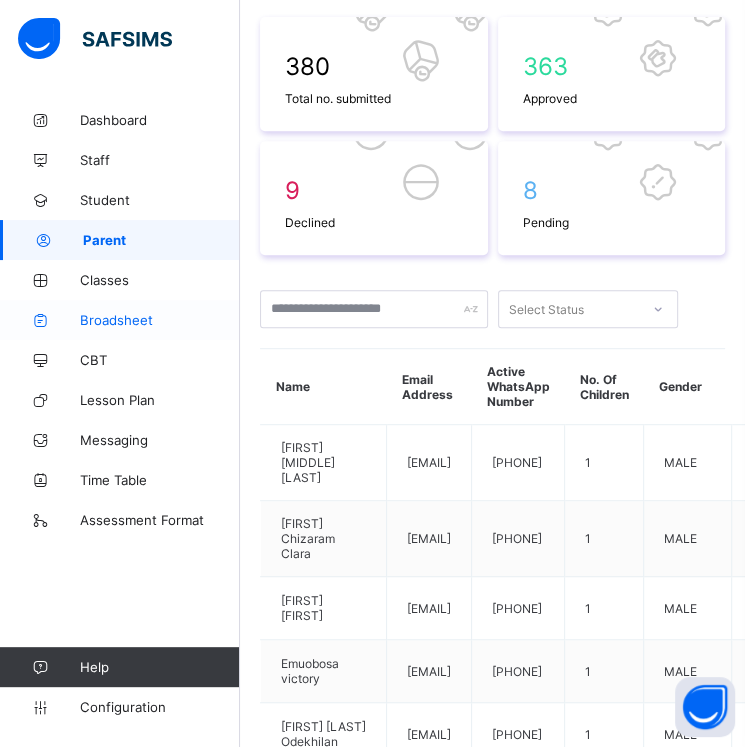 click on "Broadsheet" at bounding box center [160, 320] 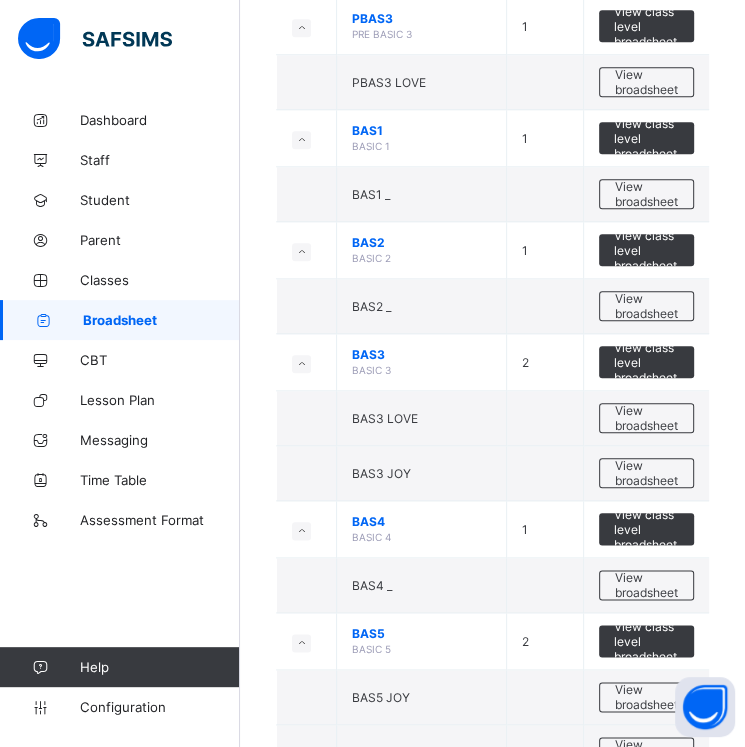 scroll, scrollTop: 870, scrollLeft: 0, axis: vertical 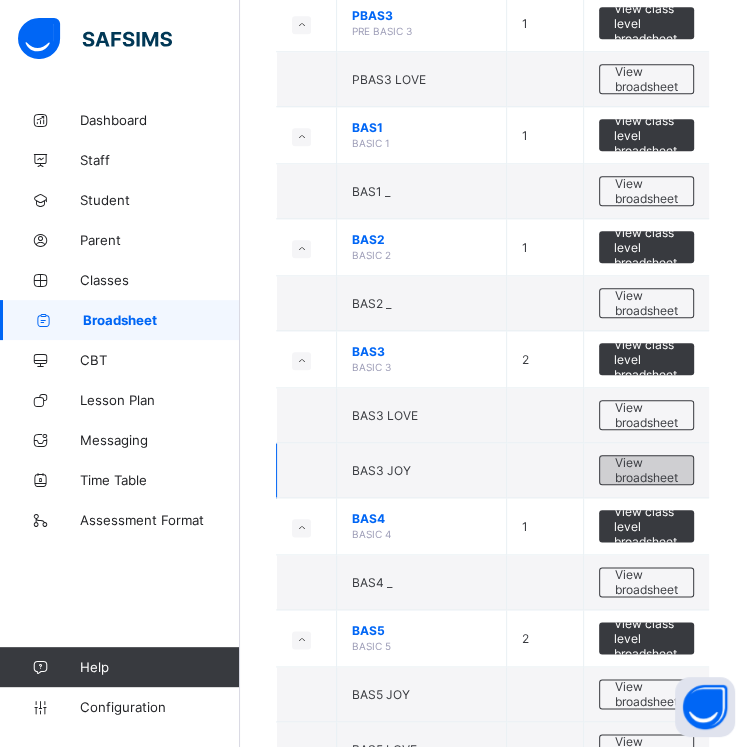 click on "View broadsheet" at bounding box center [646, 470] 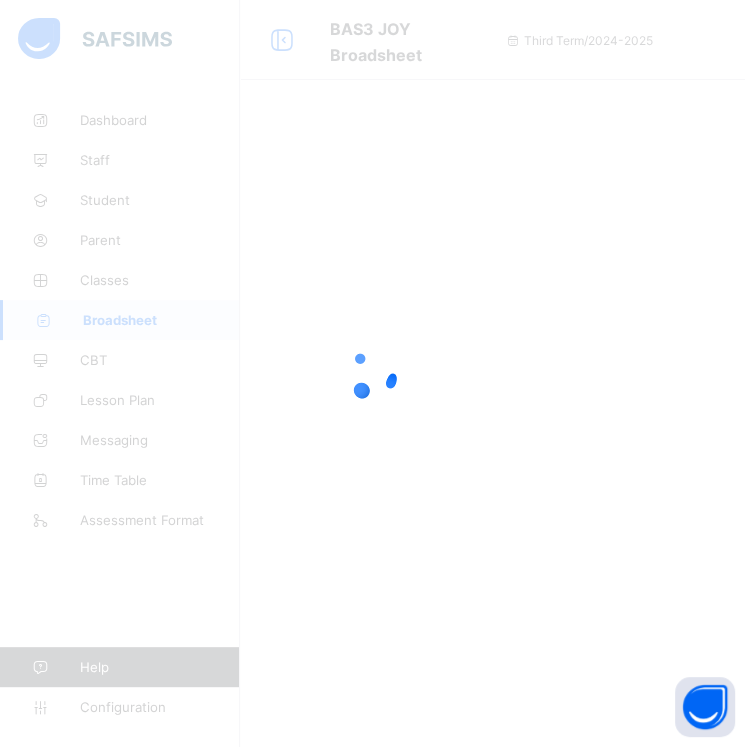 scroll, scrollTop: 0, scrollLeft: 0, axis: both 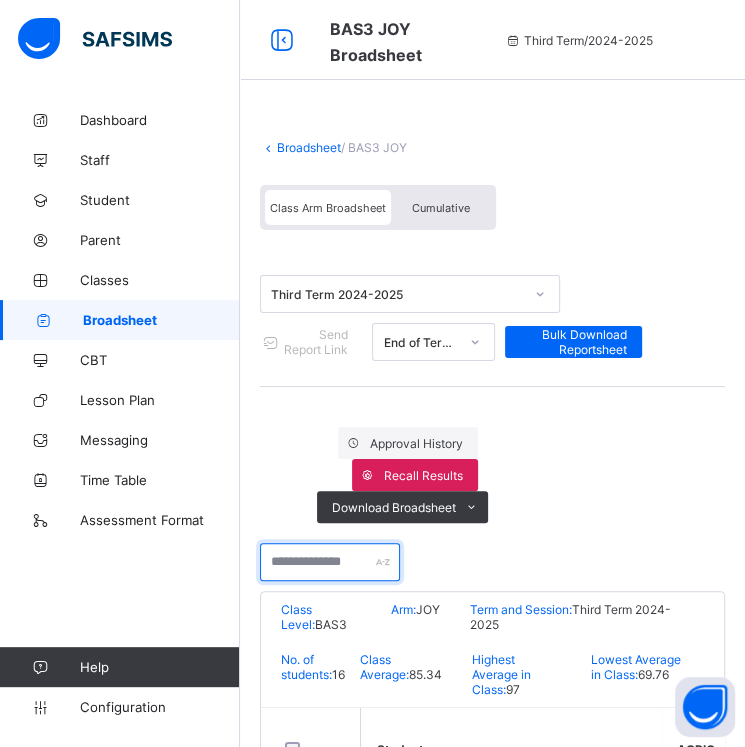 click at bounding box center (330, 562) 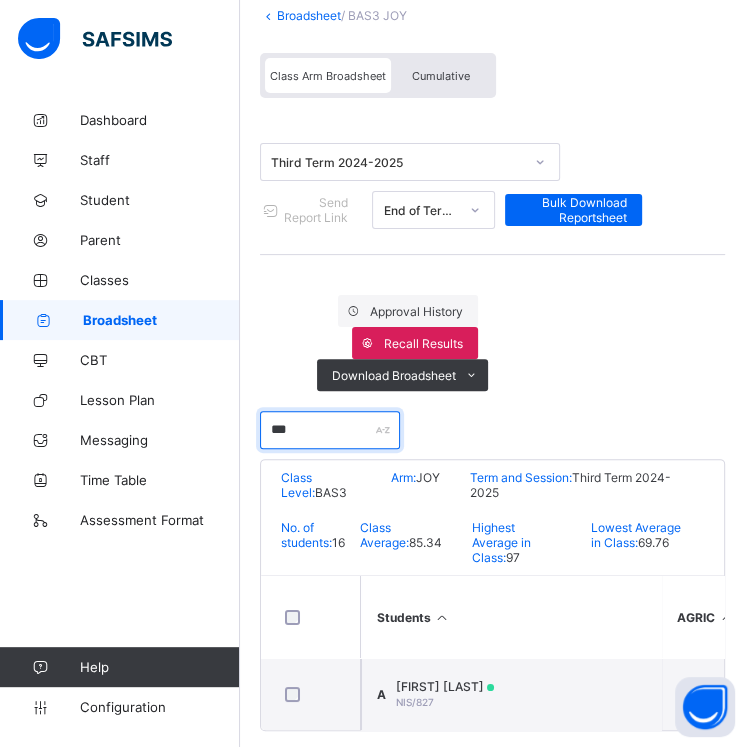 scroll, scrollTop: 164, scrollLeft: 0, axis: vertical 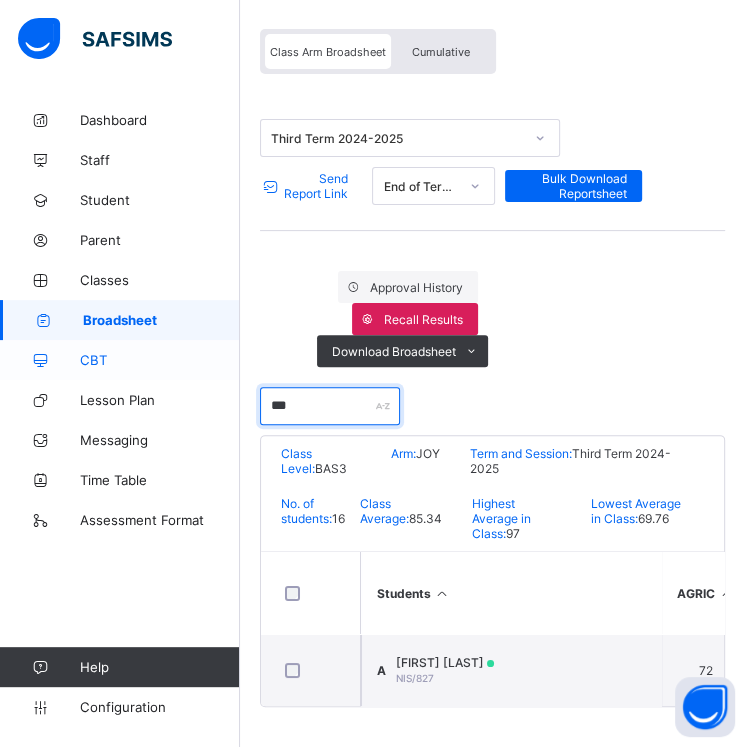drag, startPoint x: 300, startPoint y: 396, endPoint x: 184, endPoint y: 375, distance: 117.88554 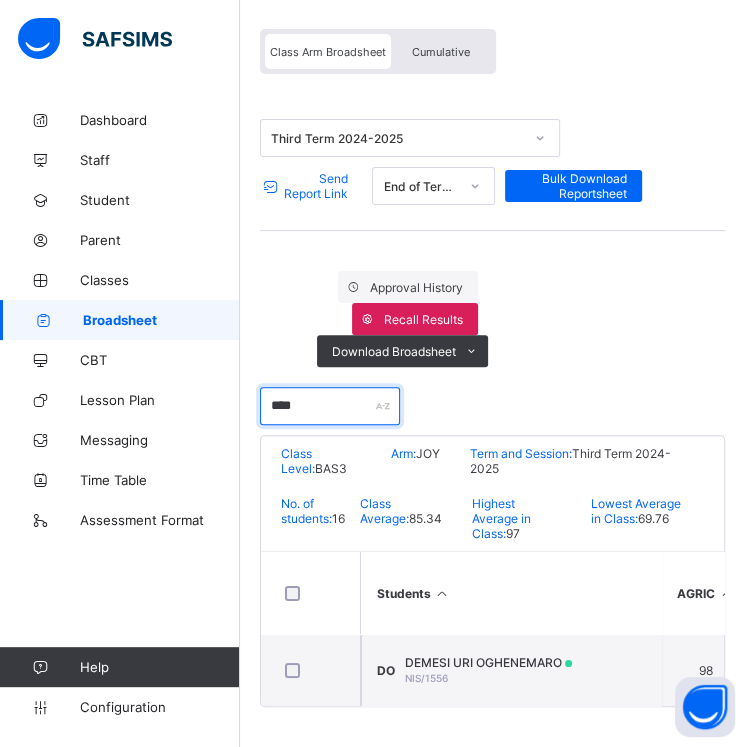 drag, startPoint x: 316, startPoint y: 393, endPoint x: 257, endPoint y: 395, distance: 59.03389 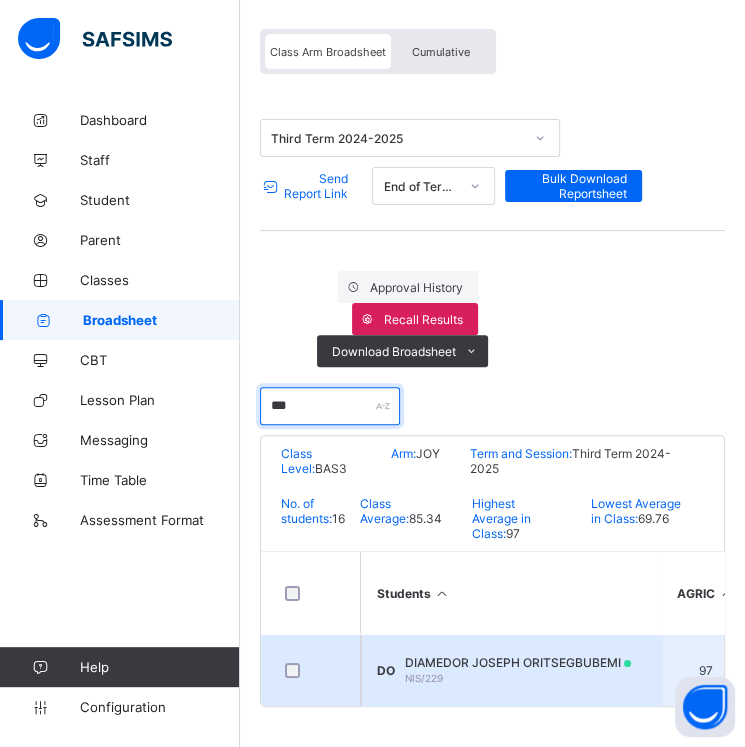 type on "***" 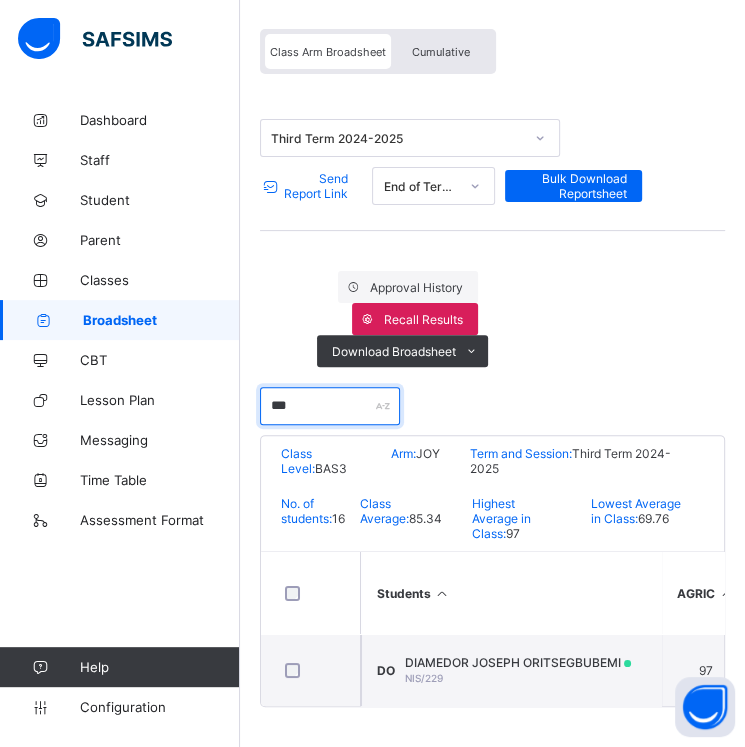 drag, startPoint x: 303, startPoint y: 397, endPoint x: 340, endPoint y: 393, distance: 37.215588 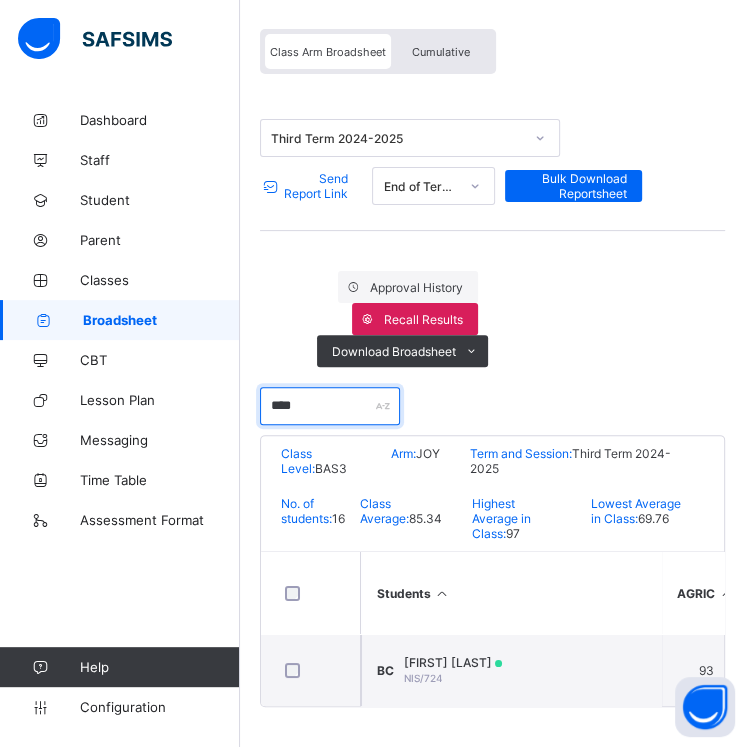 click on "****" at bounding box center (330, 406) 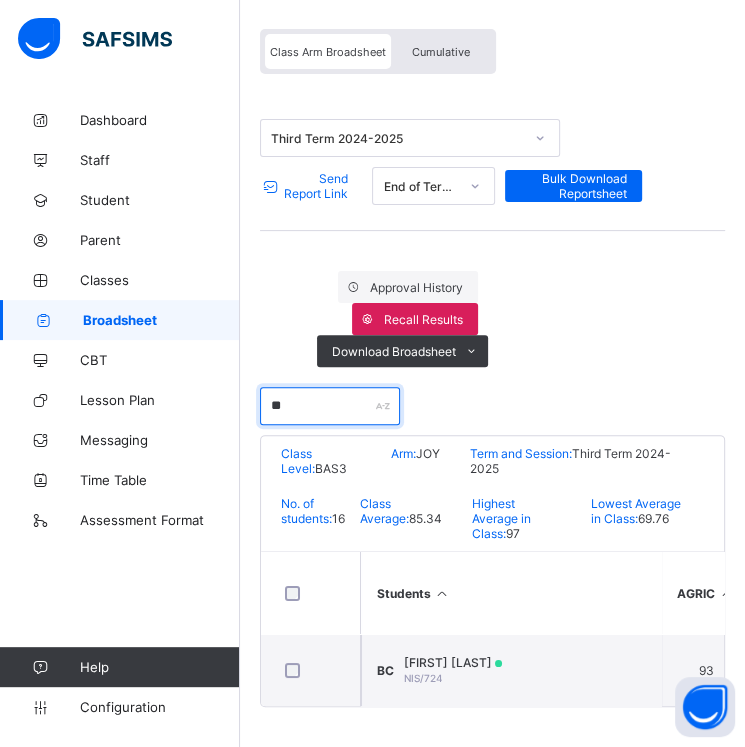 type on "*" 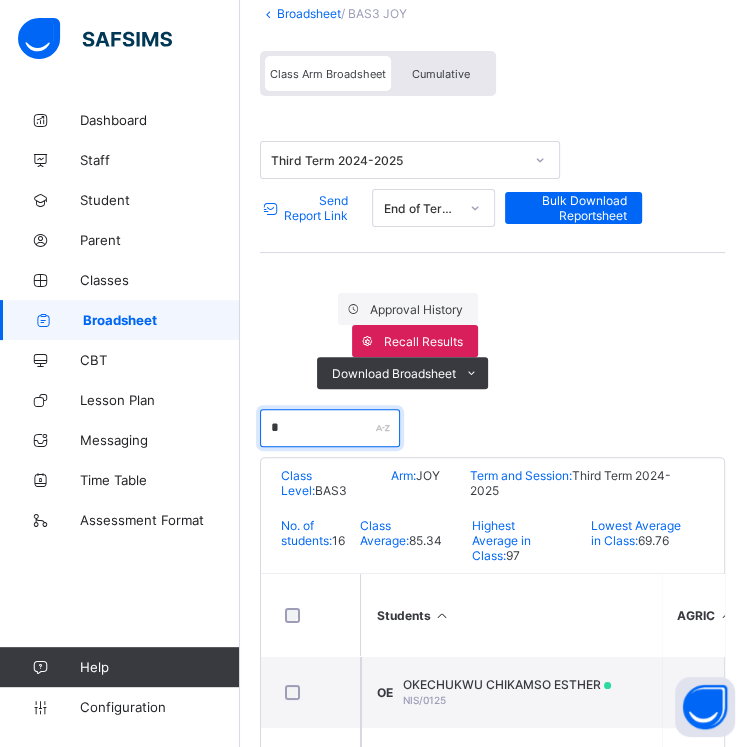 scroll, scrollTop: 164, scrollLeft: 0, axis: vertical 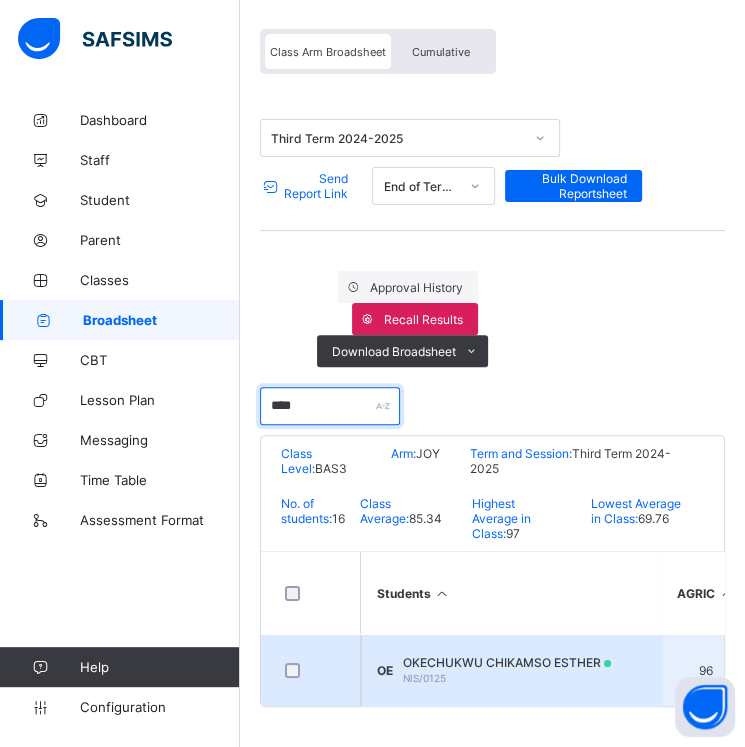type on "****" 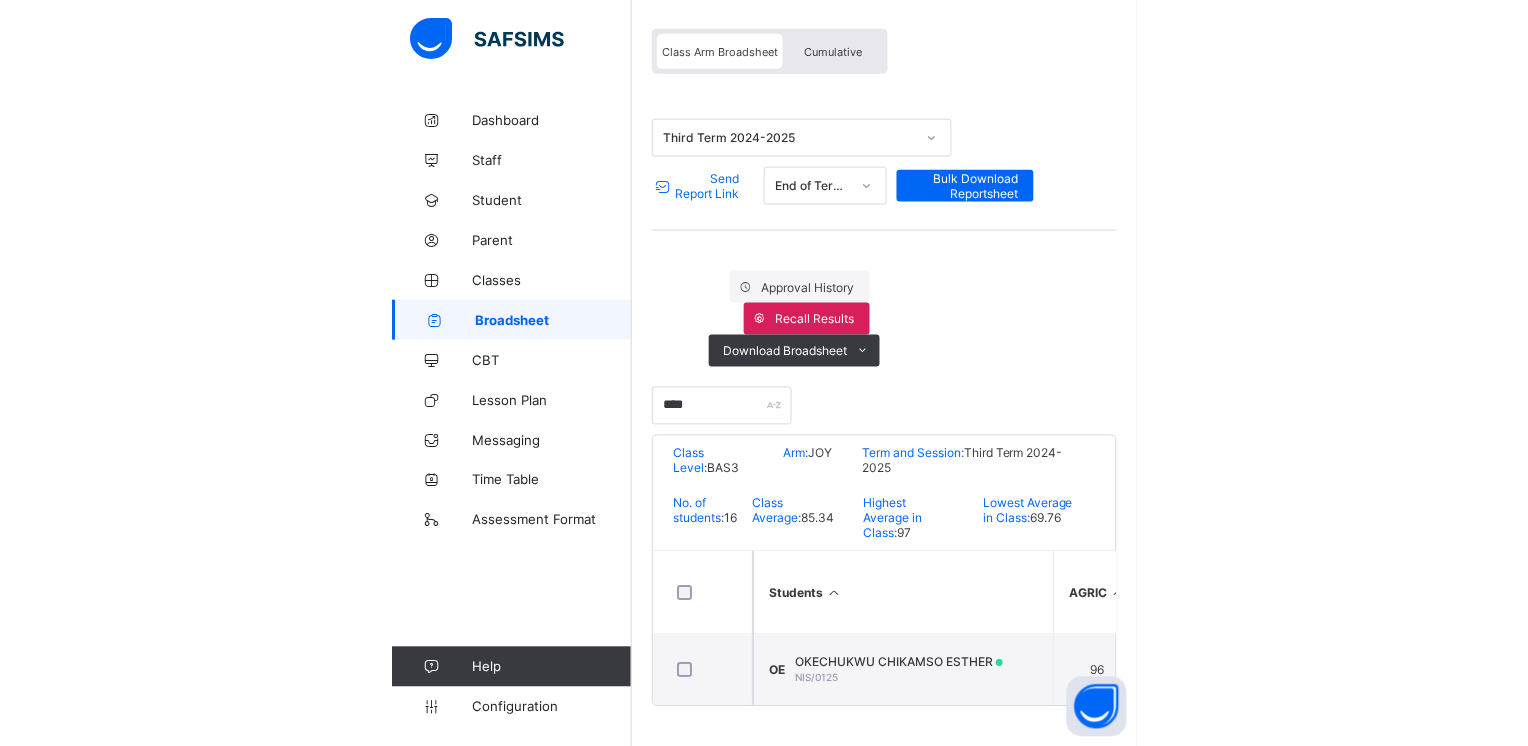 scroll, scrollTop: 0, scrollLeft: 0, axis: both 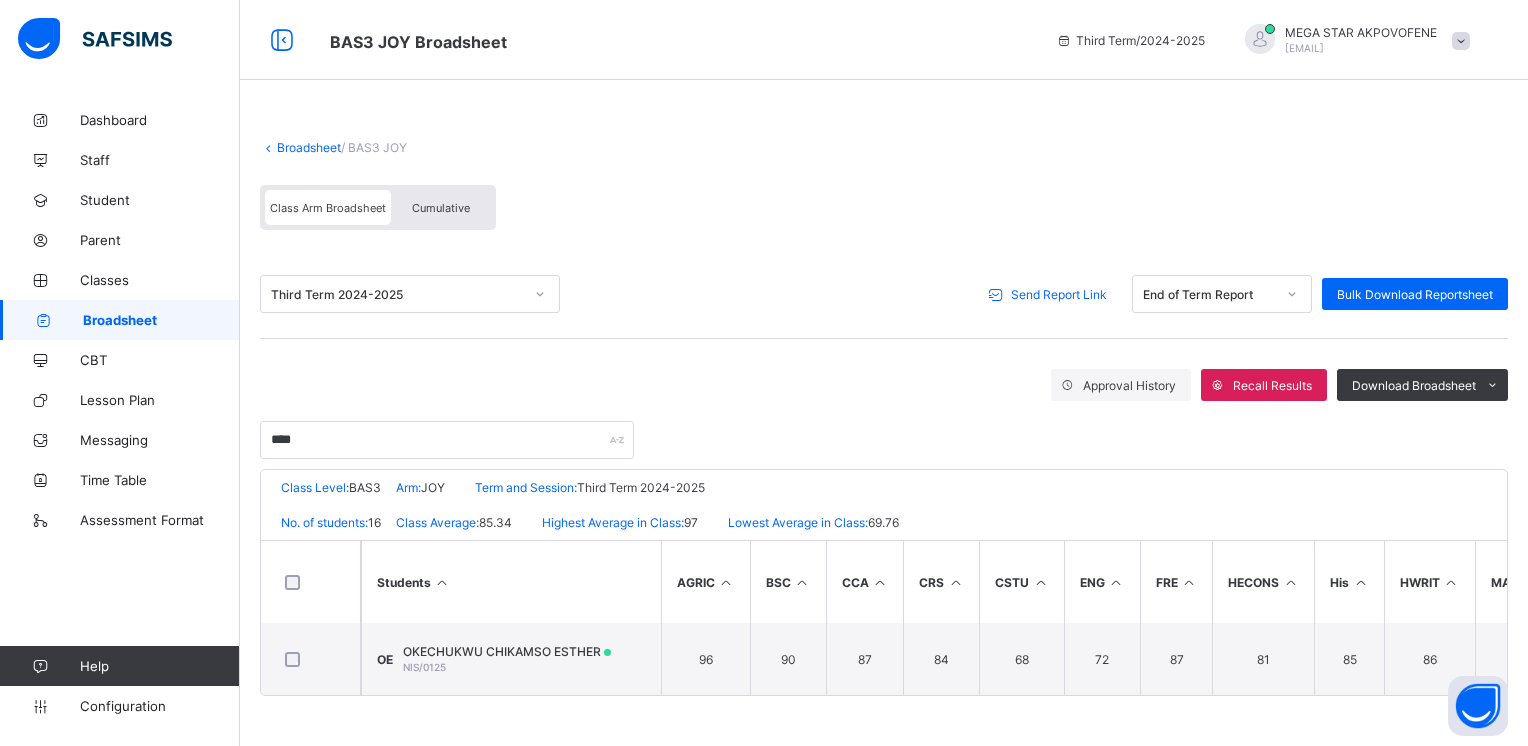 click on "Send Report Link" at bounding box center [1059, 294] 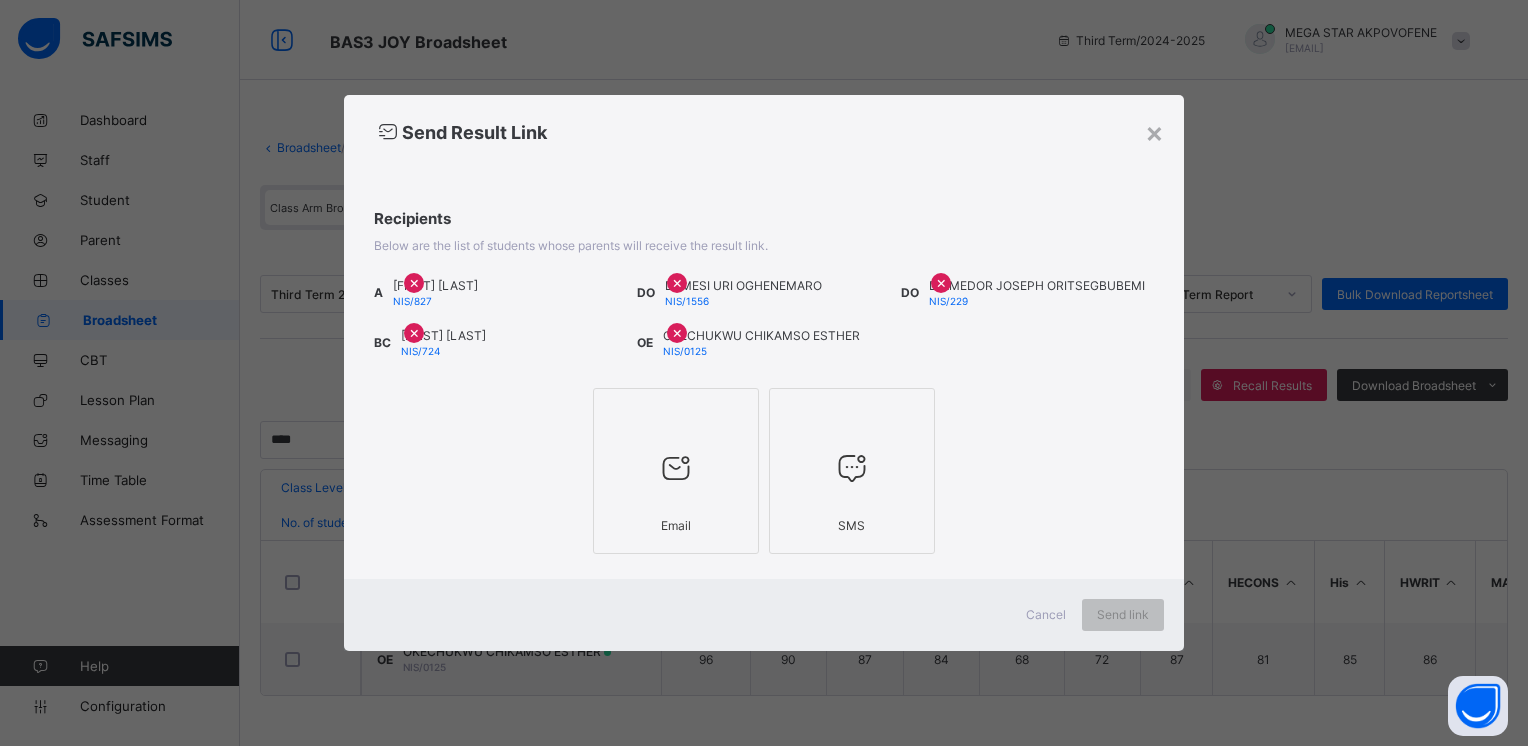 click at bounding box center (676, 414) 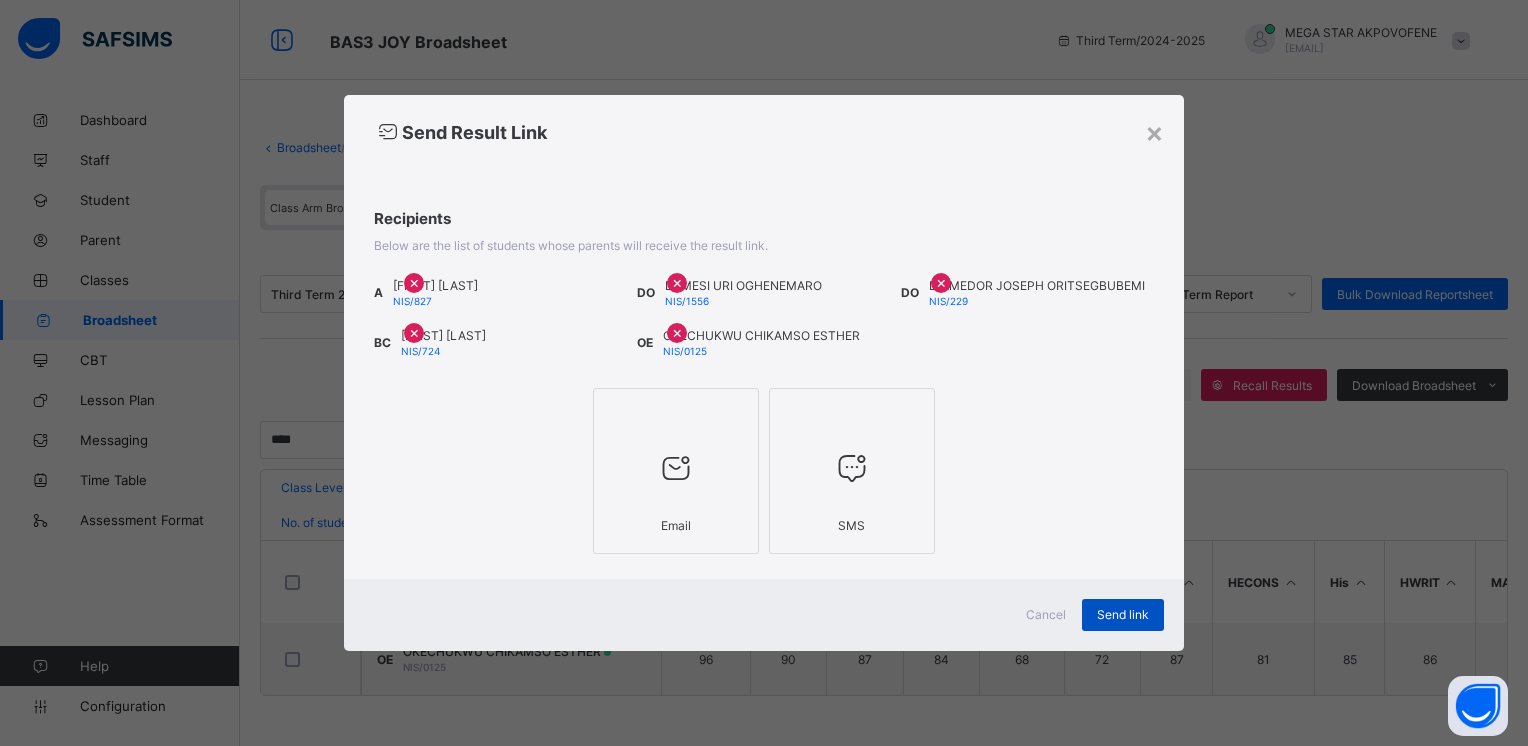 click on "Send link" at bounding box center (1123, 614) 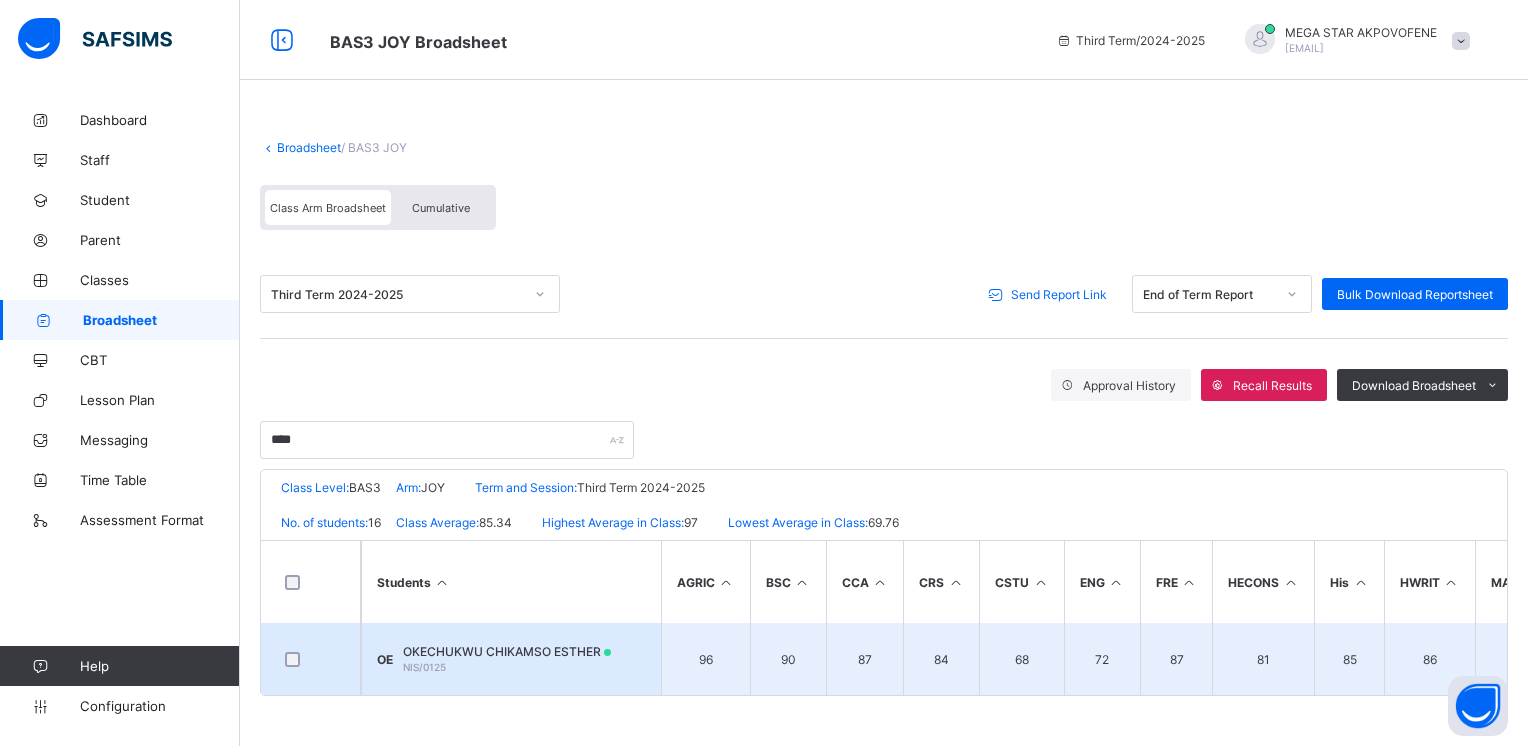 click on "OE" at bounding box center [385, 659] 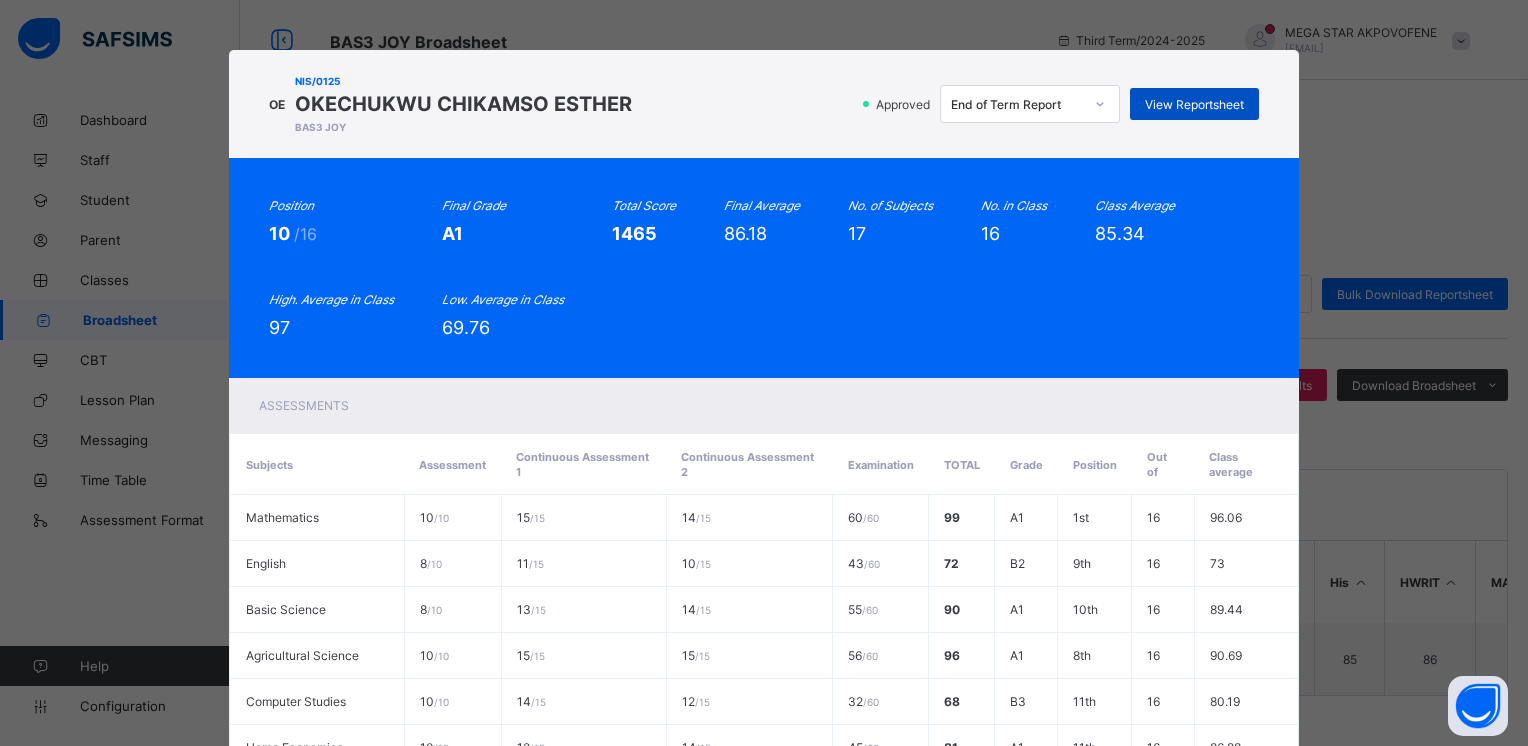 click on "View Reportsheet" at bounding box center [1194, 104] 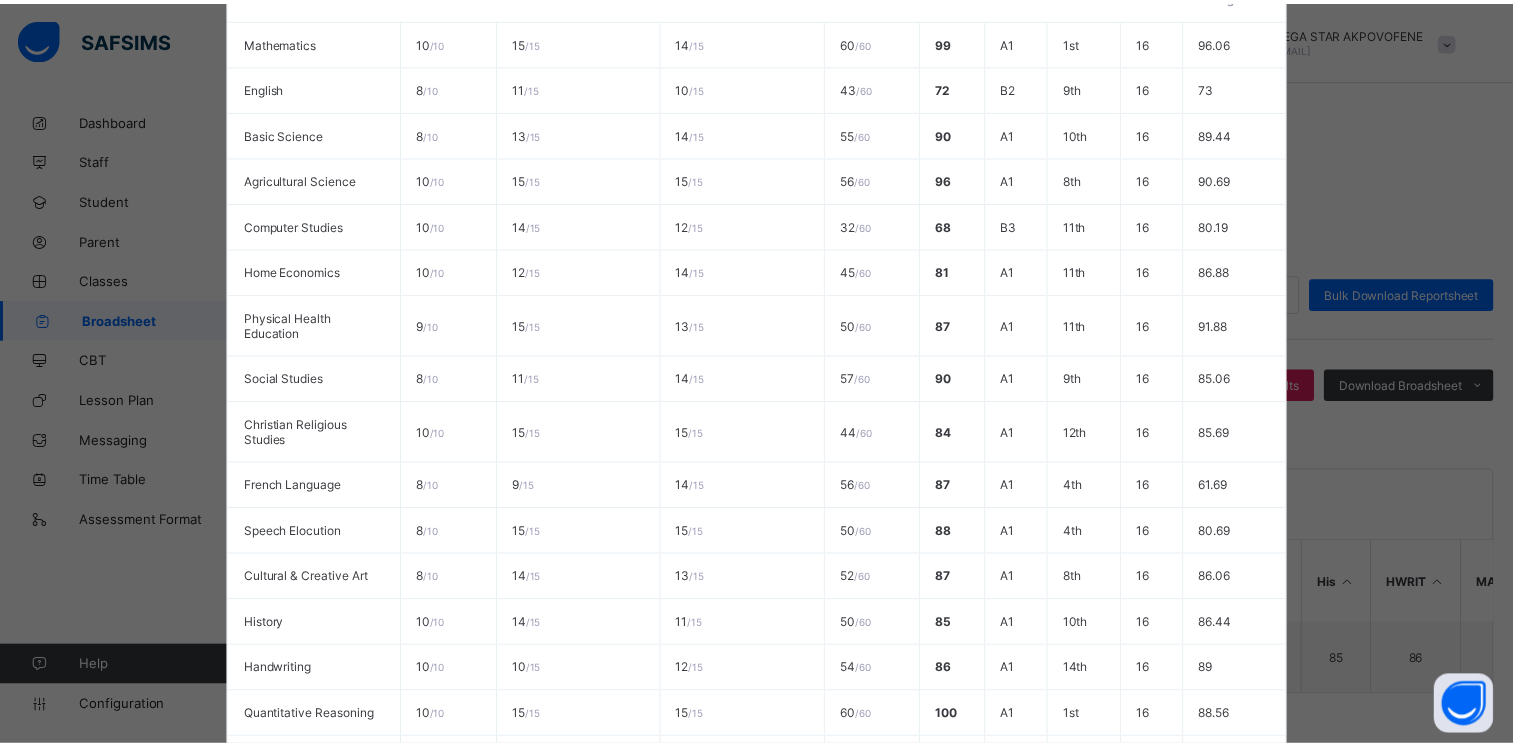 scroll, scrollTop: 757, scrollLeft: 0, axis: vertical 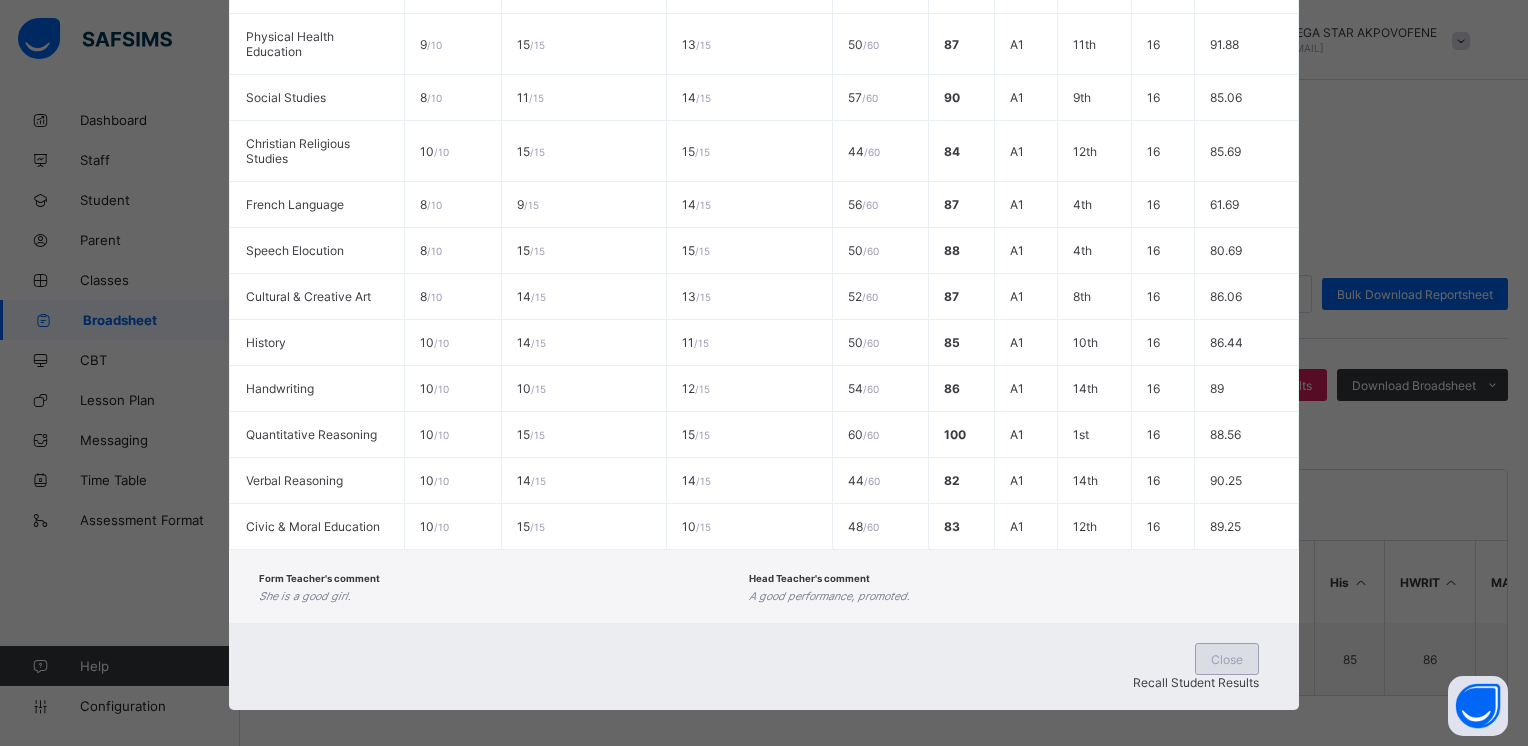 click on "Close" at bounding box center [1227, 659] 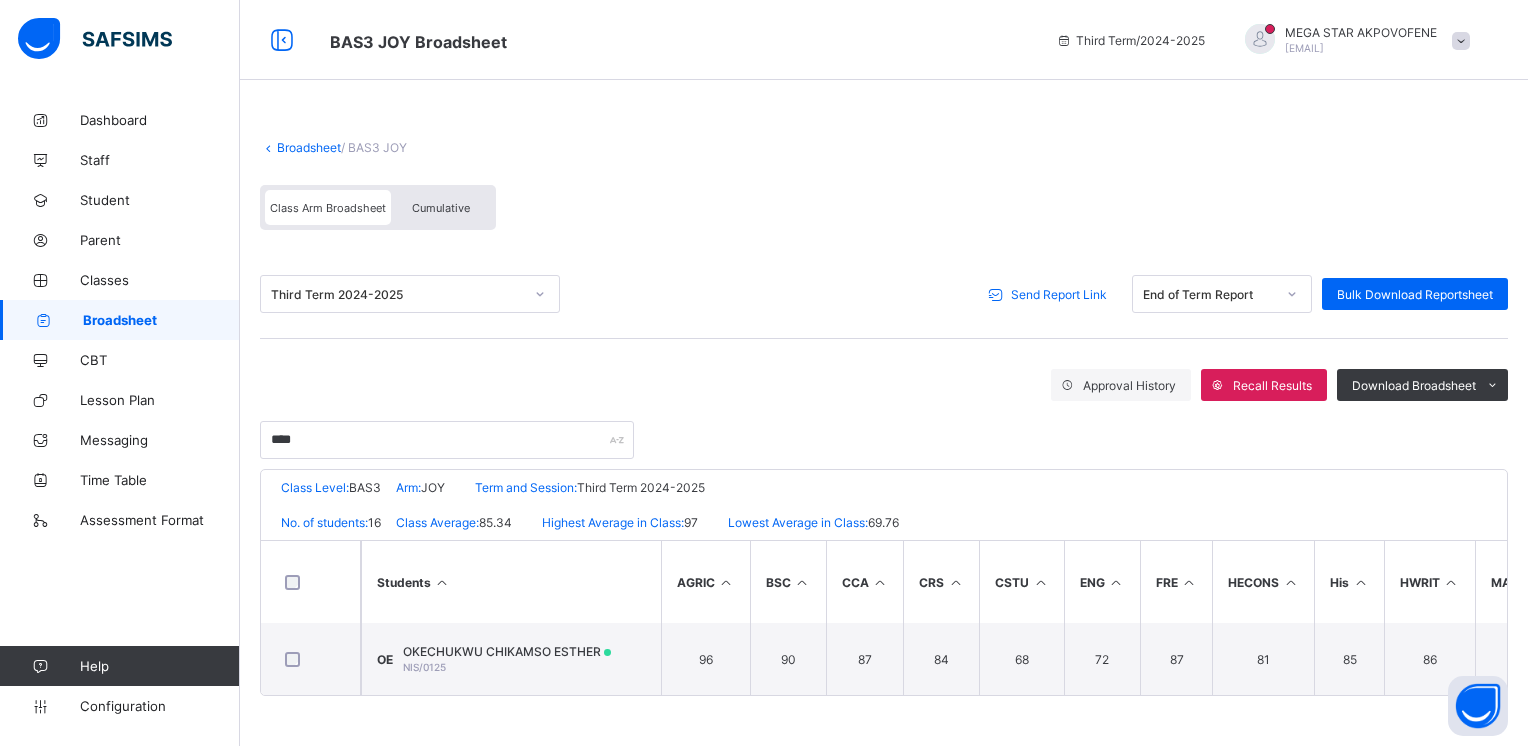 click on "Broadsheet" at bounding box center [309, 147] 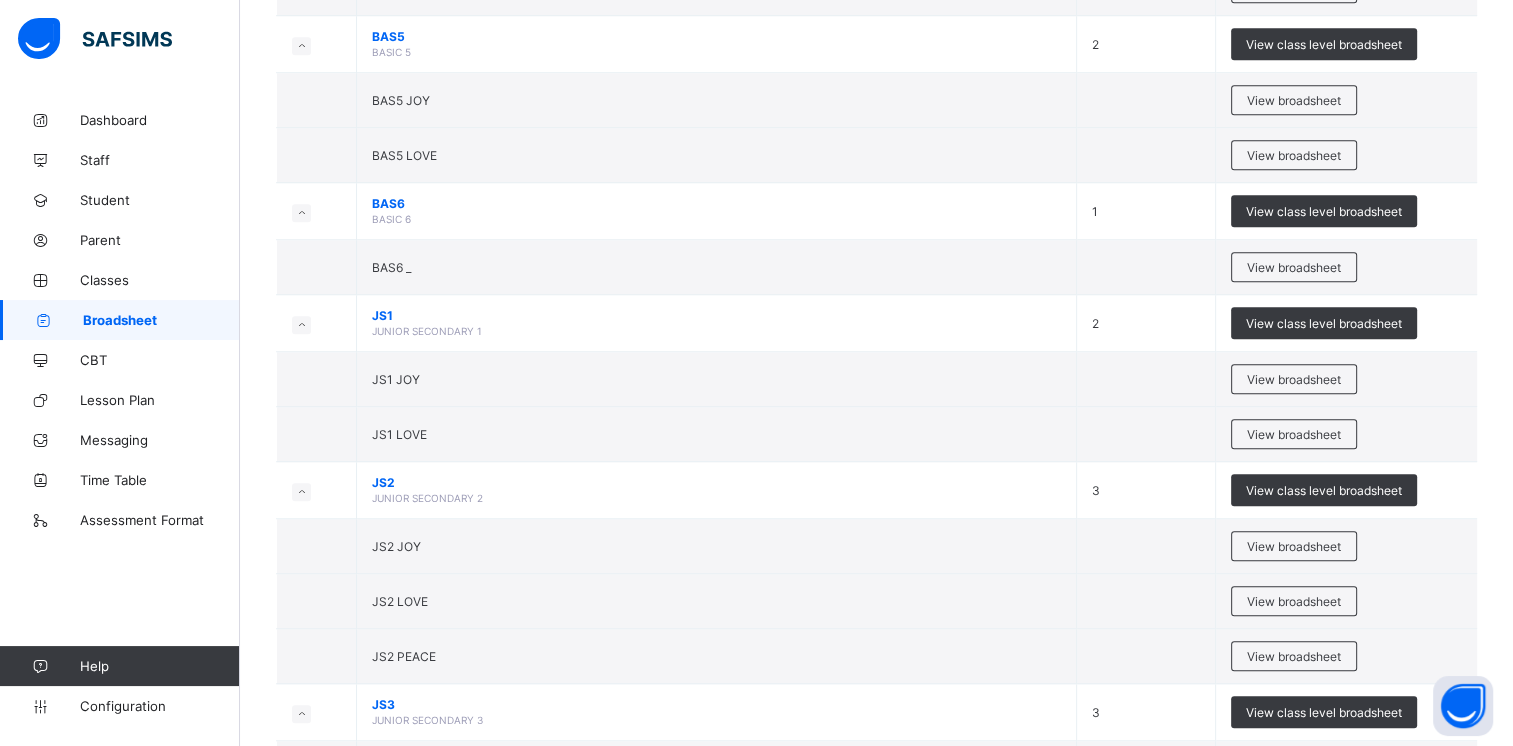 scroll, scrollTop: 1451, scrollLeft: 0, axis: vertical 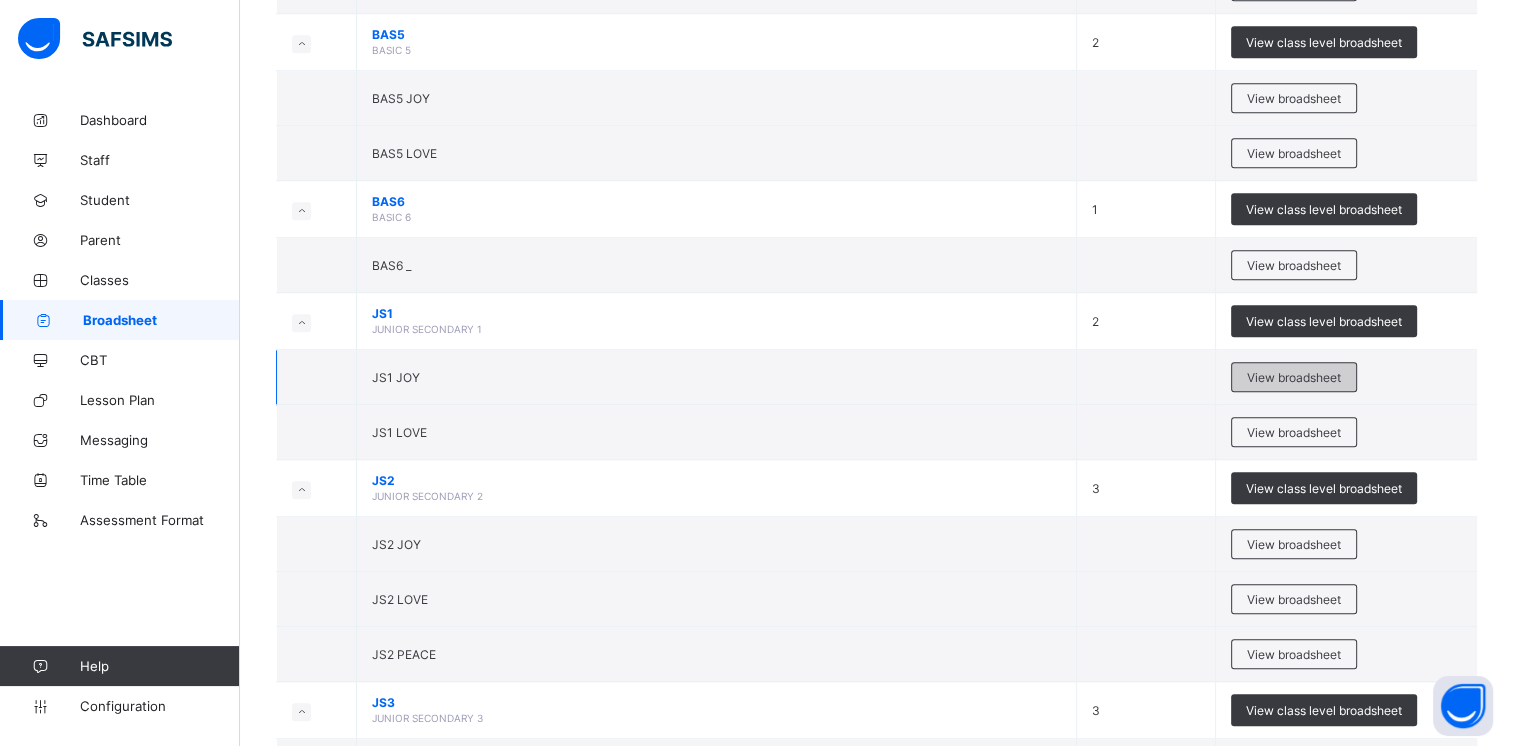 click on "View broadsheet" at bounding box center [1294, 377] 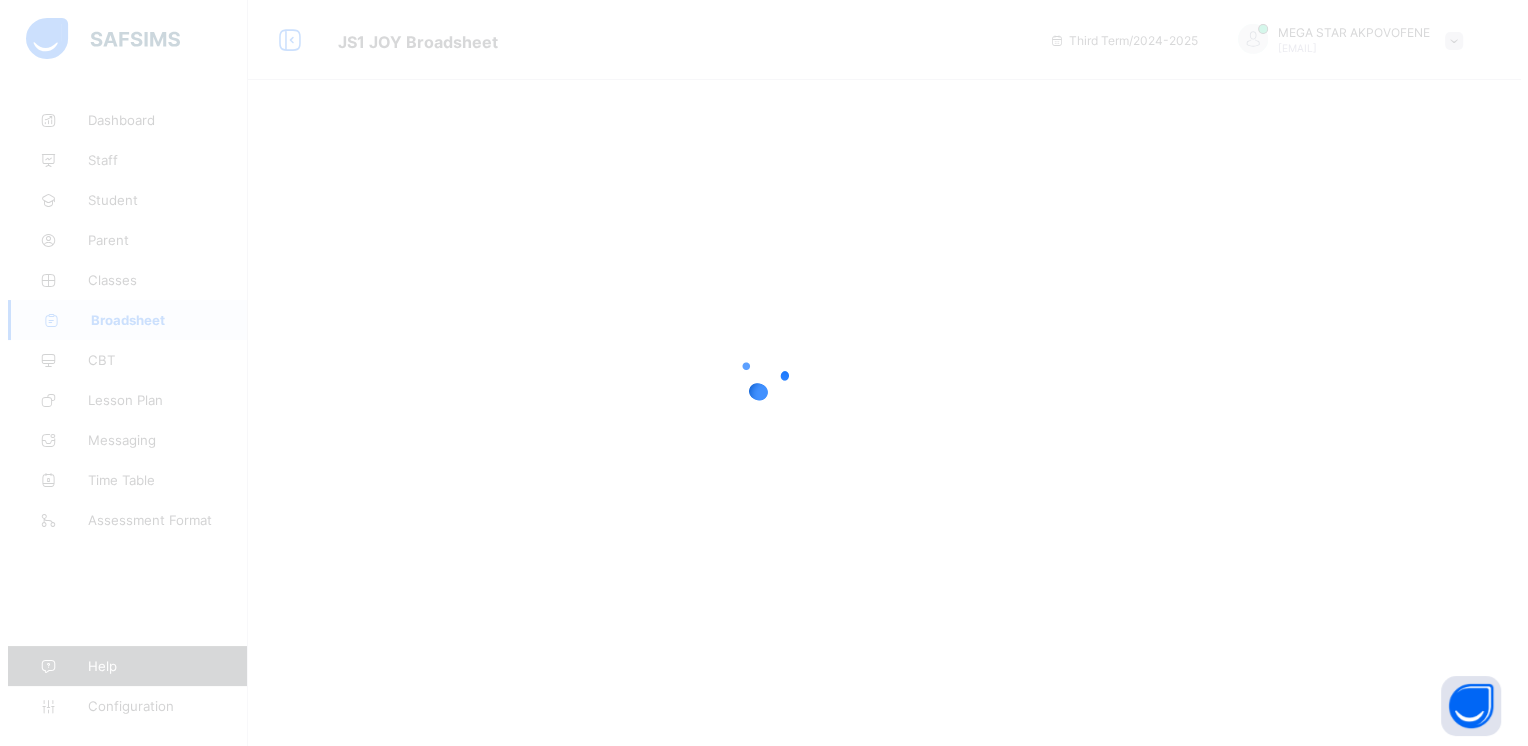 scroll, scrollTop: 0, scrollLeft: 0, axis: both 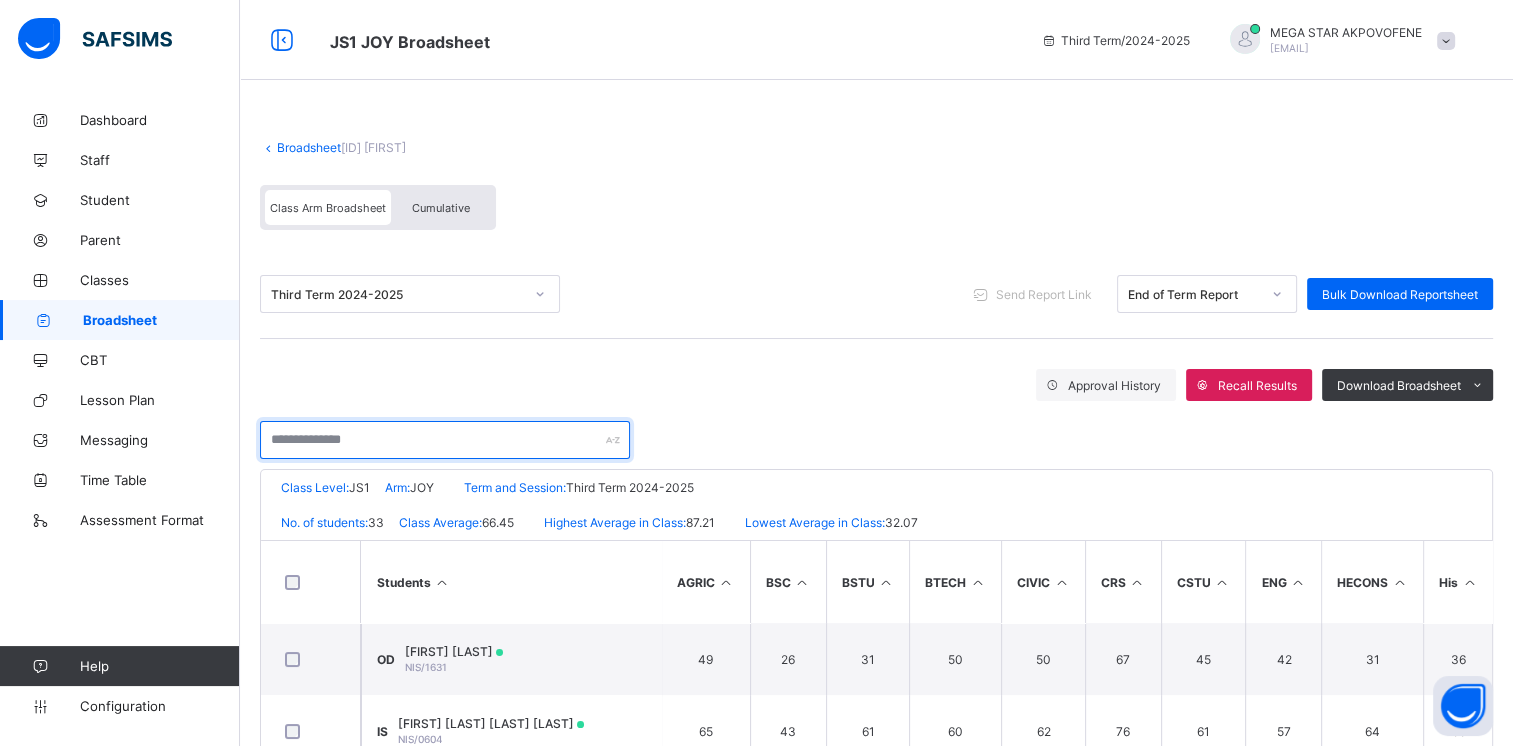 click at bounding box center [445, 440] 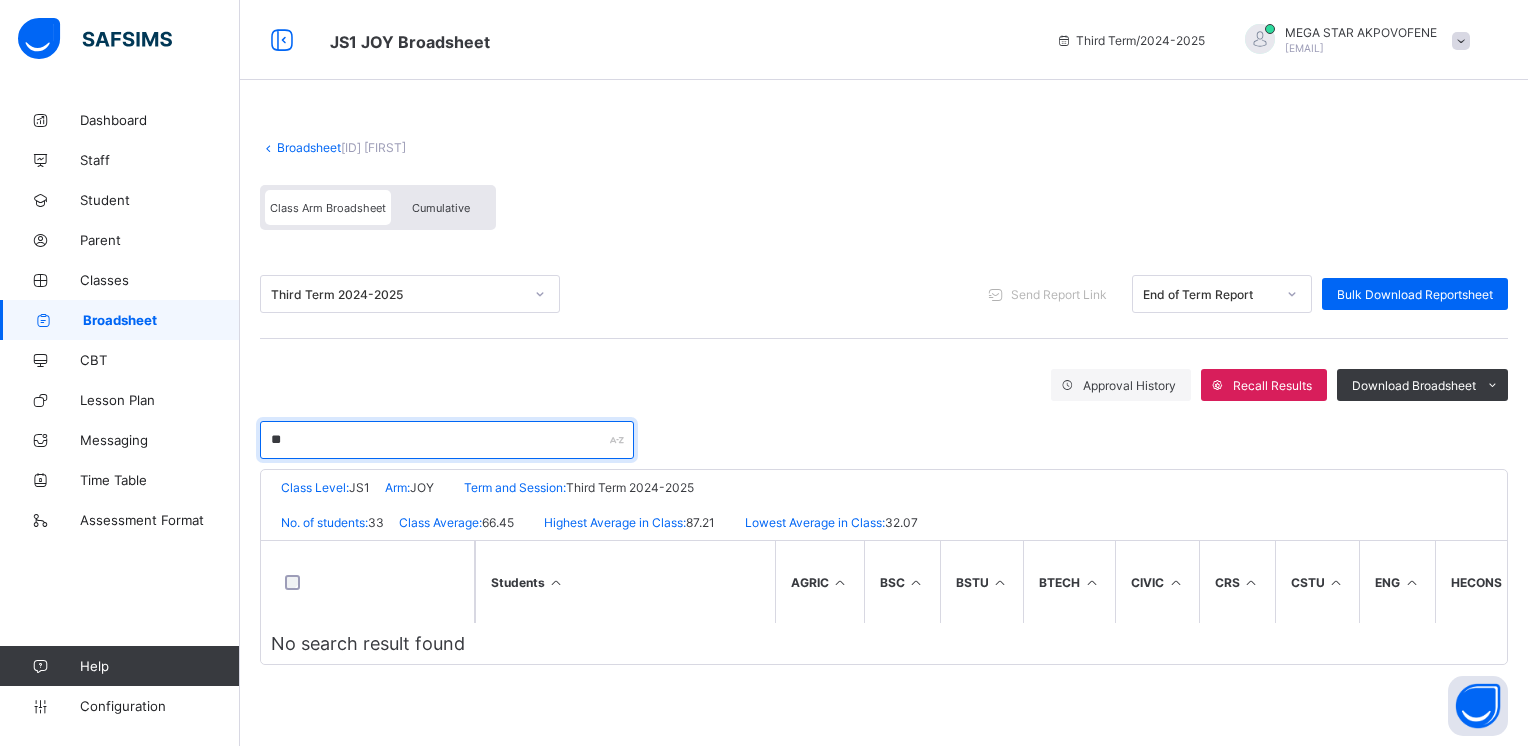 type on "*" 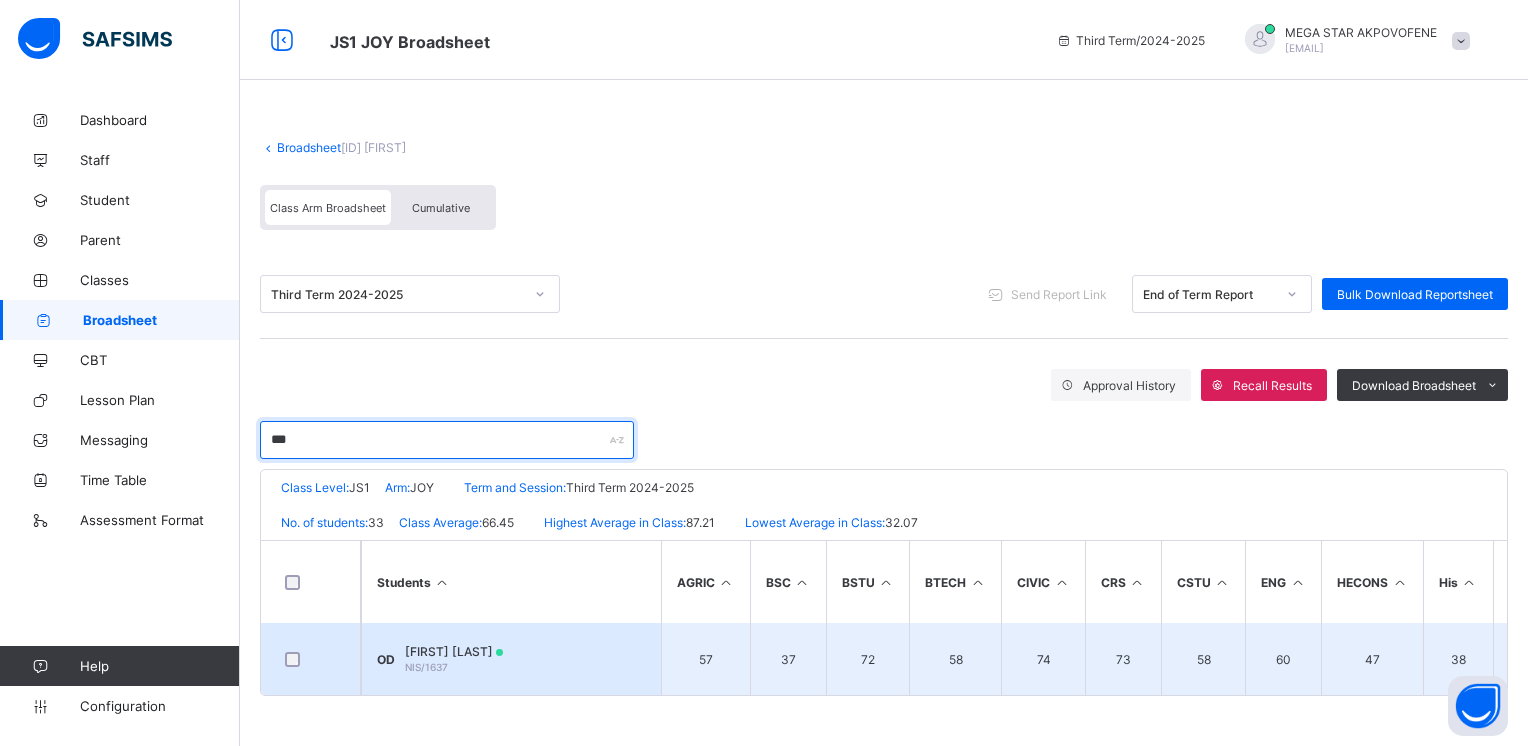 type on "***" 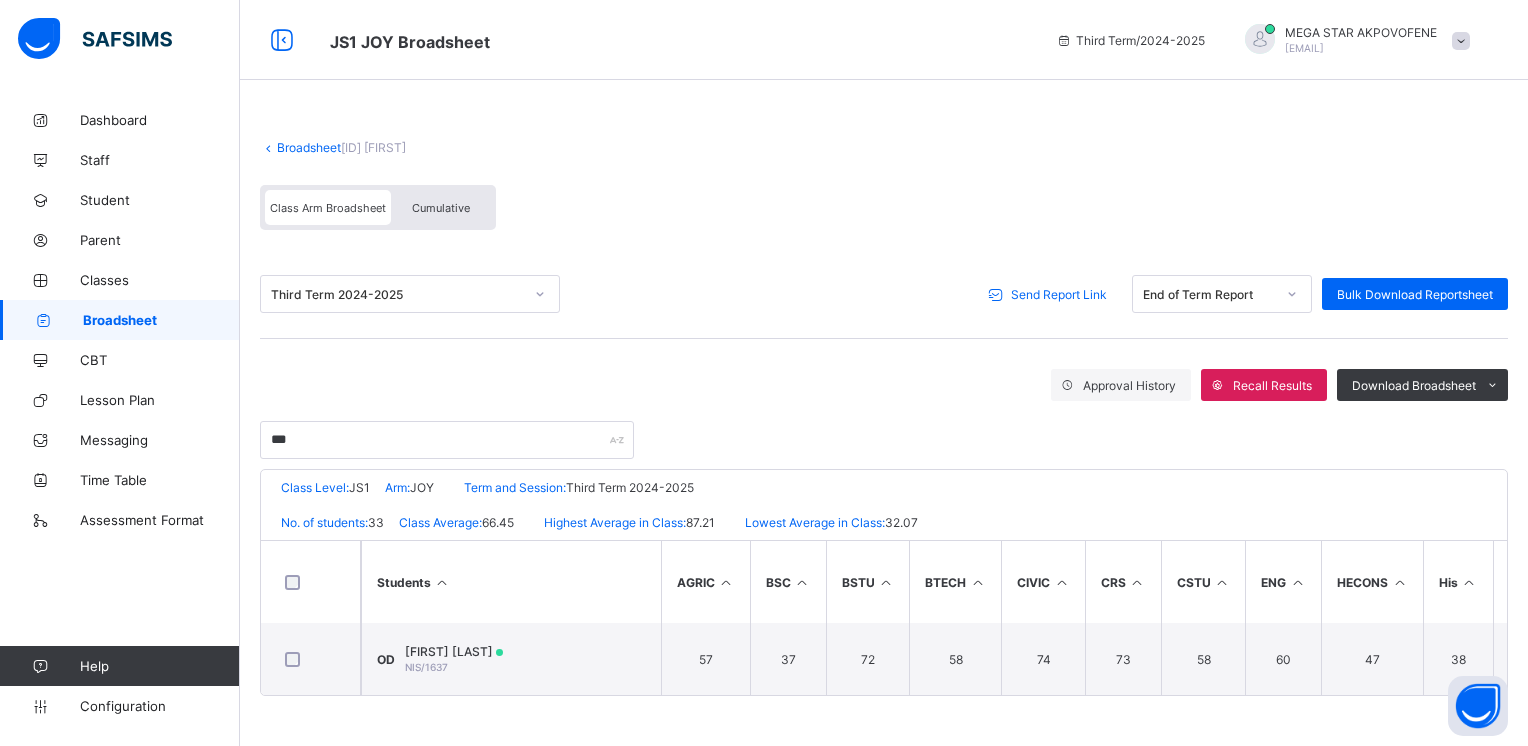 click on "Send Report Link" at bounding box center (1059, 294) 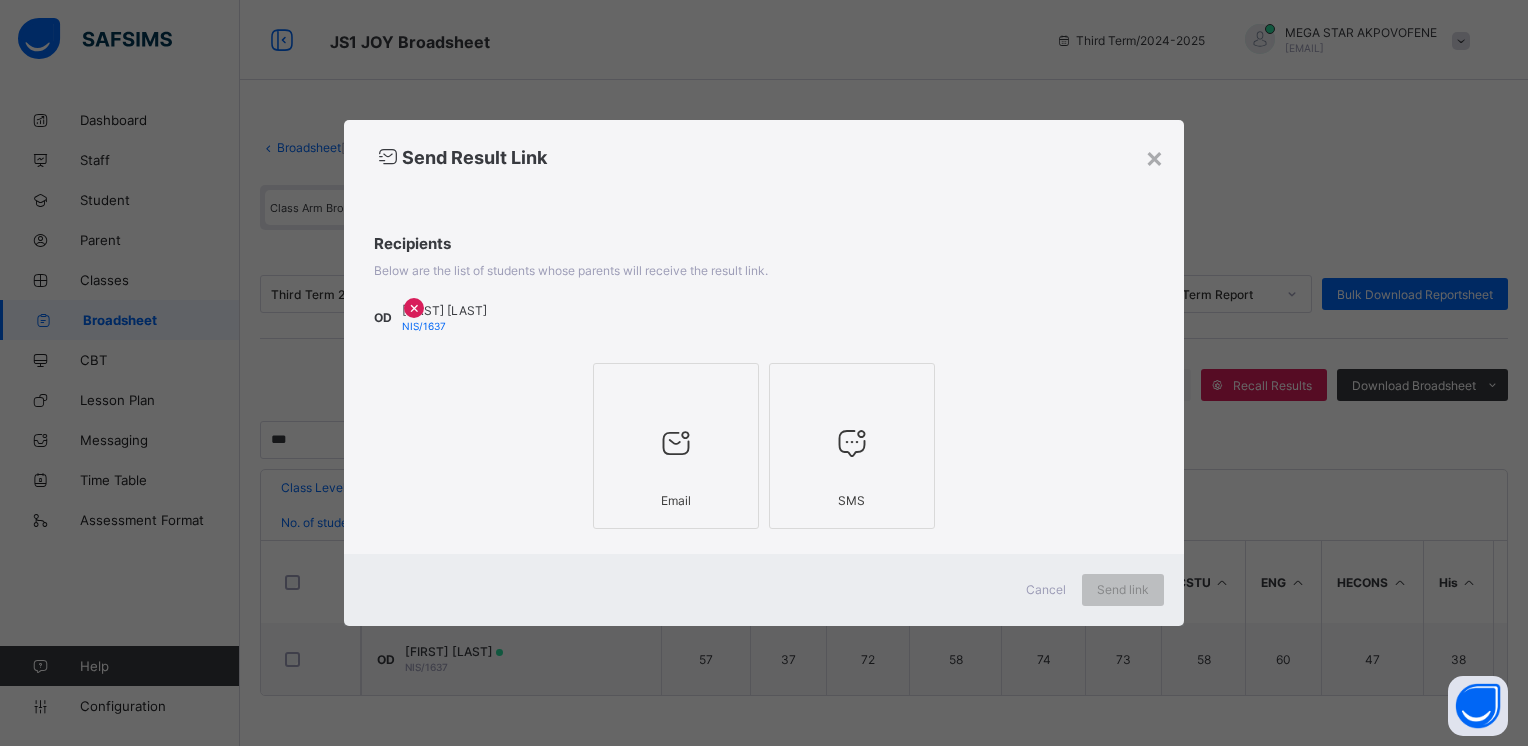 click at bounding box center [676, 443] 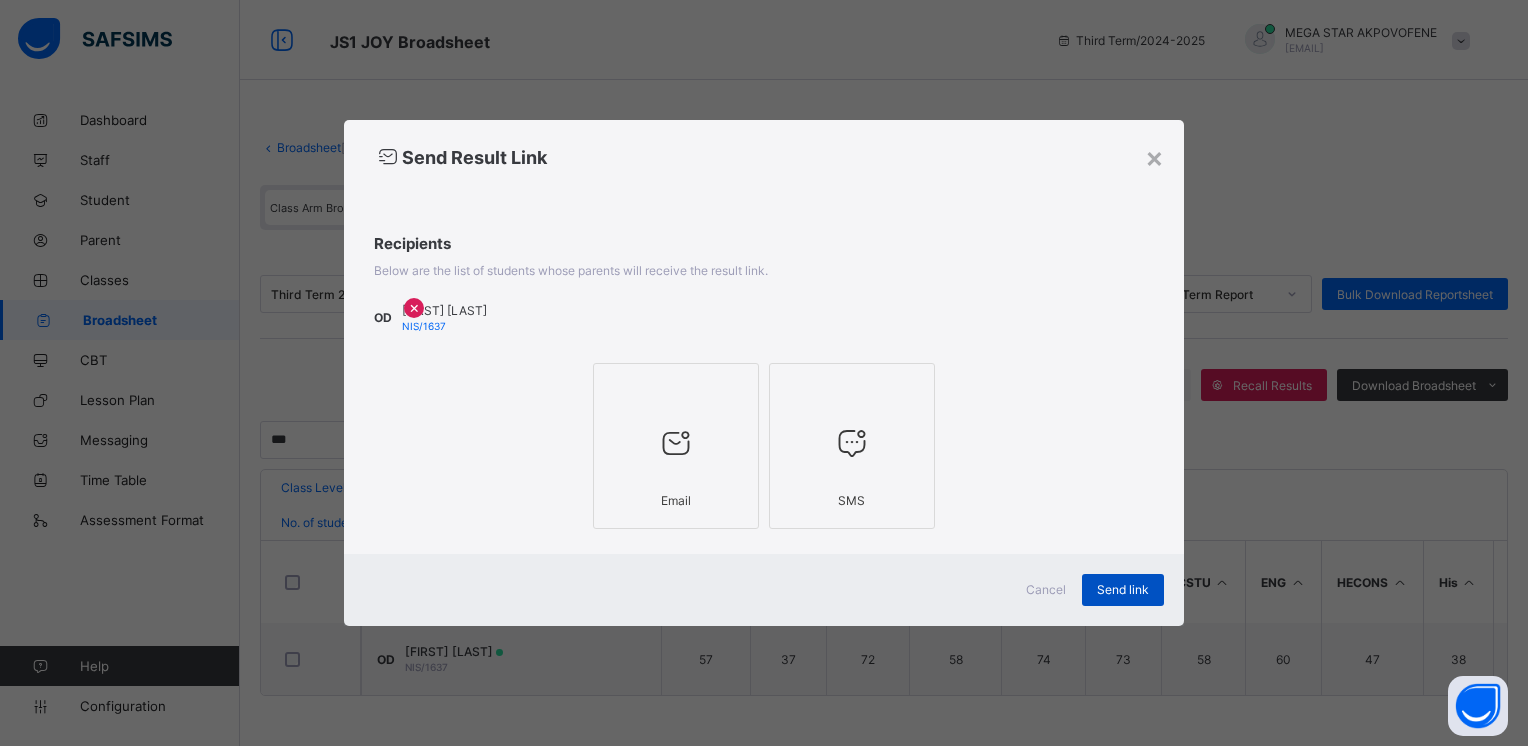 click on "Send link" at bounding box center [1123, 590] 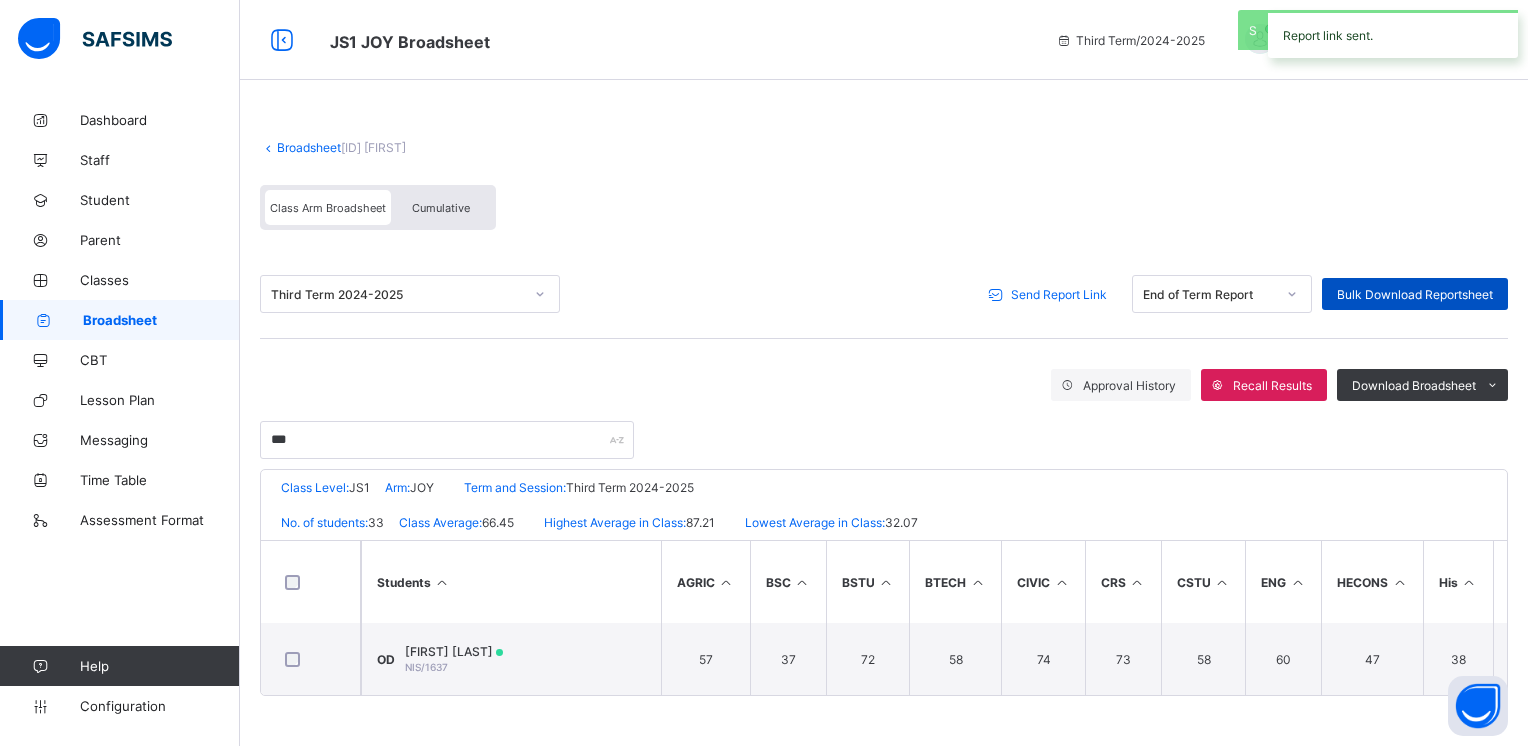 click on "Bulk Download Reportsheet" at bounding box center (1415, 294) 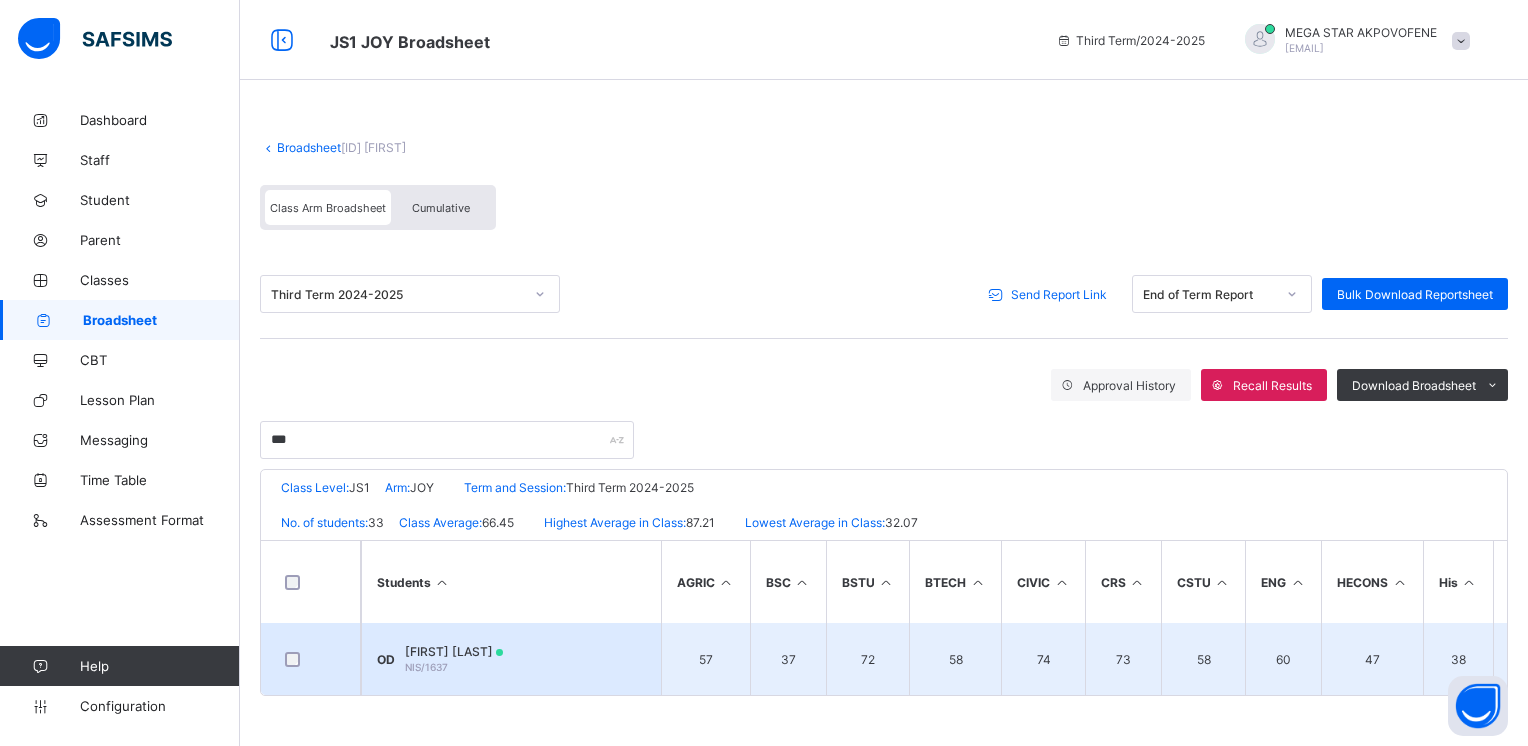 click on "[FIRST] [LAST]" at bounding box center (454, 651) 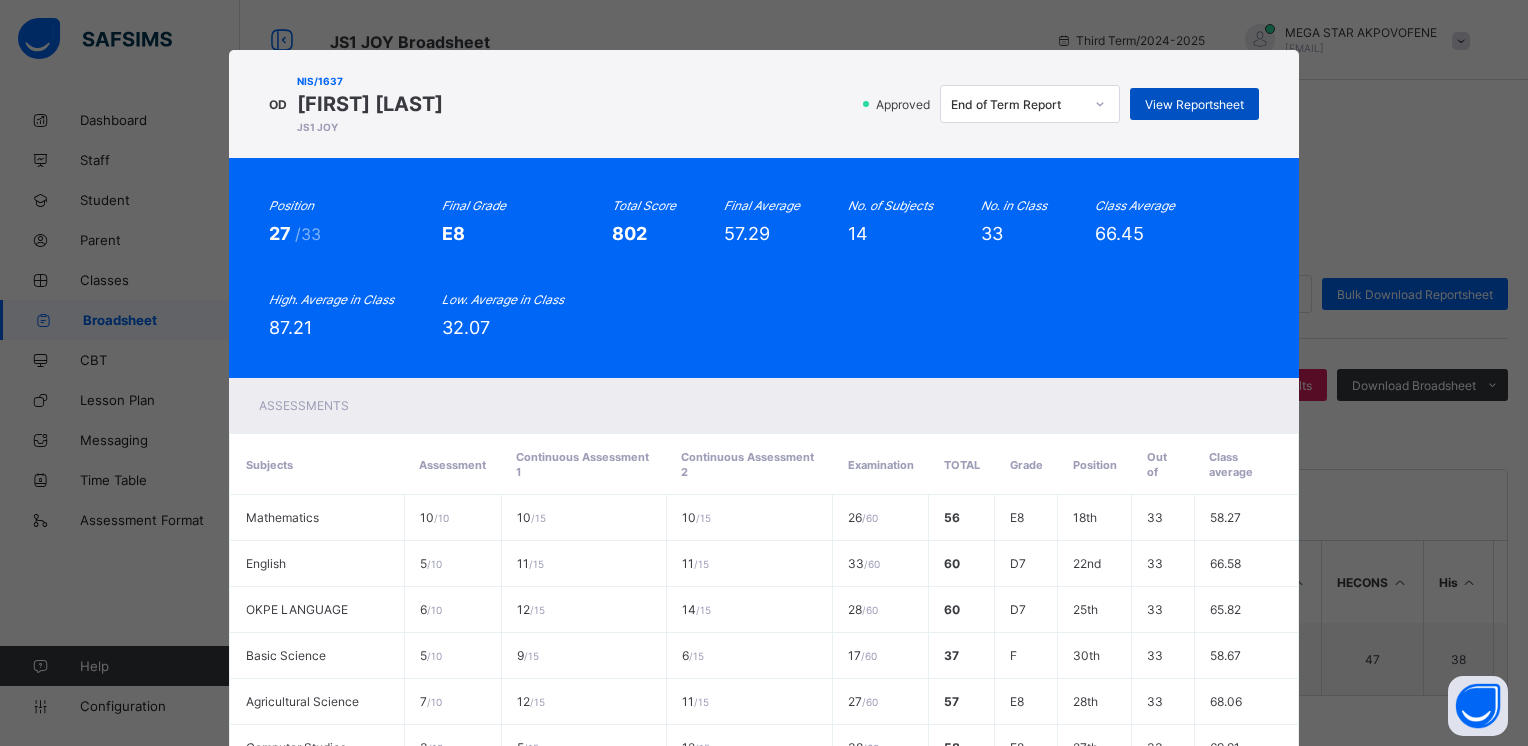 click on "View Reportsheet" at bounding box center [1194, 104] 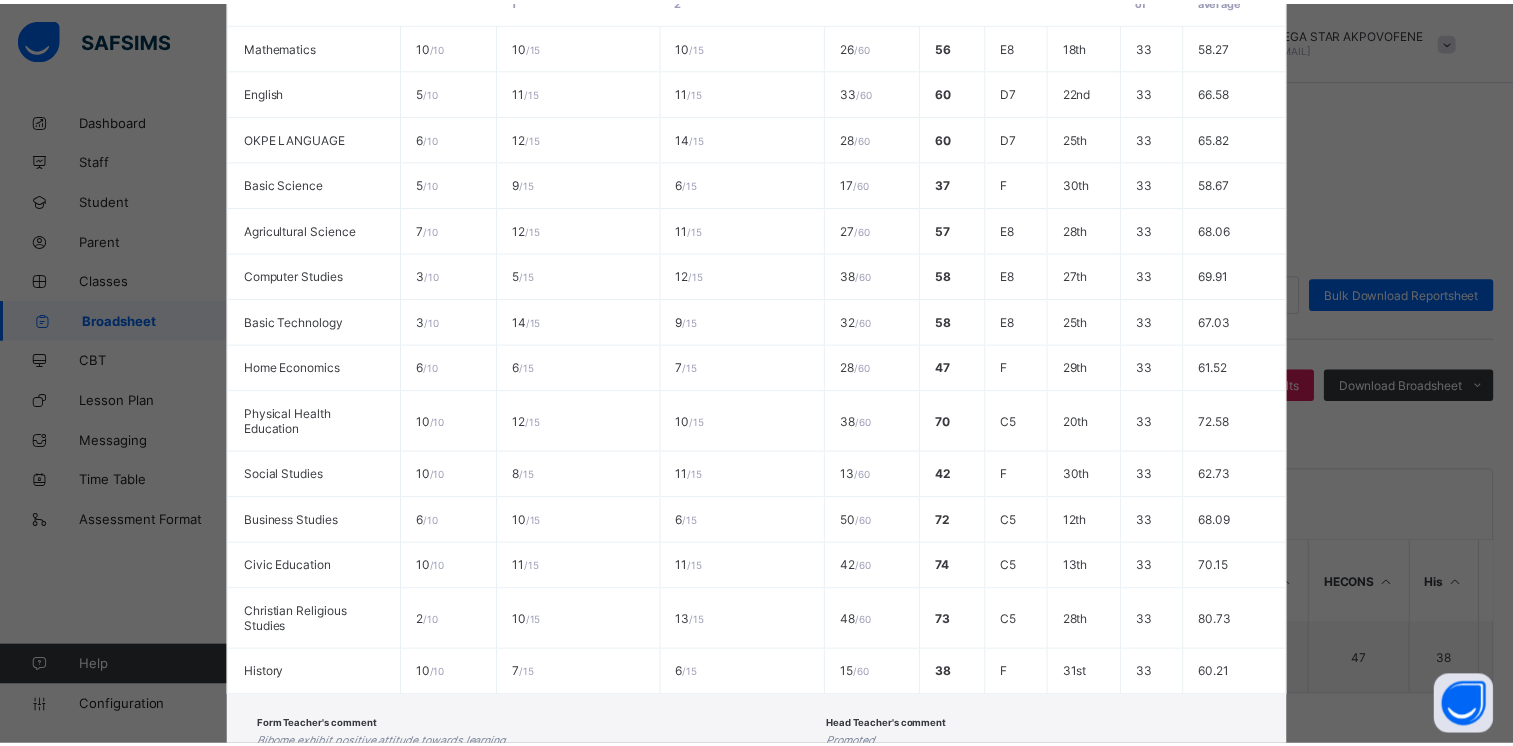 scroll, scrollTop: 620, scrollLeft: 0, axis: vertical 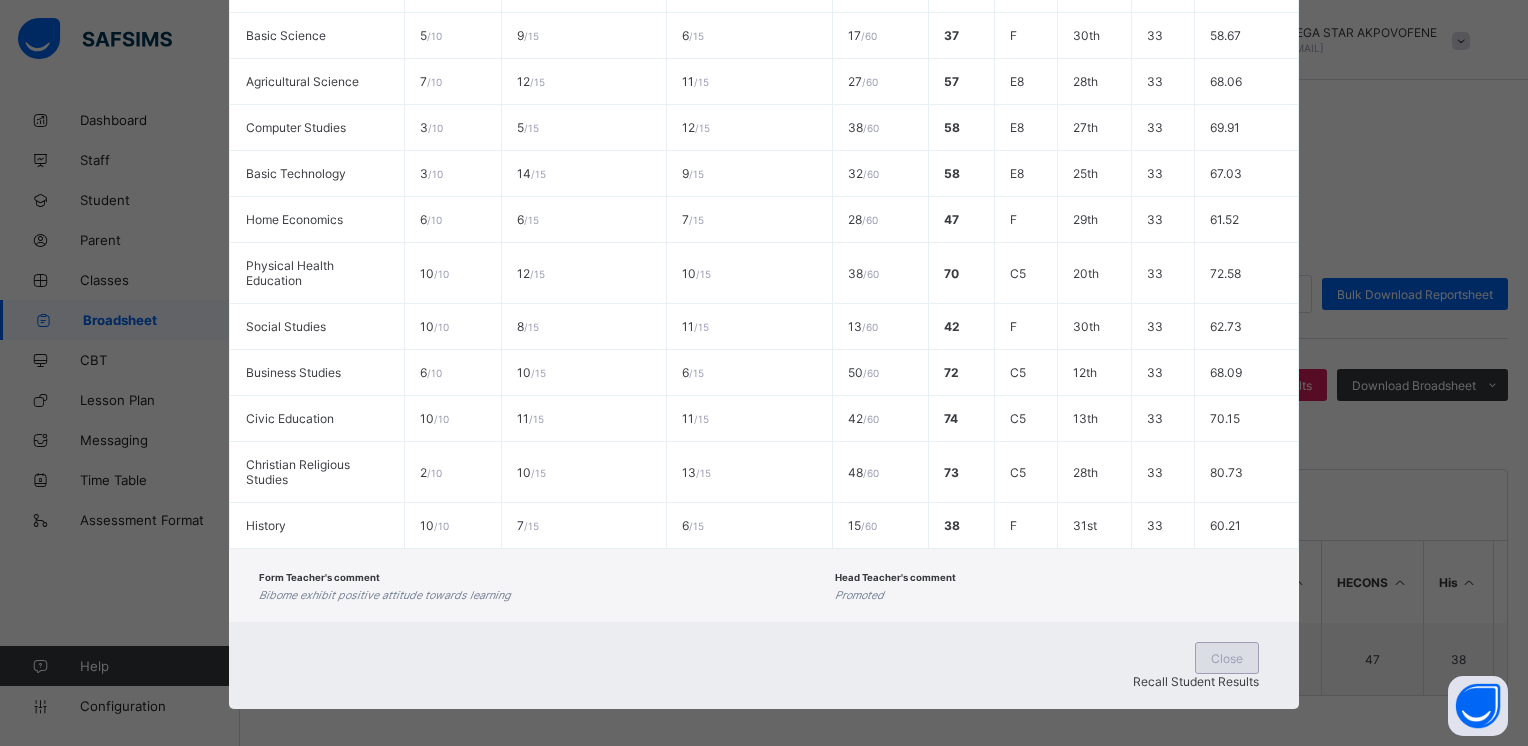 click on "Close" at bounding box center (1227, 658) 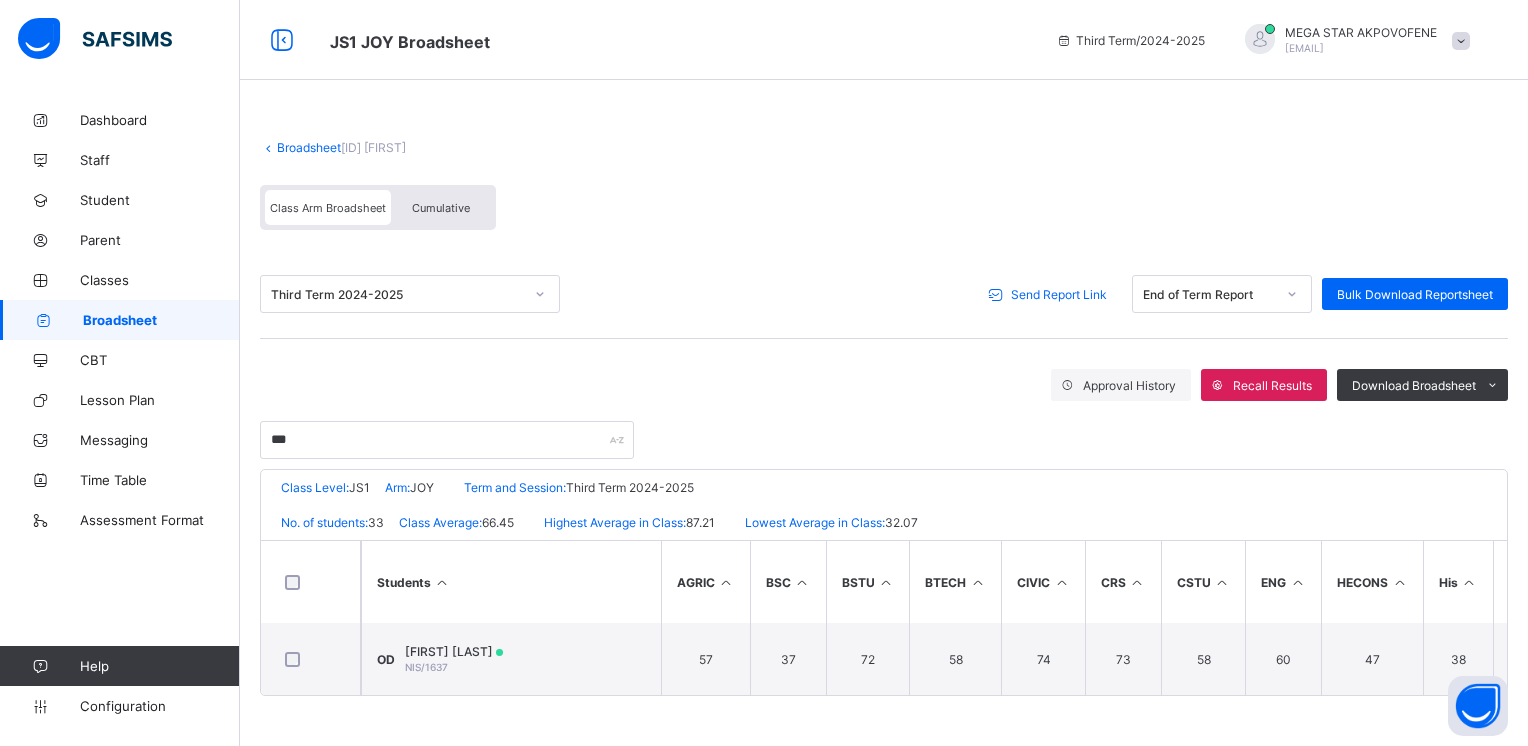 click on "Broadsheet" at bounding box center [309, 147] 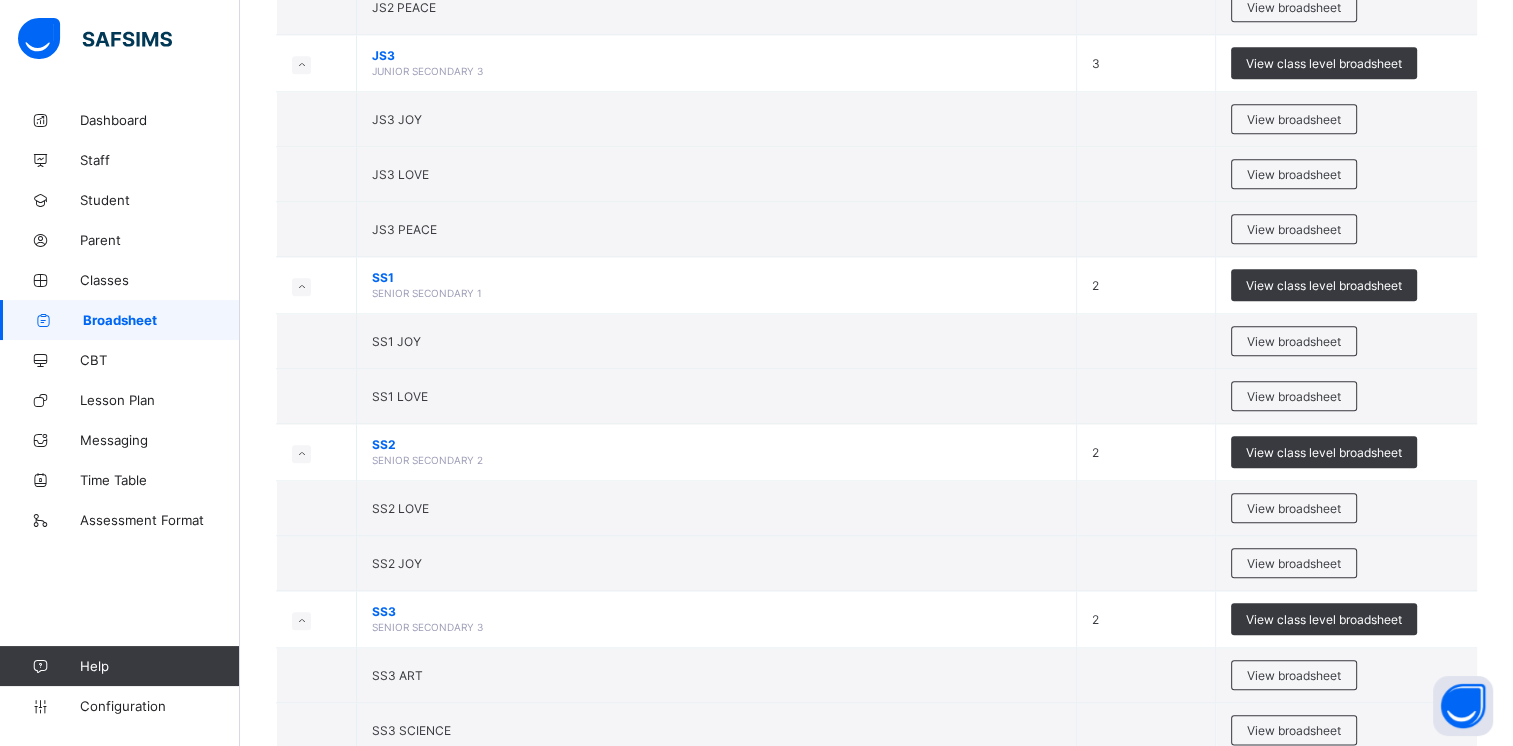 scroll, scrollTop: 2150, scrollLeft: 0, axis: vertical 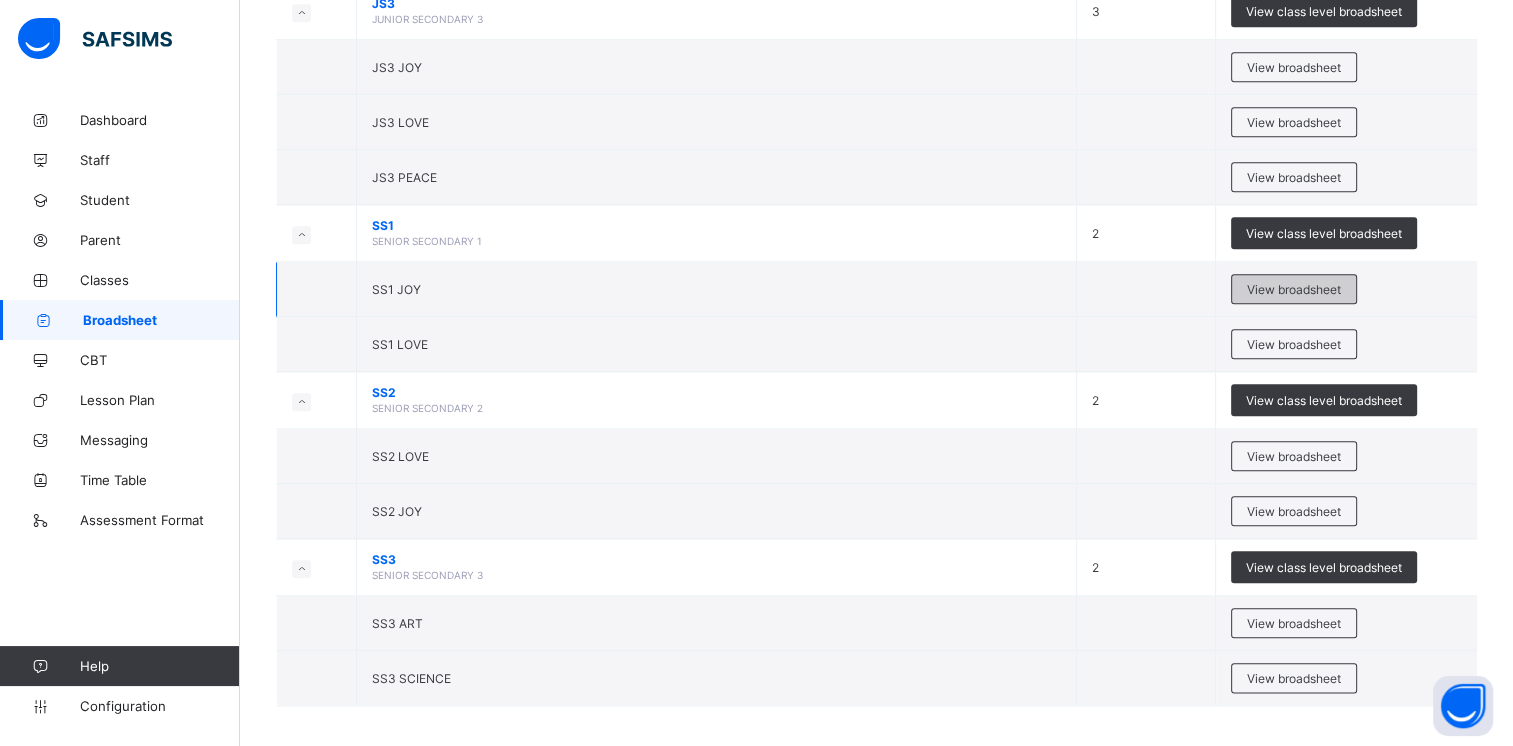 click on "View broadsheet" at bounding box center [1294, 289] 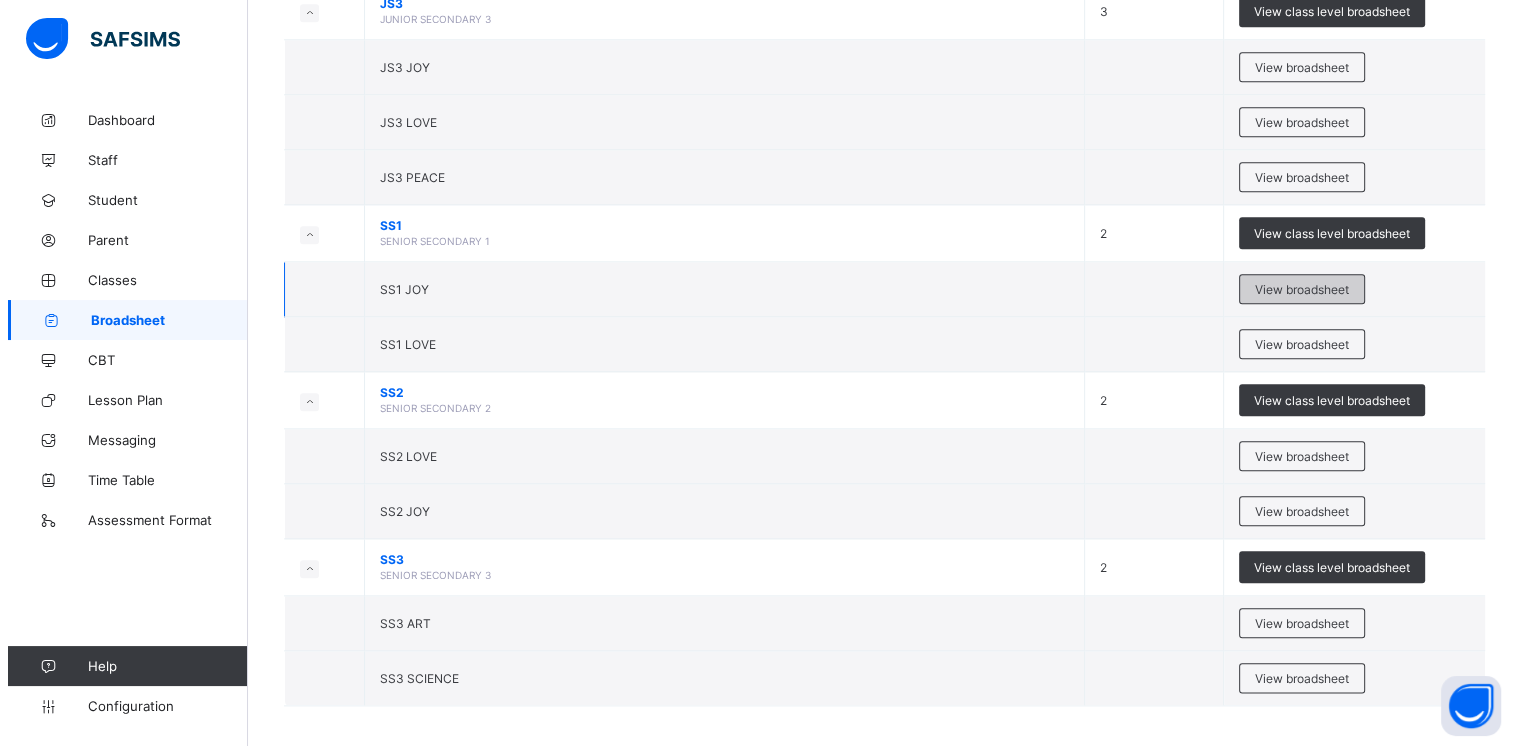 scroll, scrollTop: 0, scrollLeft: 0, axis: both 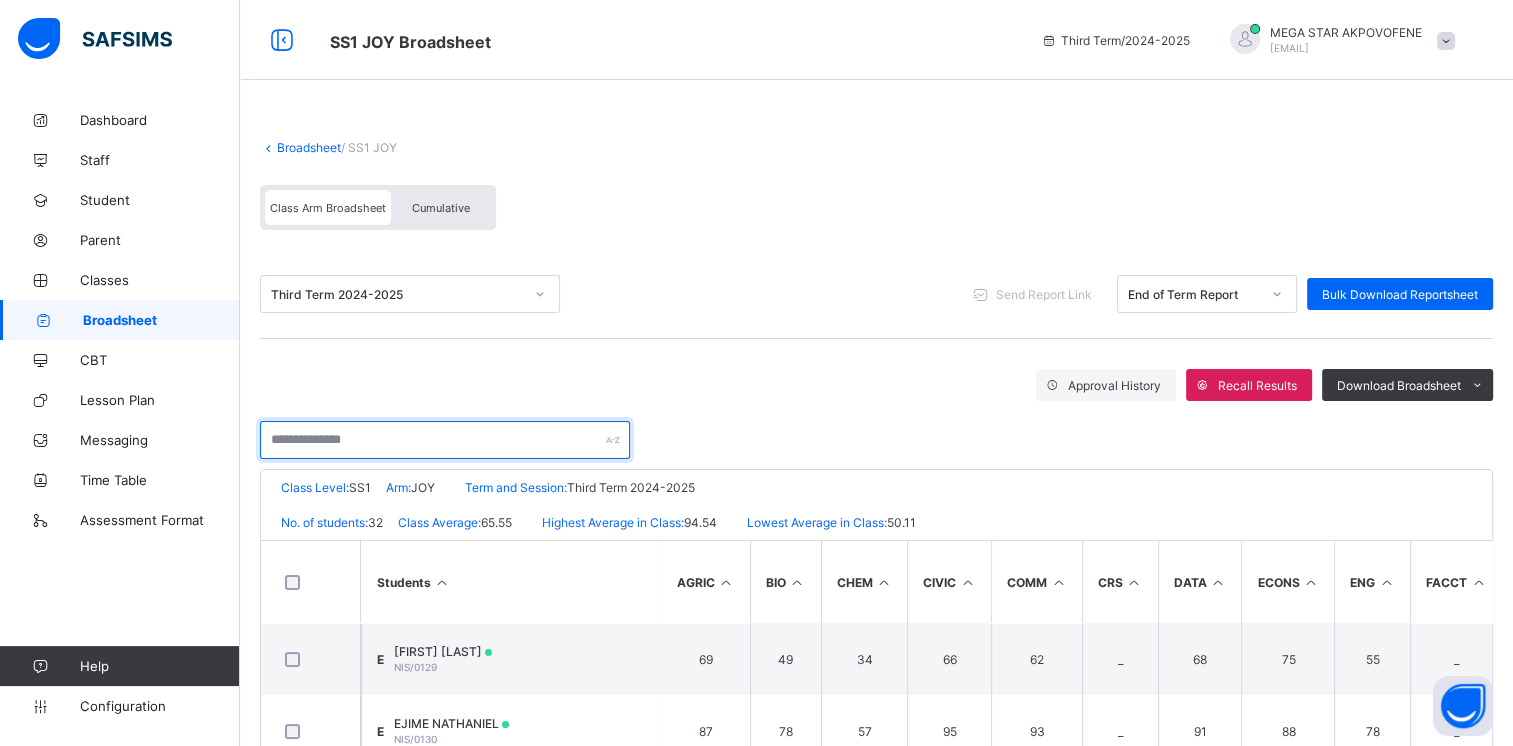 click at bounding box center (445, 440) 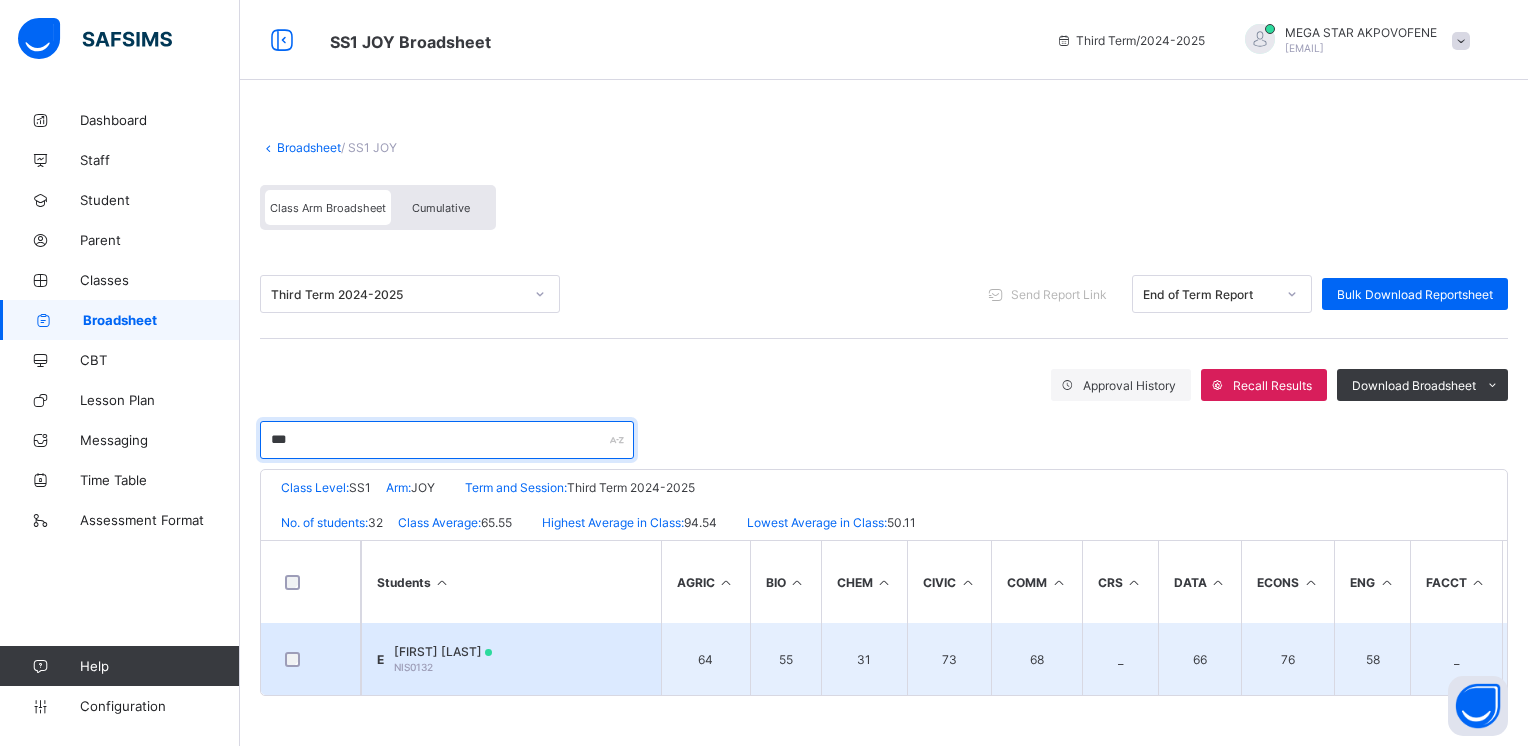 type on "***" 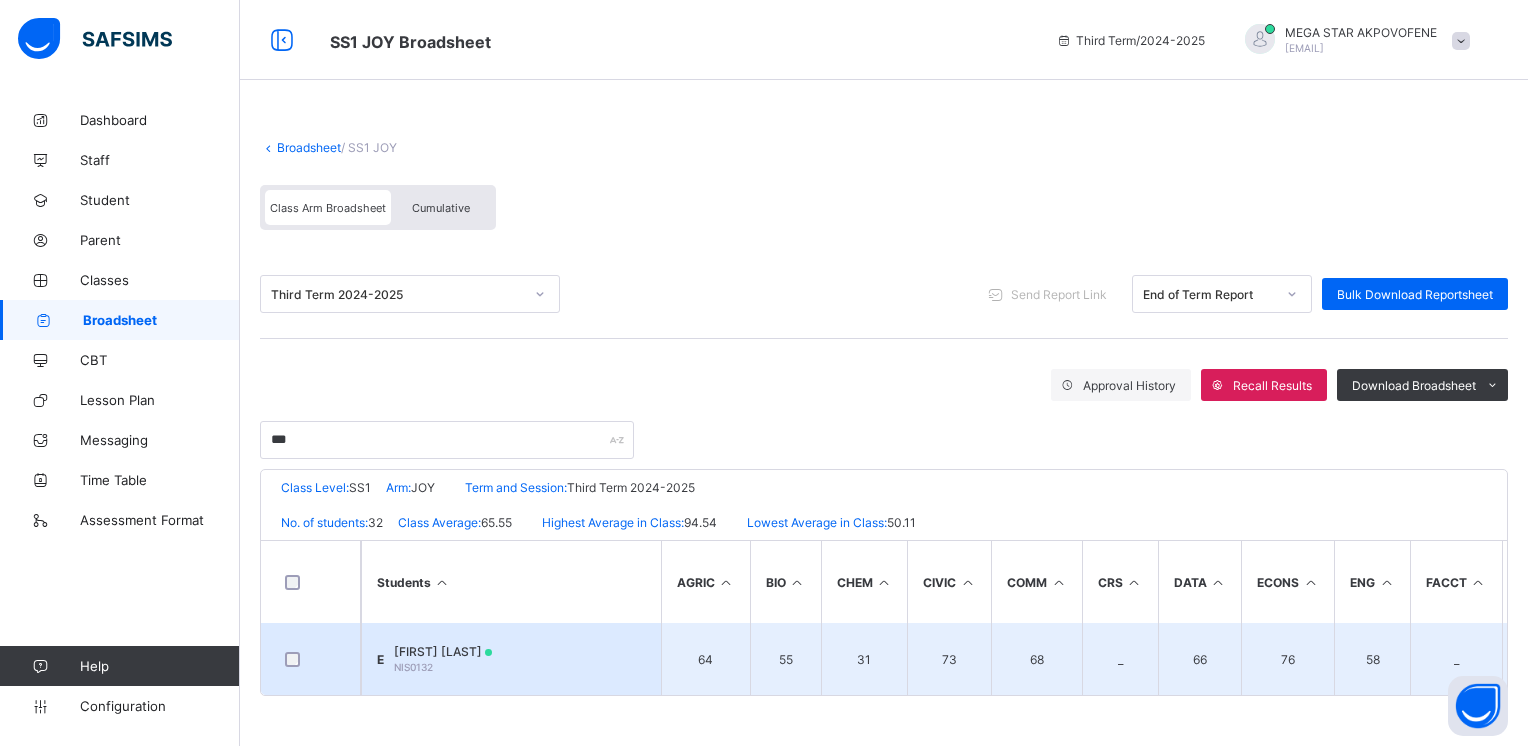 click on "[FIRST] [LAST]" at bounding box center (443, 651) 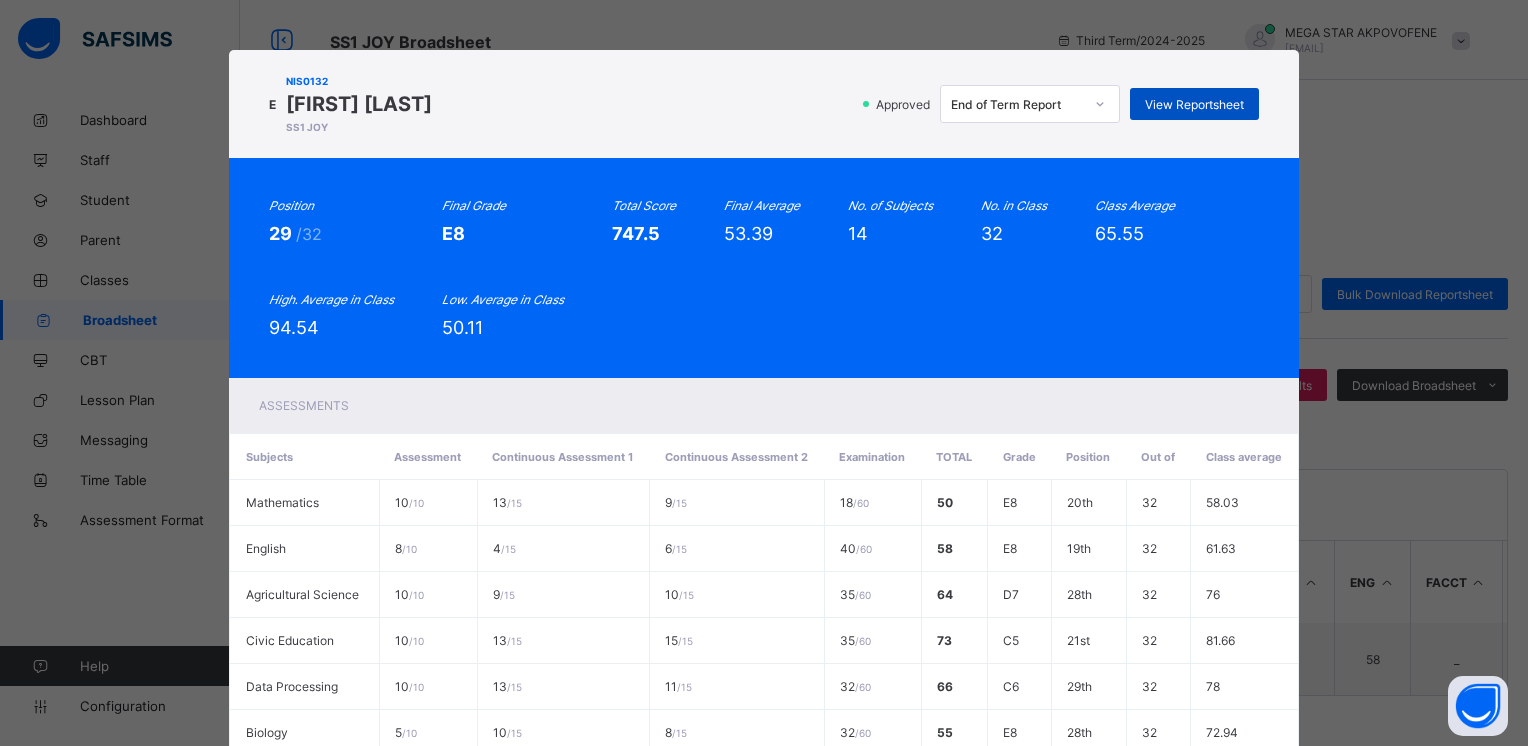 click on "View Reportsheet" at bounding box center [1194, 104] 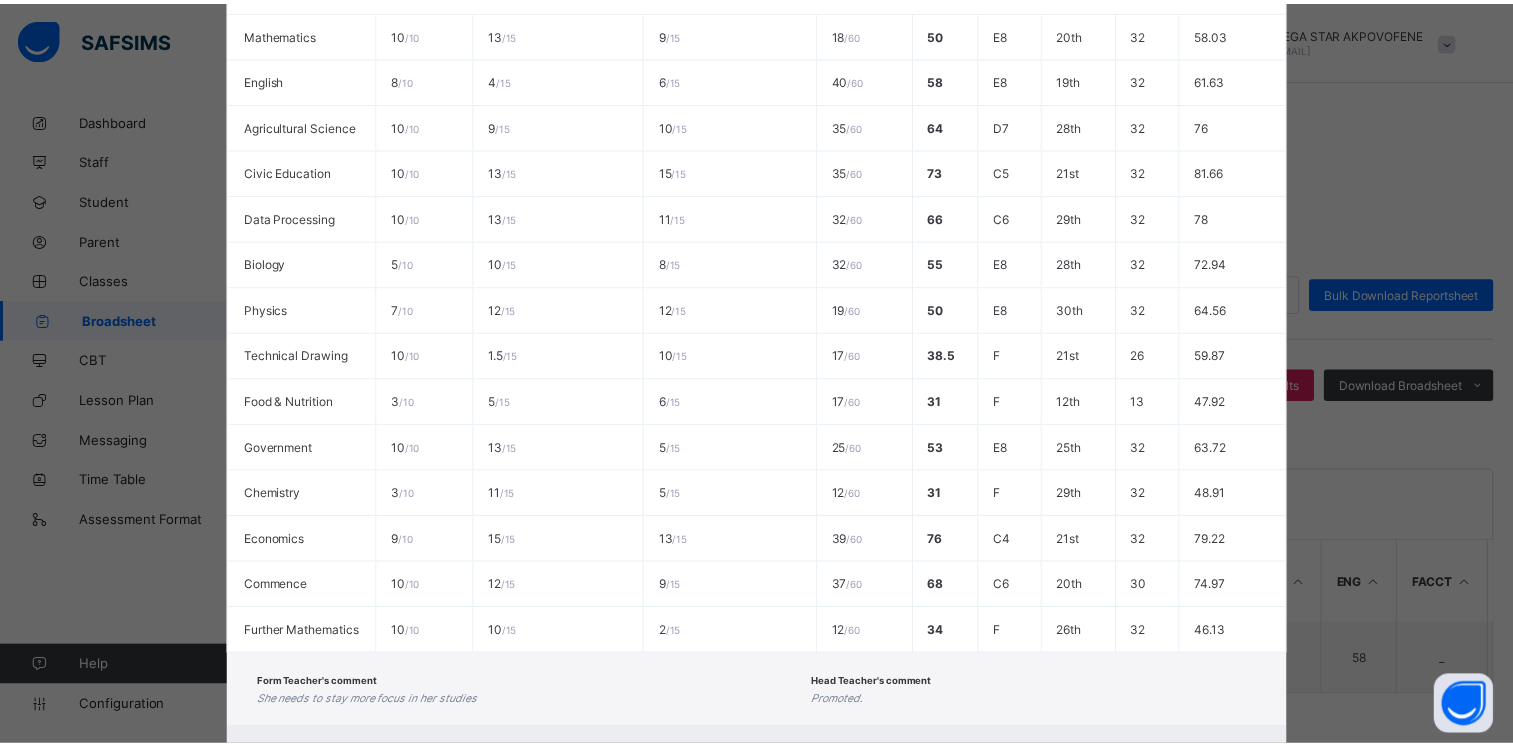 scroll, scrollTop: 574, scrollLeft: 0, axis: vertical 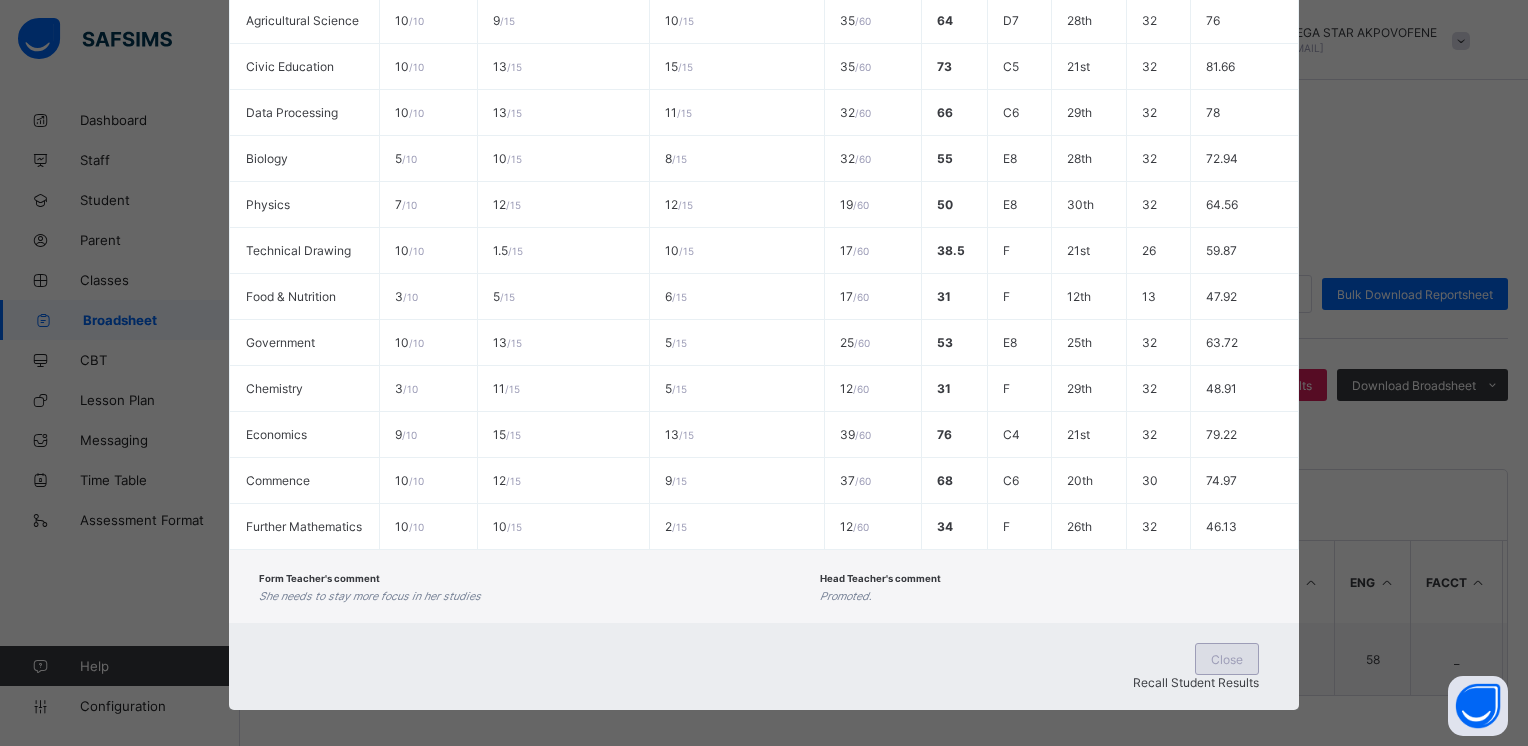 click on "Close" at bounding box center [1227, 659] 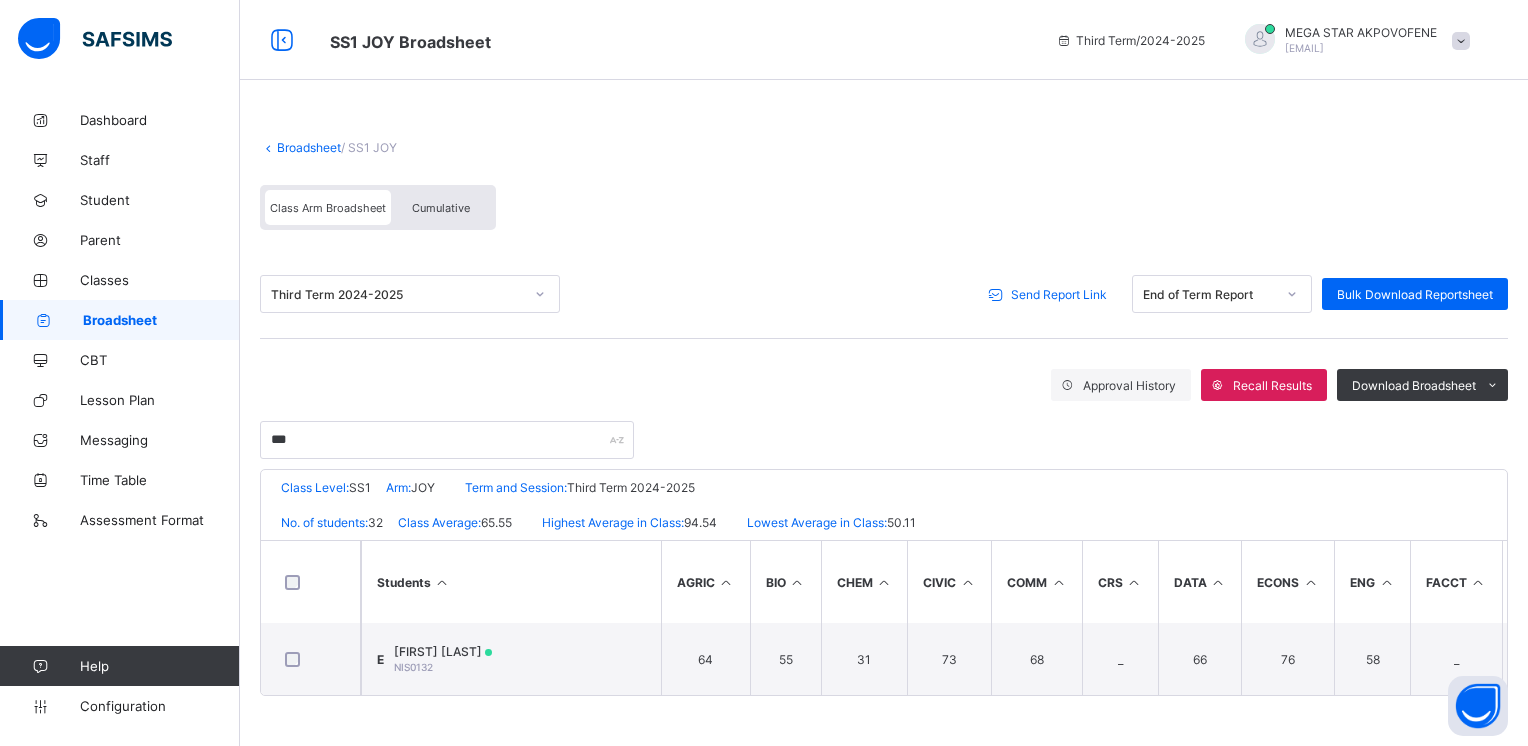 click on "Send Report Link" at bounding box center [1059, 294] 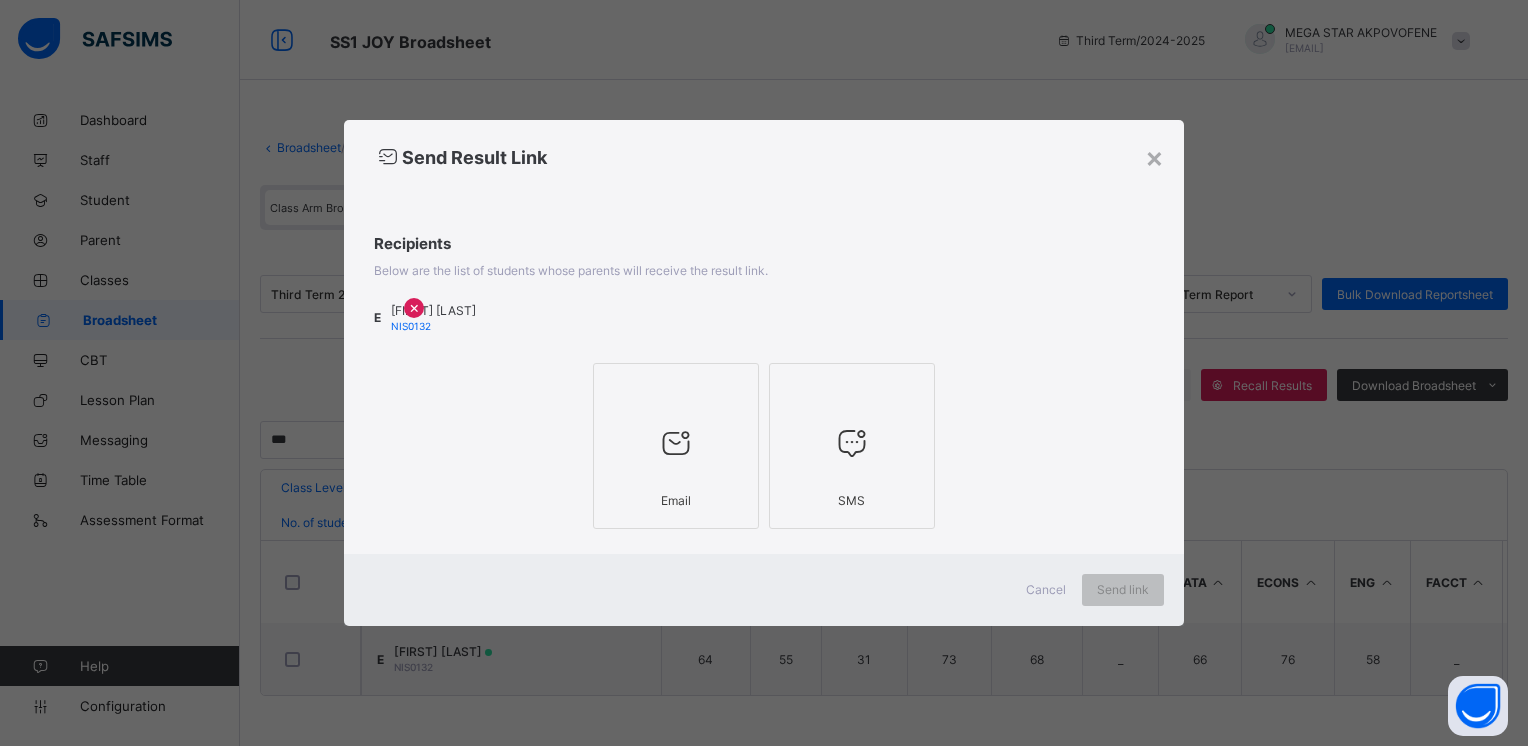 click at bounding box center (676, 389) 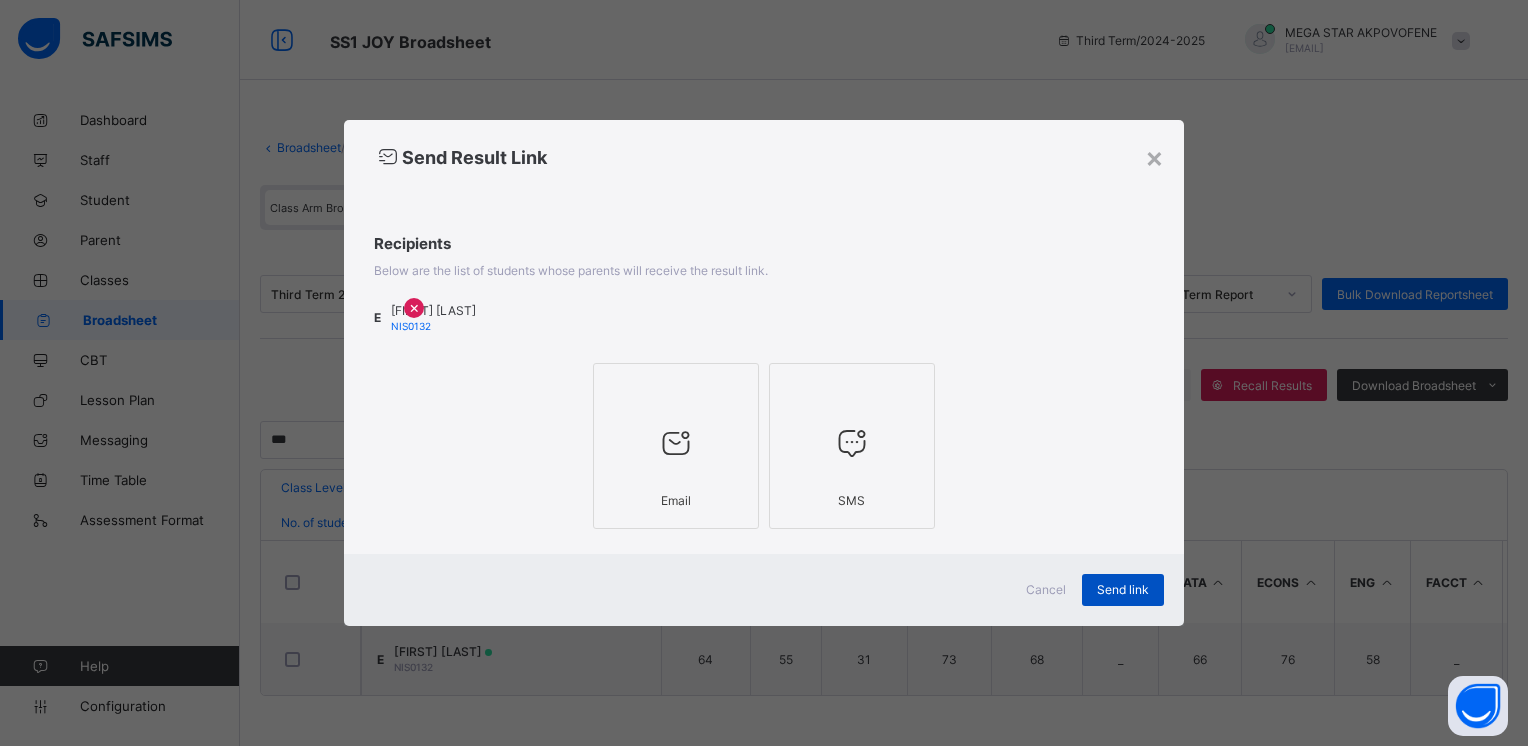 click on "Send link" at bounding box center [1123, 589] 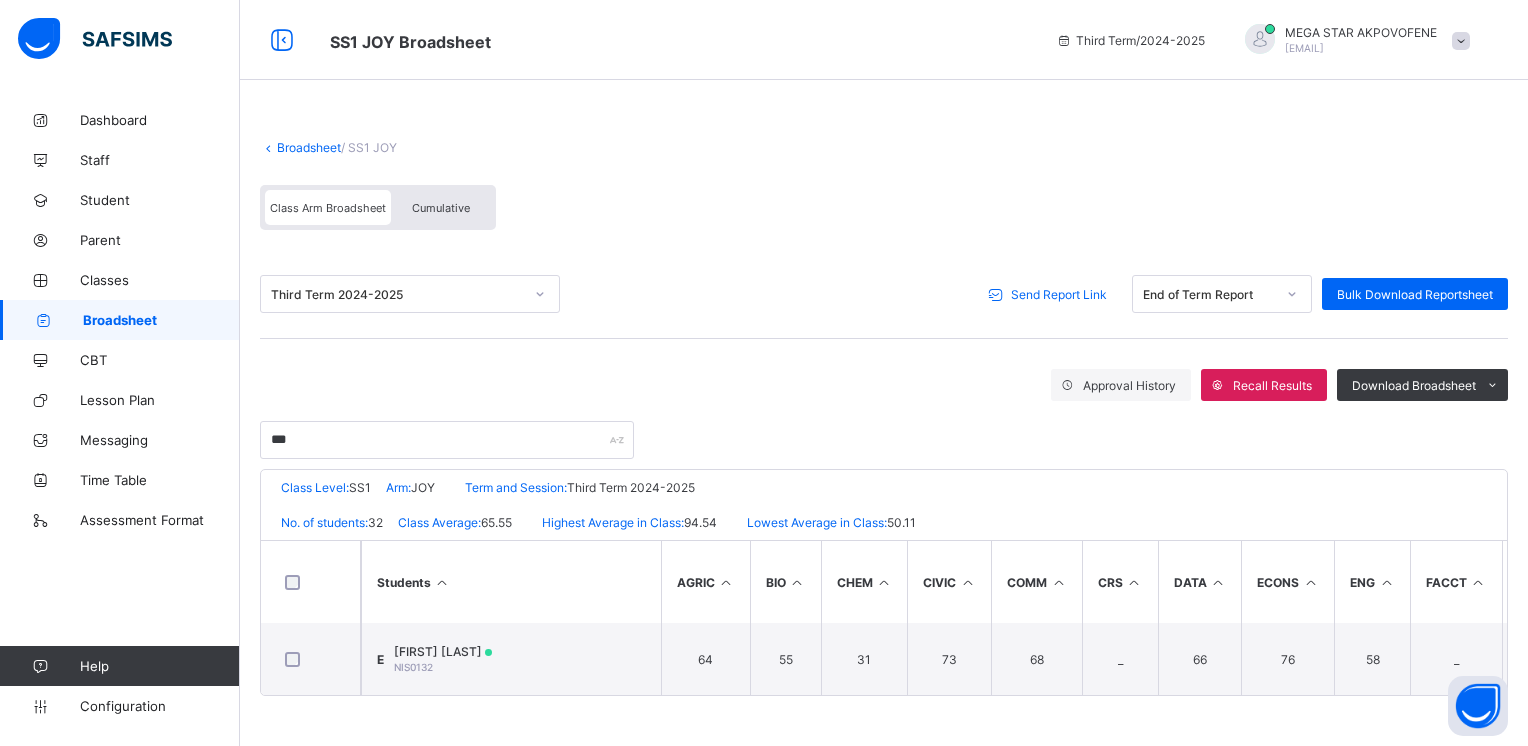 click on "Broadsheet" at bounding box center [309, 147] 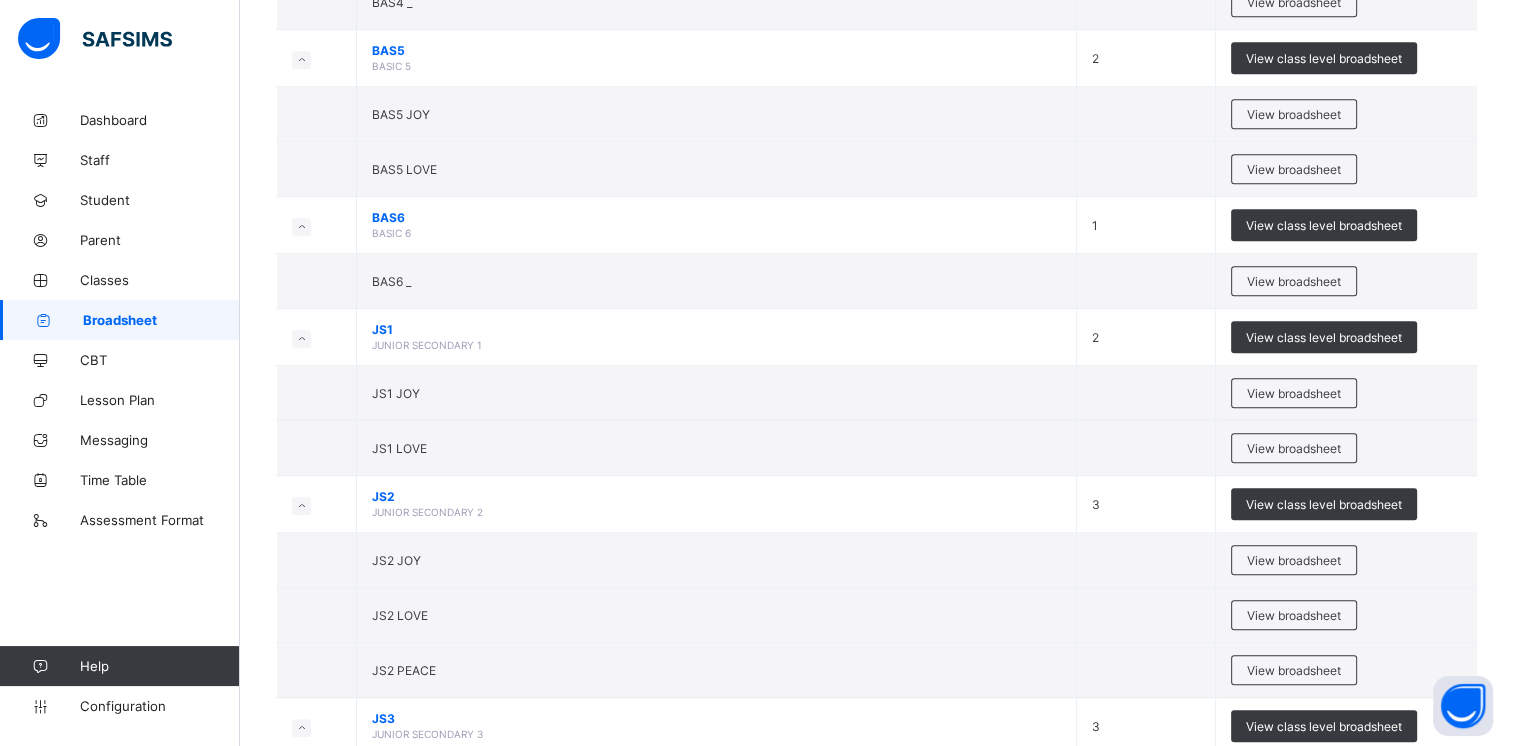 scroll, scrollTop: 1444, scrollLeft: 0, axis: vertical 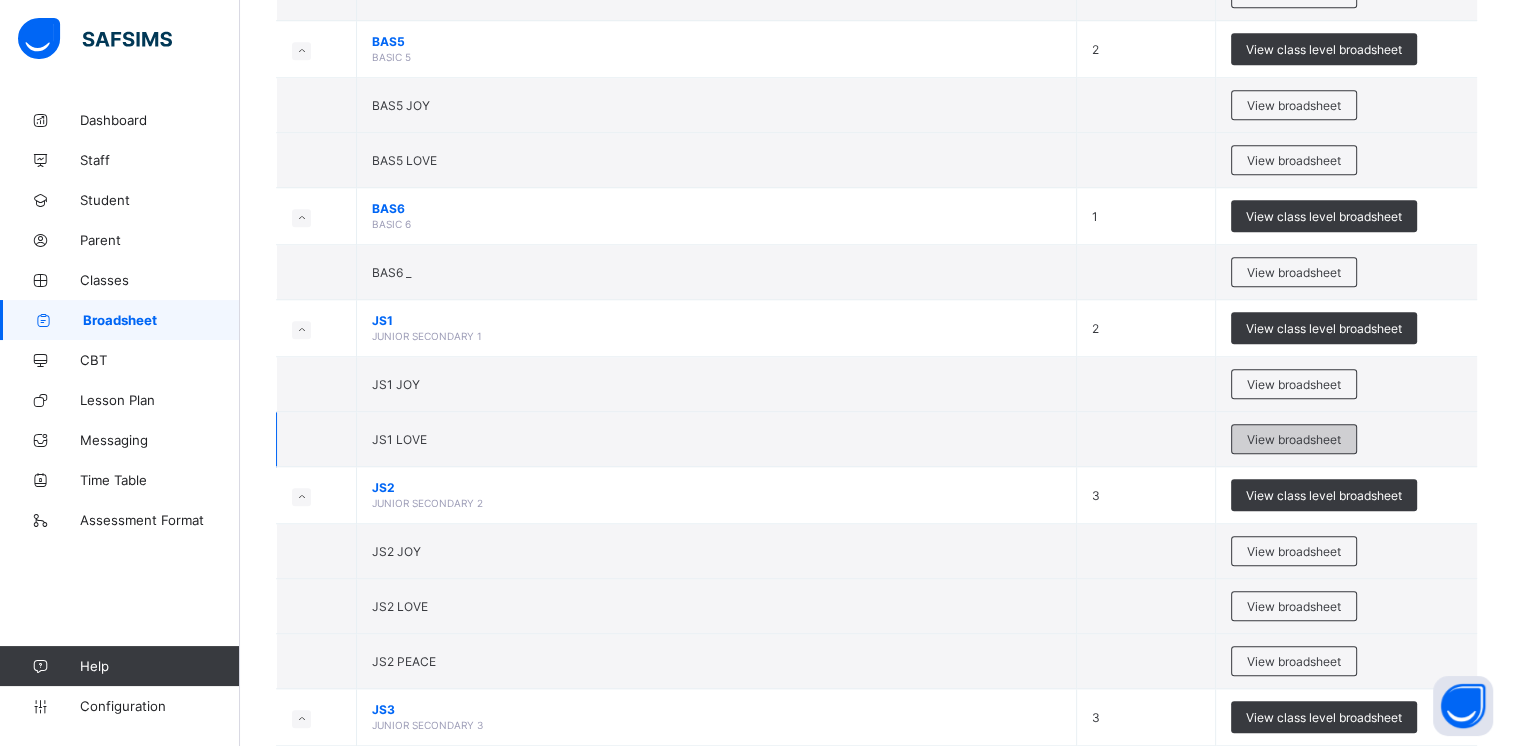 click on "View broadsheet" at bounding box center (1294, 439) 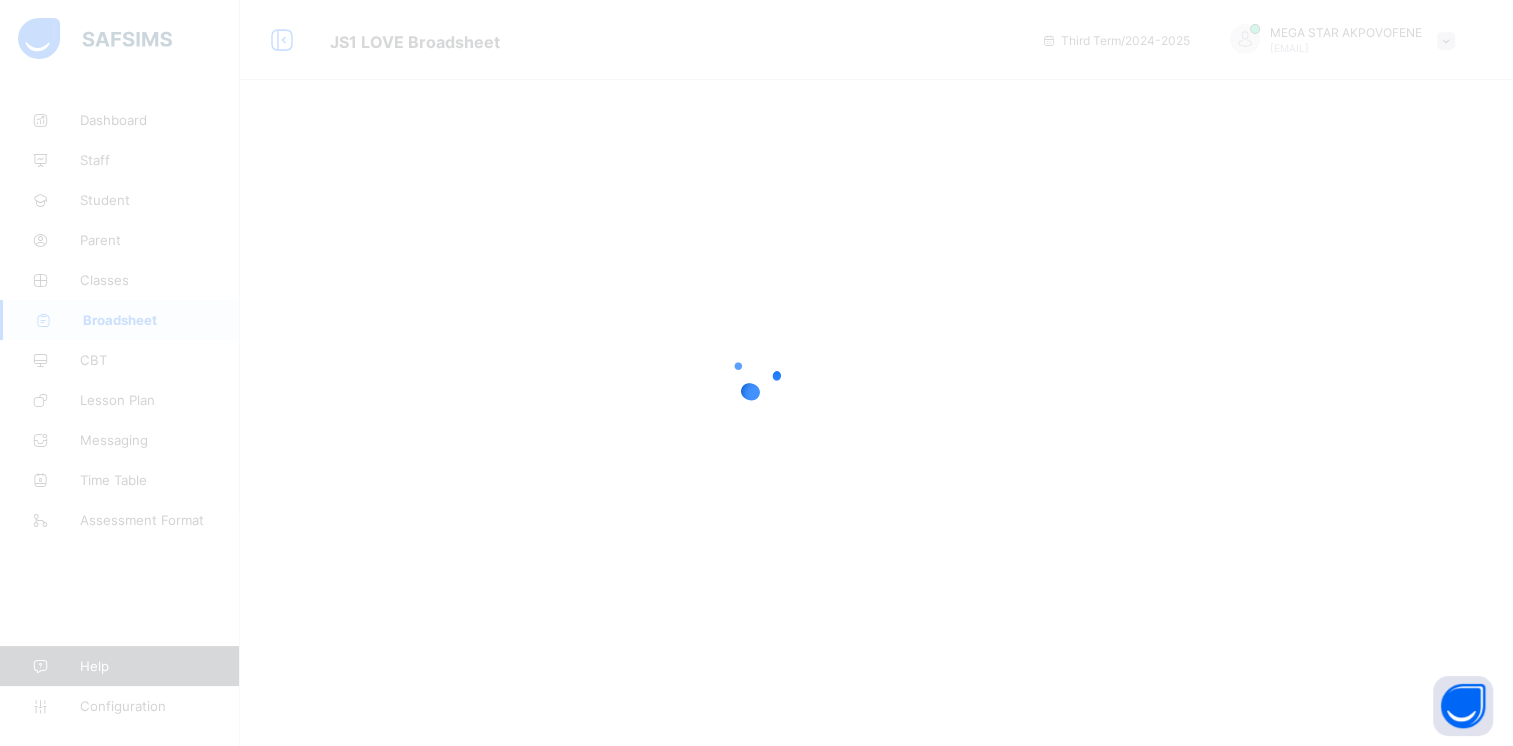 scroll, scrollTop: 0, scrollLeft: 0, axis: both 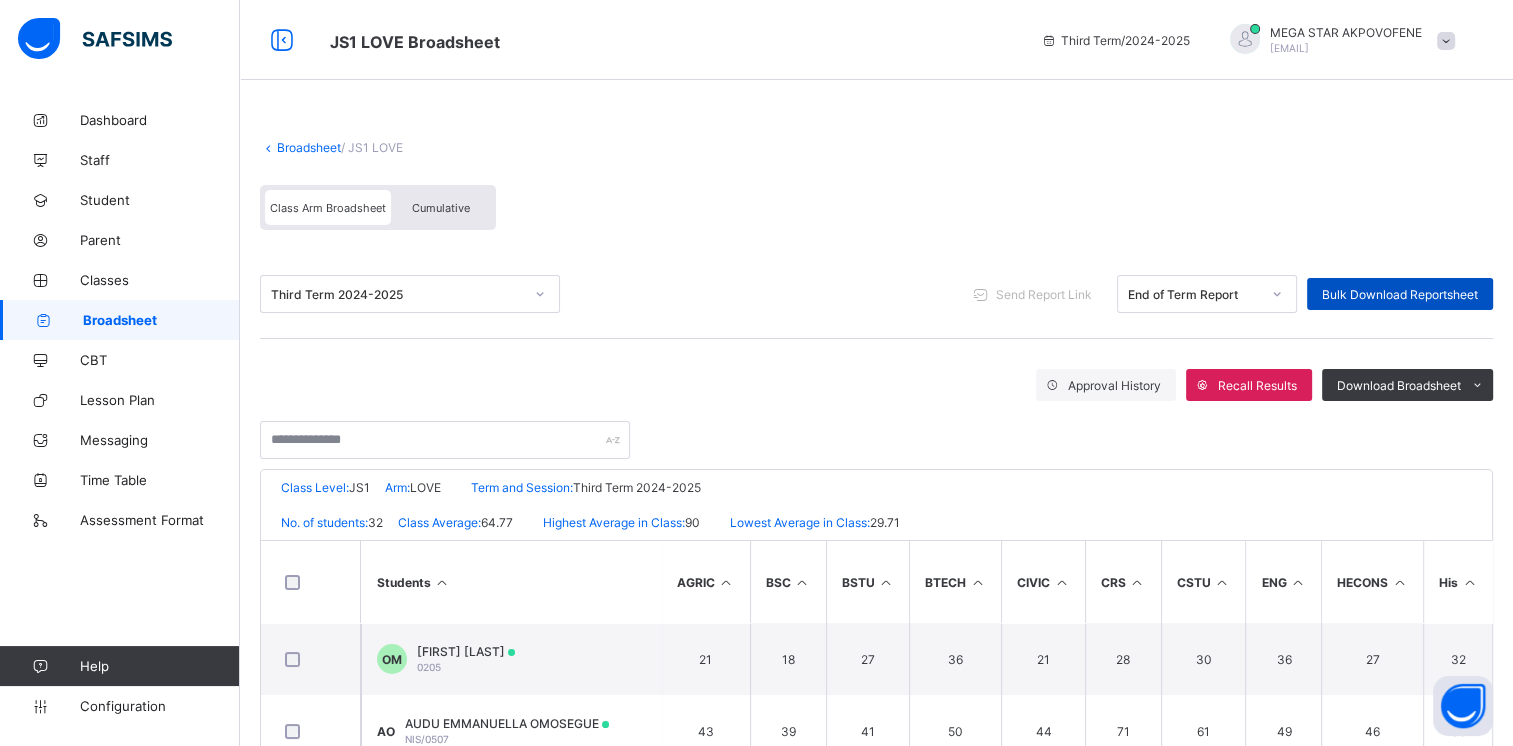 click on "Bulk Download Reportsheet" at bounding box center (1400, 294) 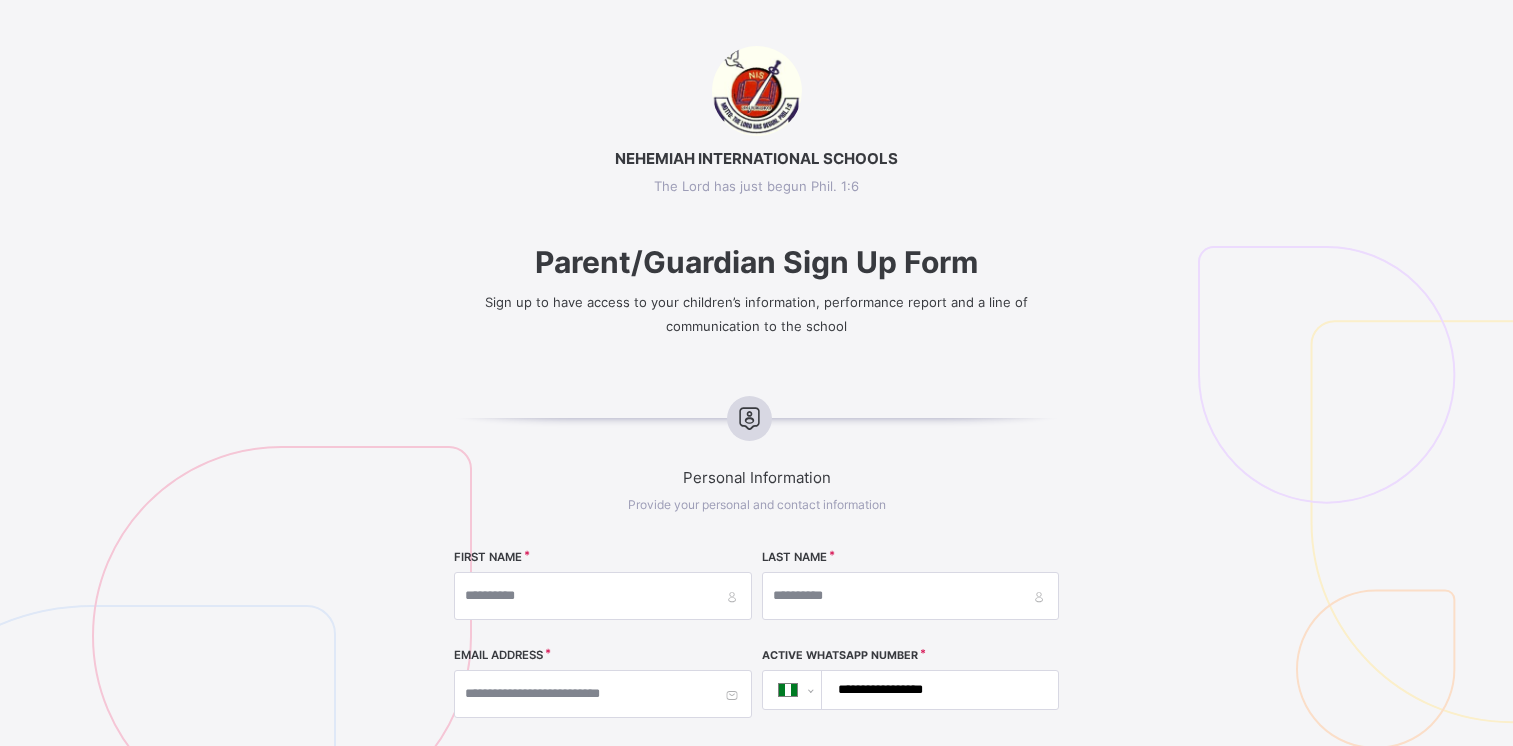 select on "**" 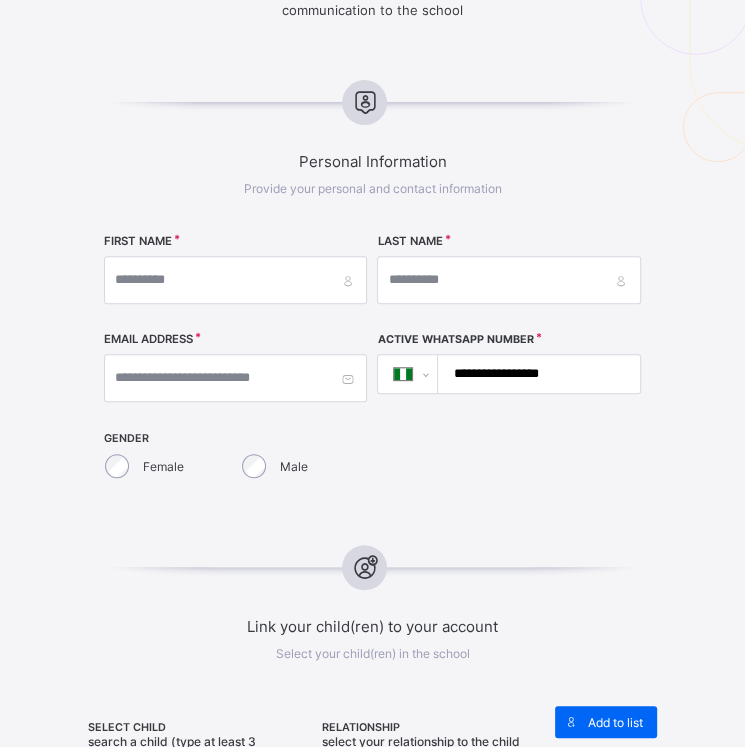 scroll, scrollTop: 304, scrollLeft: 0, axis: vertical 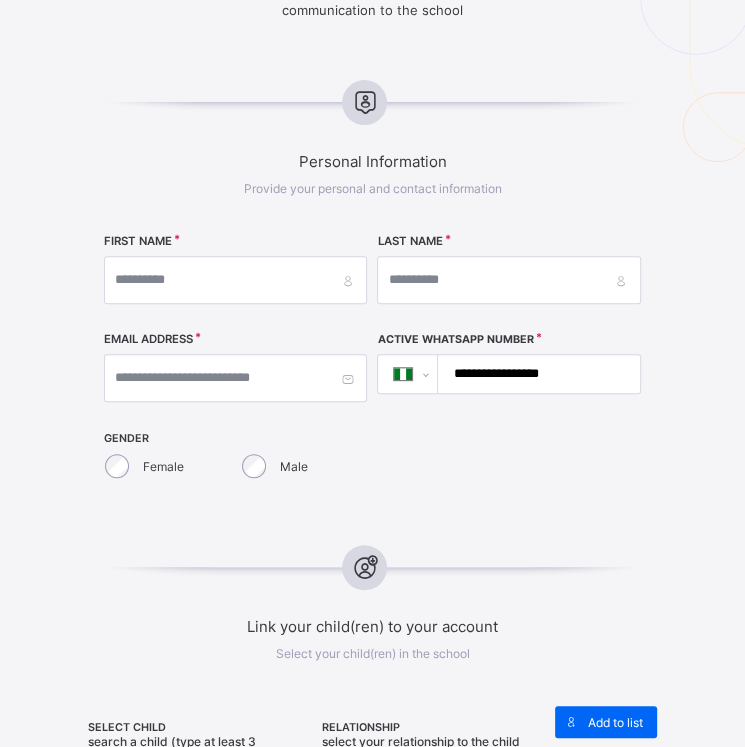 drag, startPoint x: 496, startPoint y: 373, endPoint x: 632, endPoint y: 378, distance: 136.09187 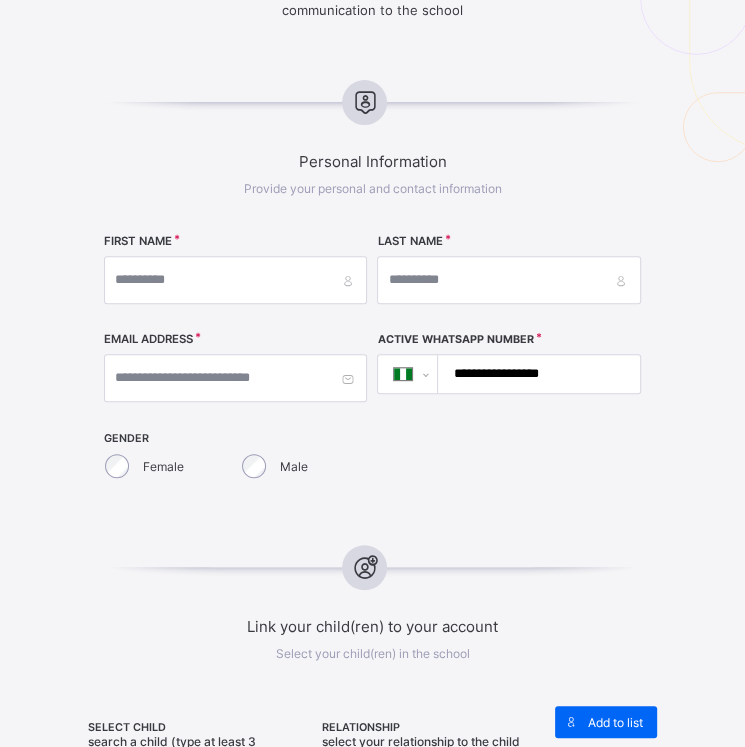 paste 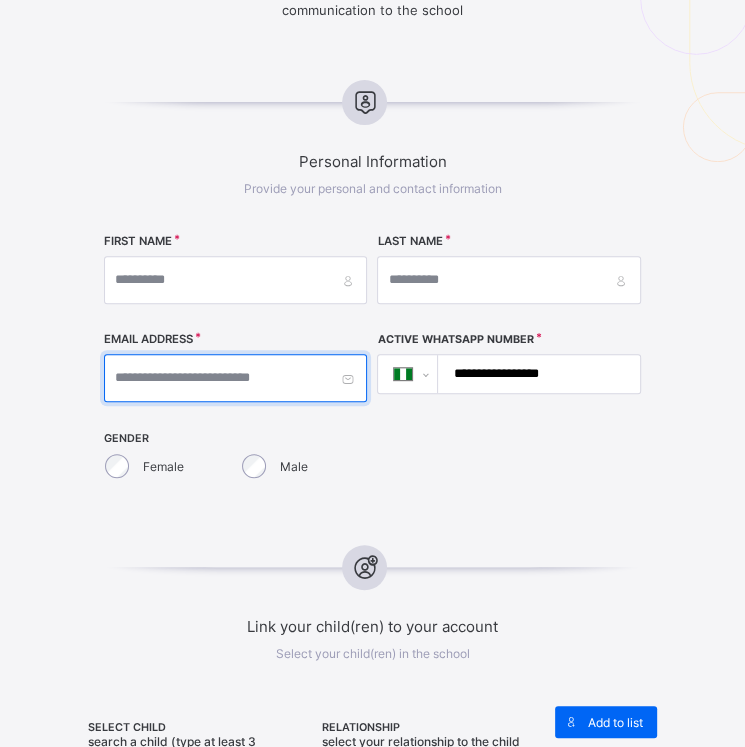 click at bounding box center [235, 378] 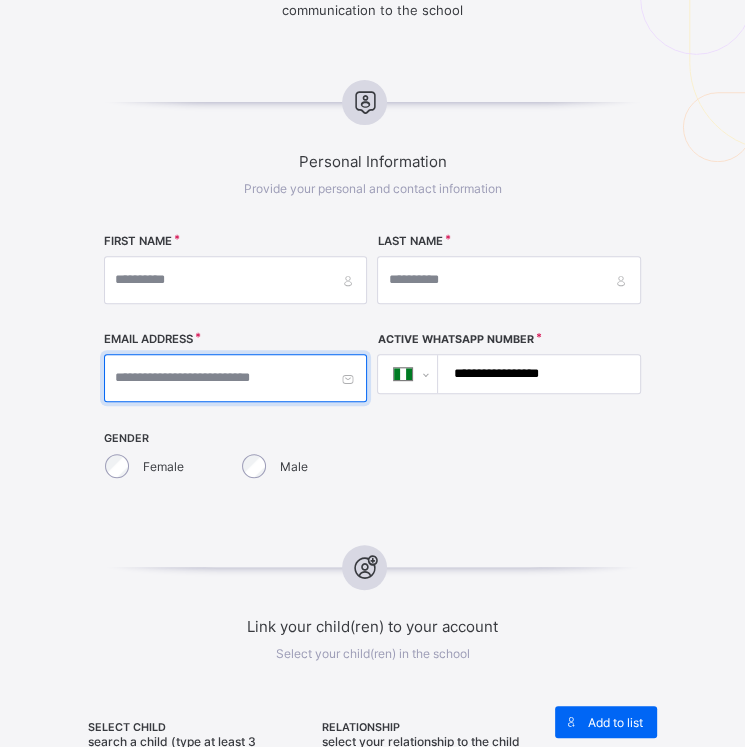 paste on "**********" 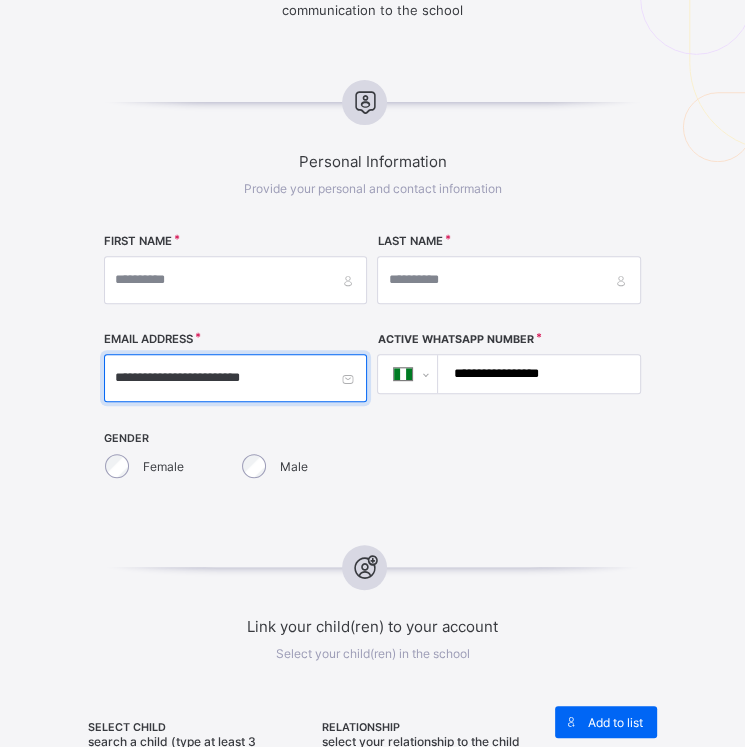 click on "**********" at bounding box center [235, 378] 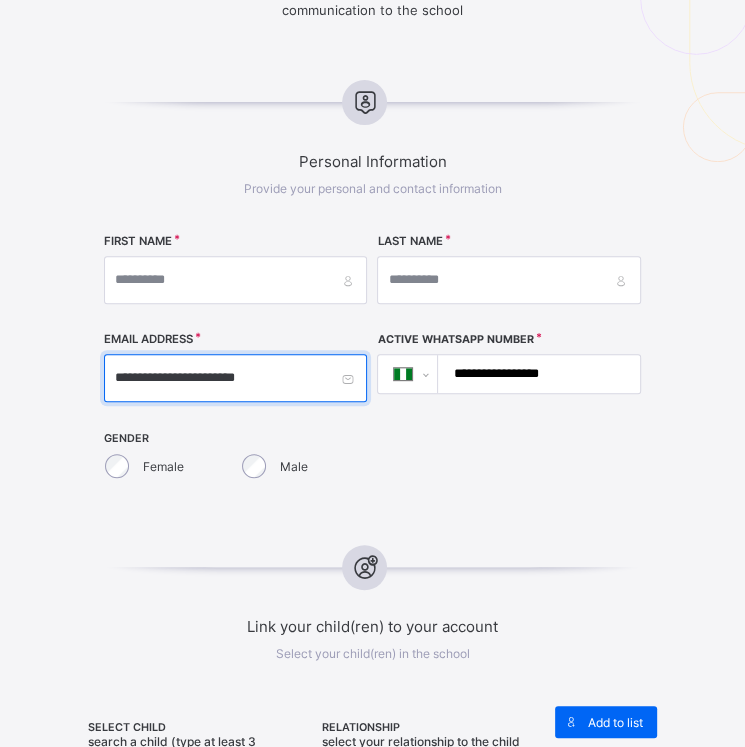 type on "**********" 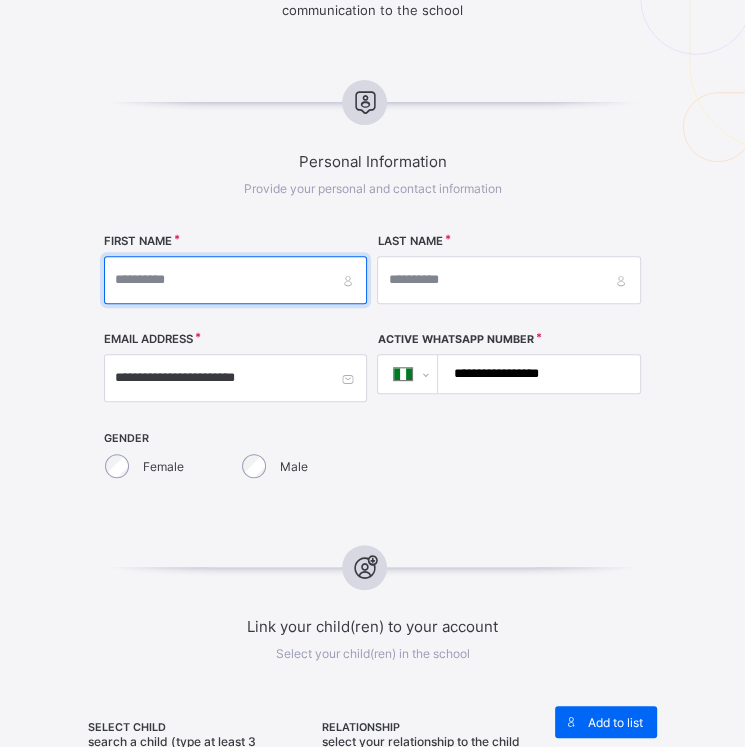 click at bounding box center [235, 280] 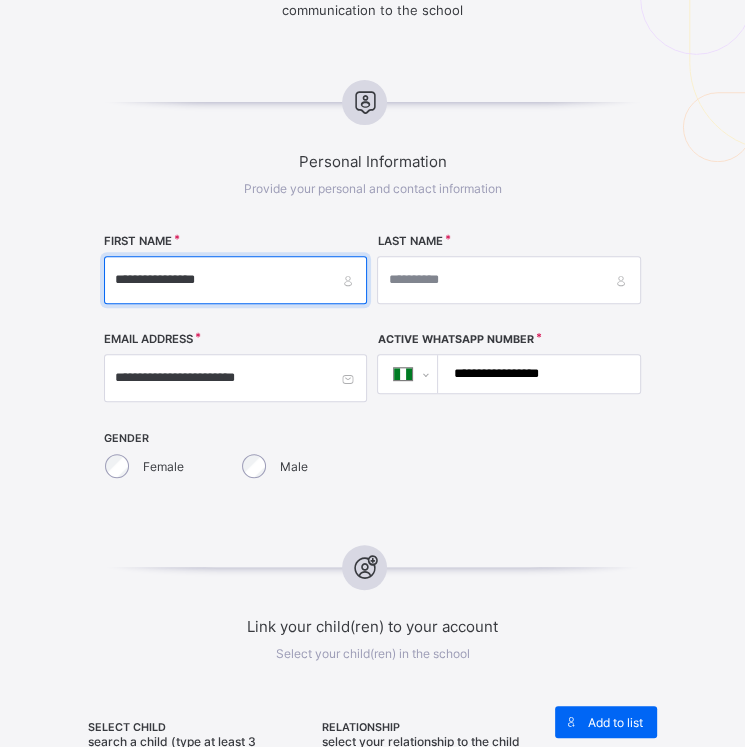 drag, startPoint x: 185, startPoint y: 275, endPoint x: 282, endPoint y: 289, distance: 98.005104 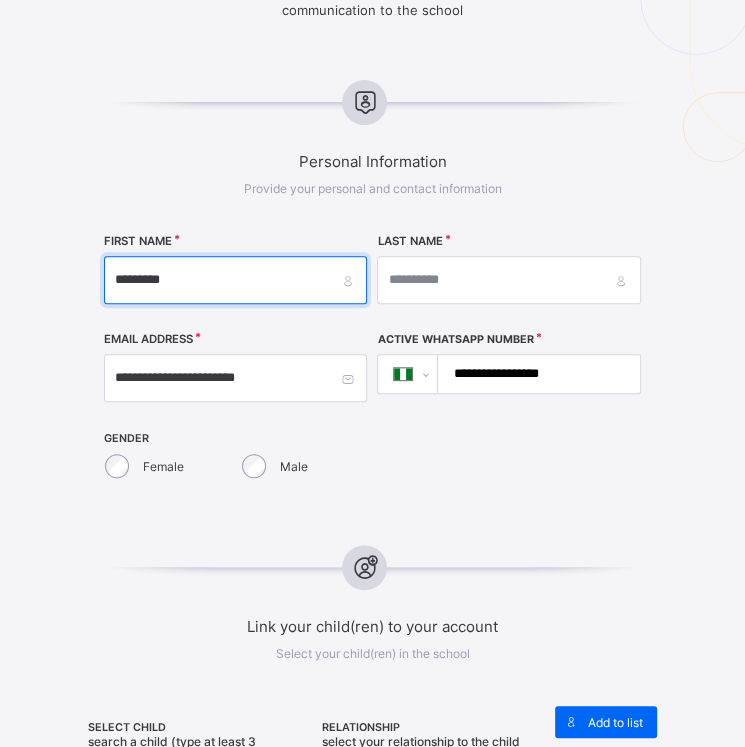type on "********" 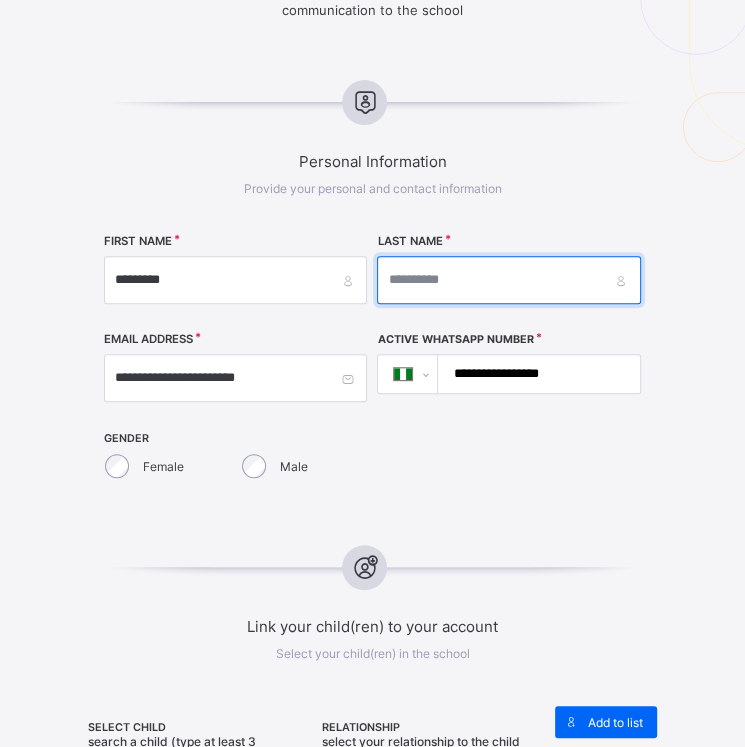 click at bounding box center [508, 280] 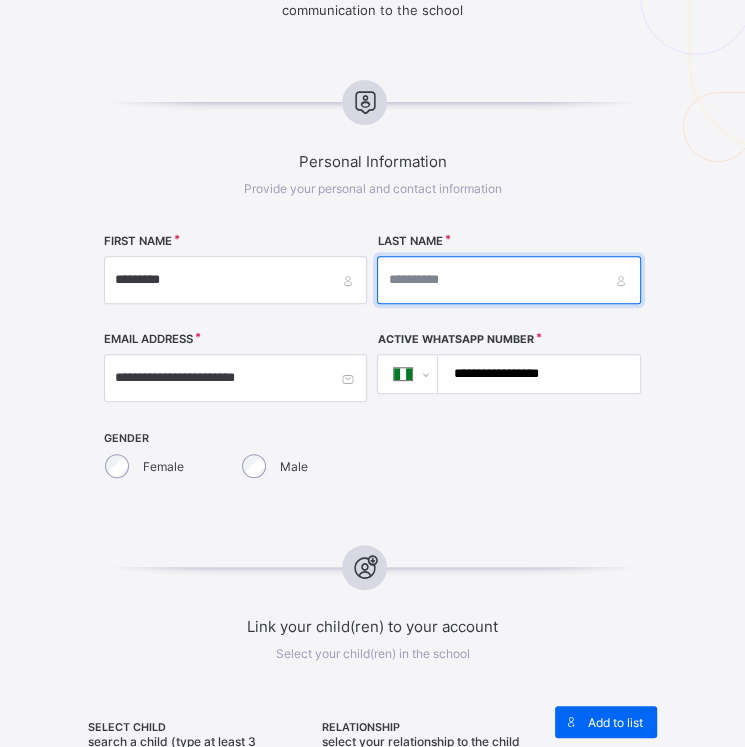 paste on "*******" 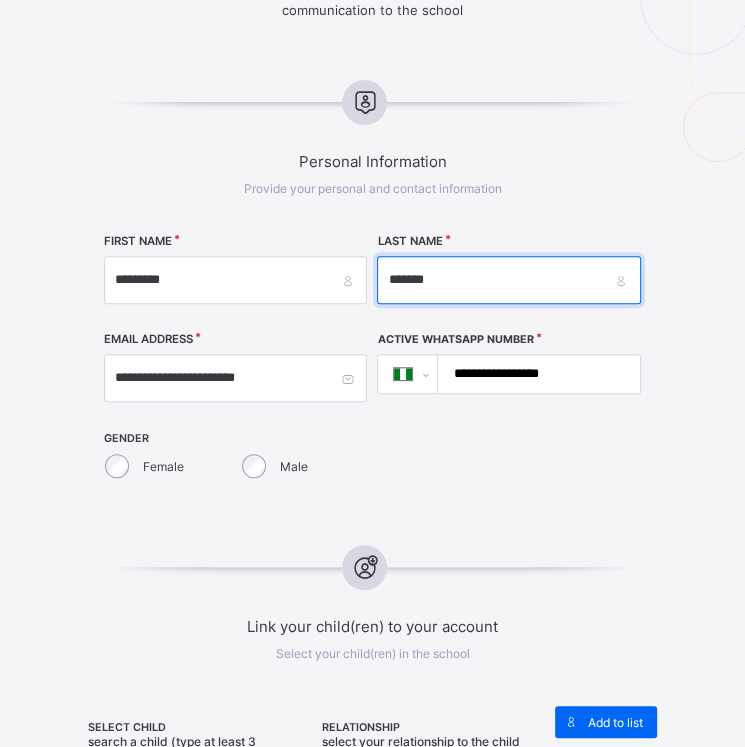 type on "*******" 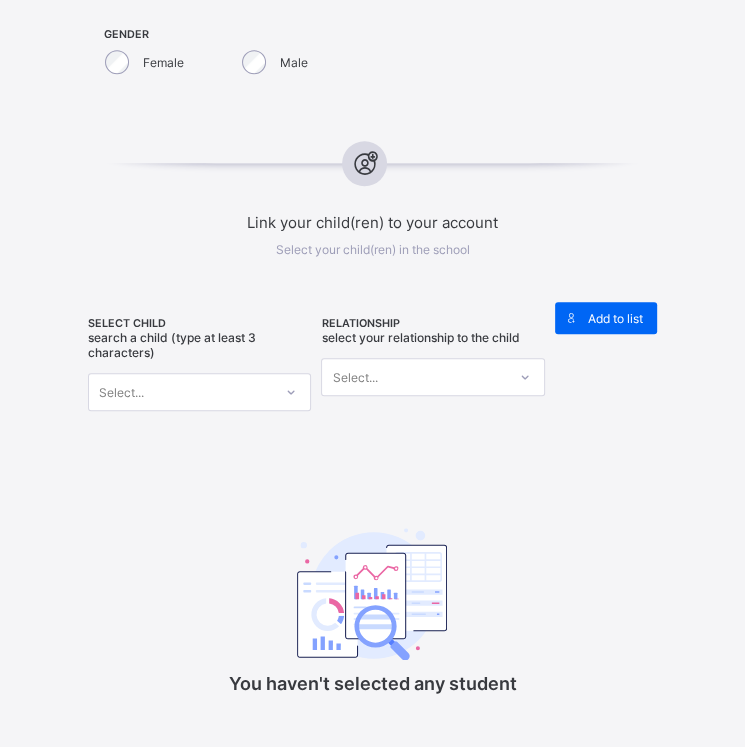 scroll, scrollTop: 732, scrollLeft: 0, axis: vertical 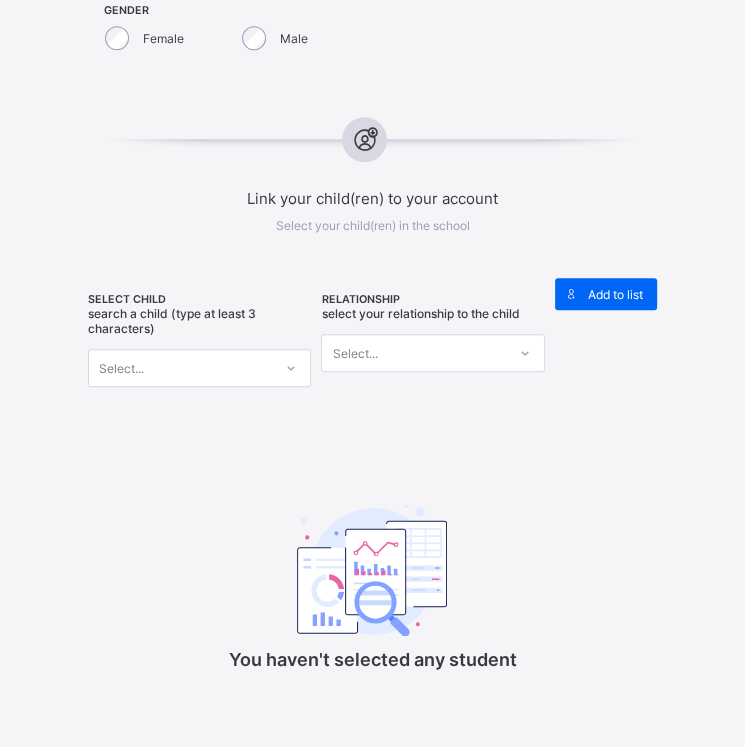 click on "Select..." at bounding box center [181, 368] 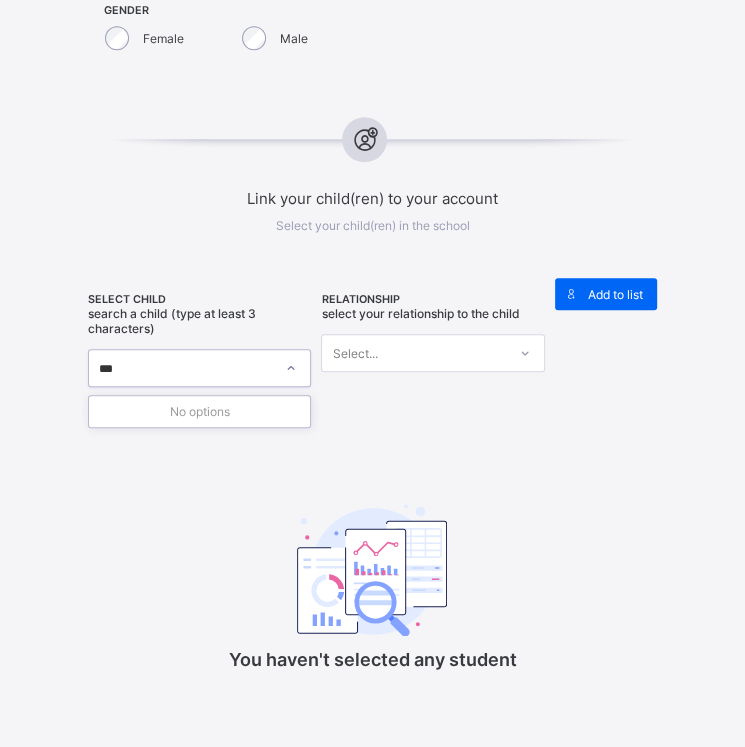 type on "****" 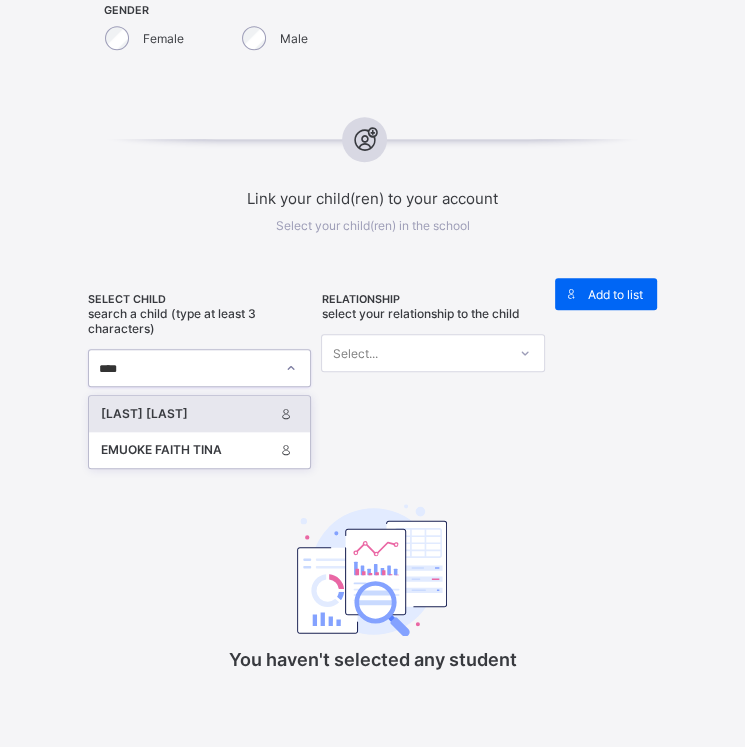 click on "EMUOBOSA VICTORY" at bounding box center [187, 414] 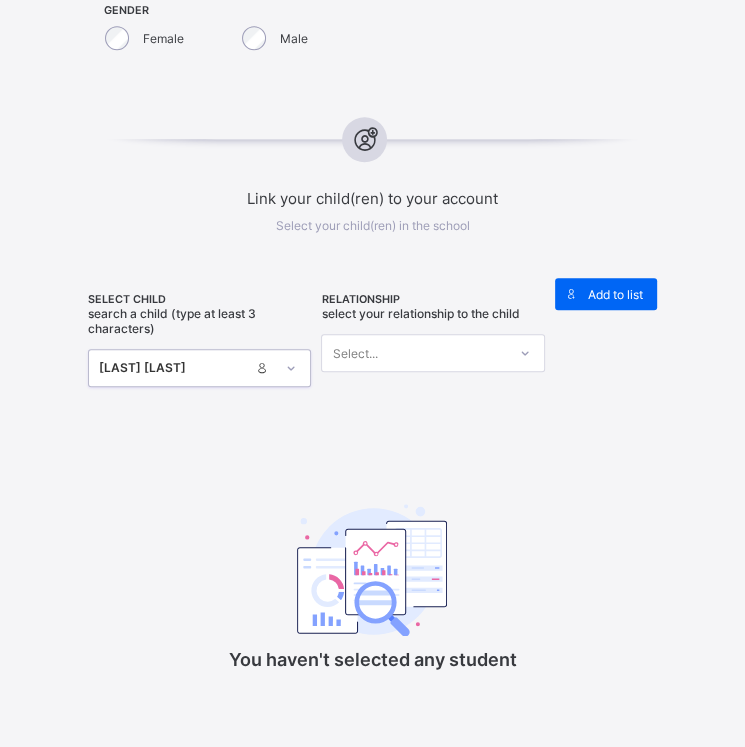 click on "Select..." at bounding box center [414, 353] 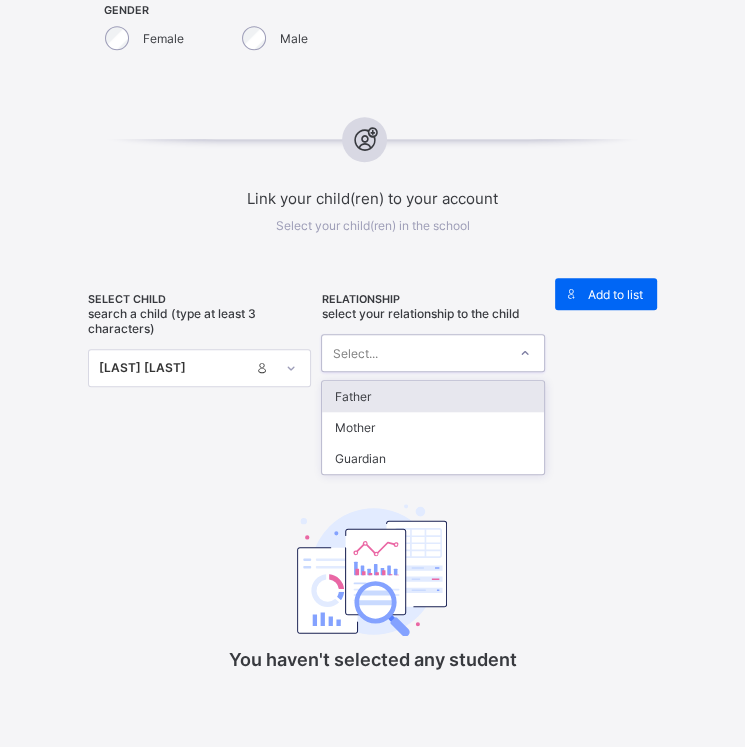 click on "Father" at bounding box center (433, 396) 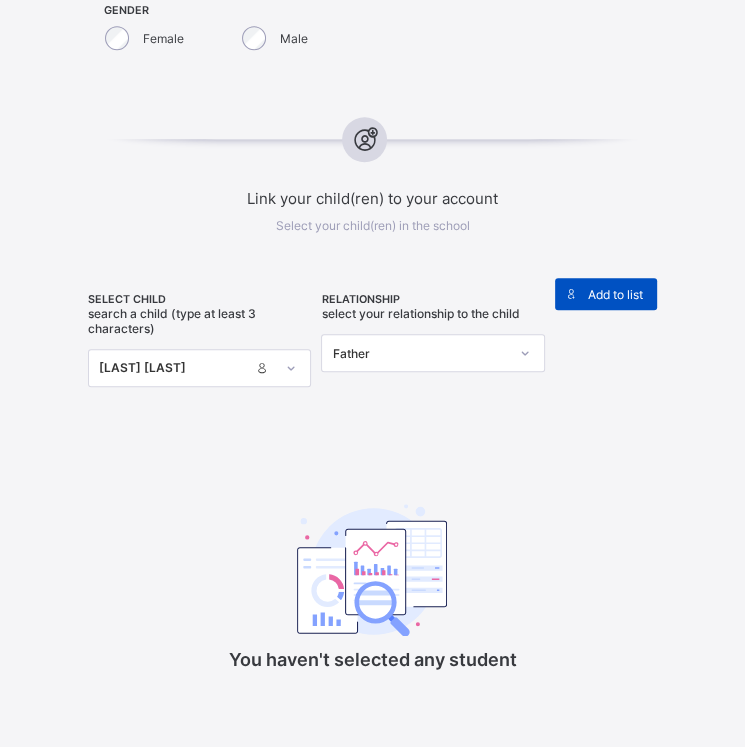 click at bounding box center (571, 294) 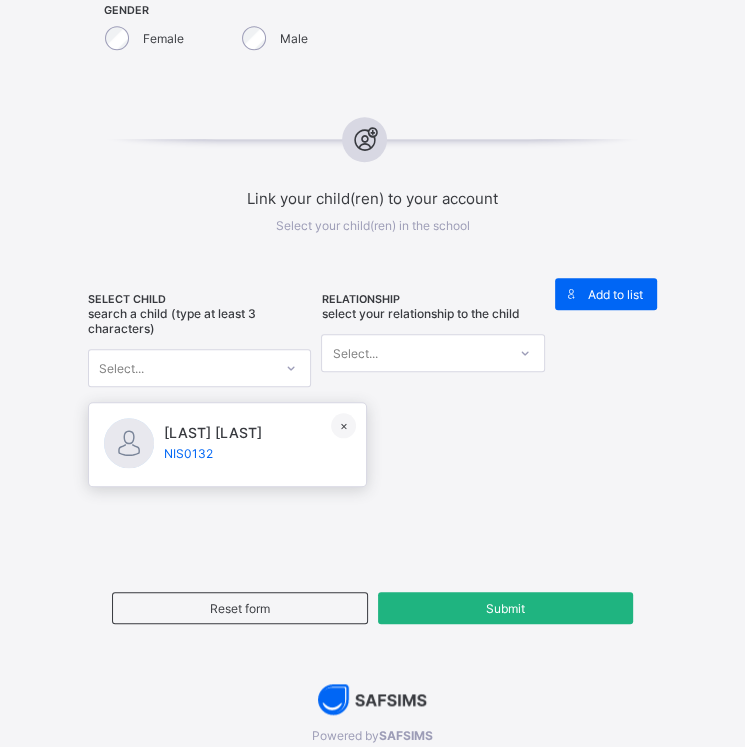 click on "Submit" at bounding box center [506, 608] 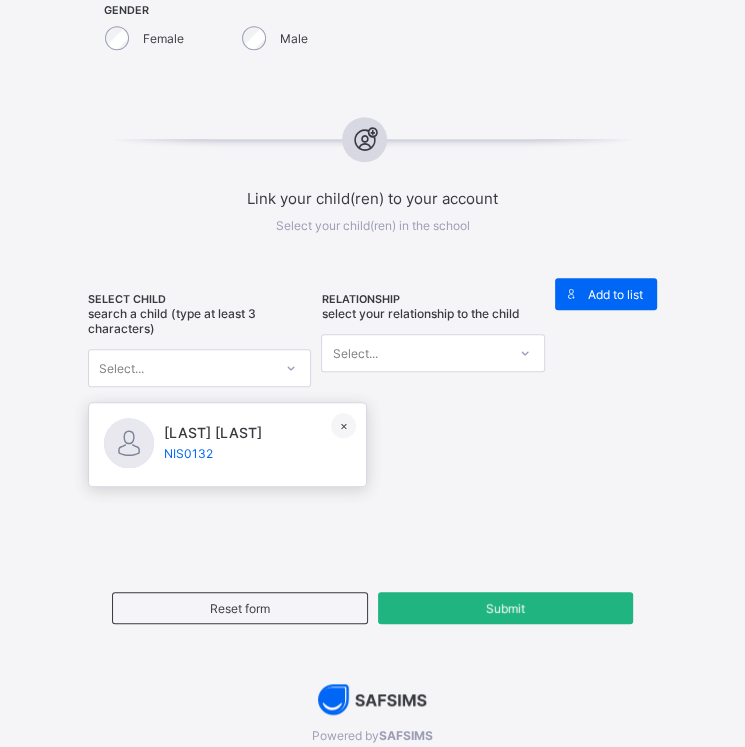 type 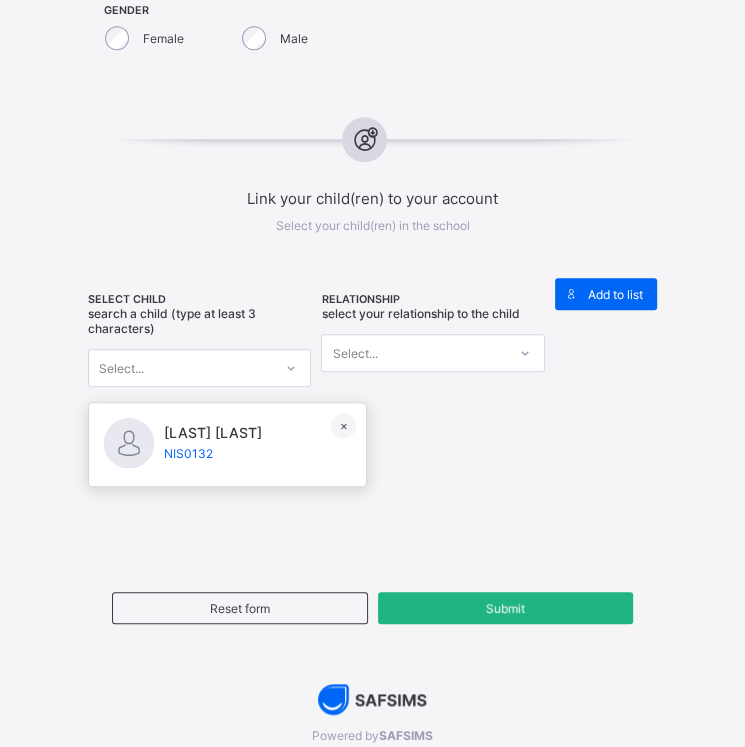type 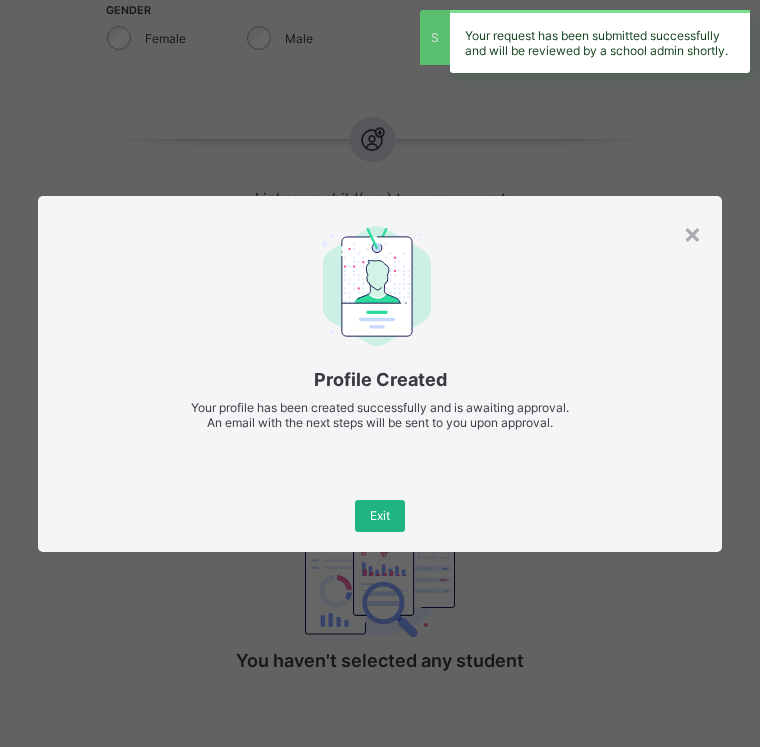 click on "Exit" at bounding box center [380, 515] 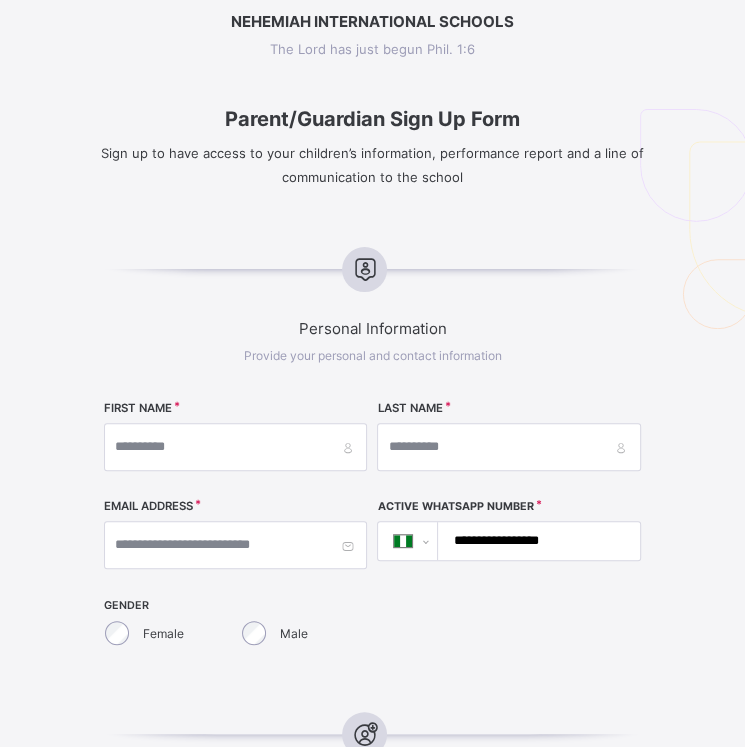 scroll, scrollTop: 0, scrollLeft: 0, axis: both 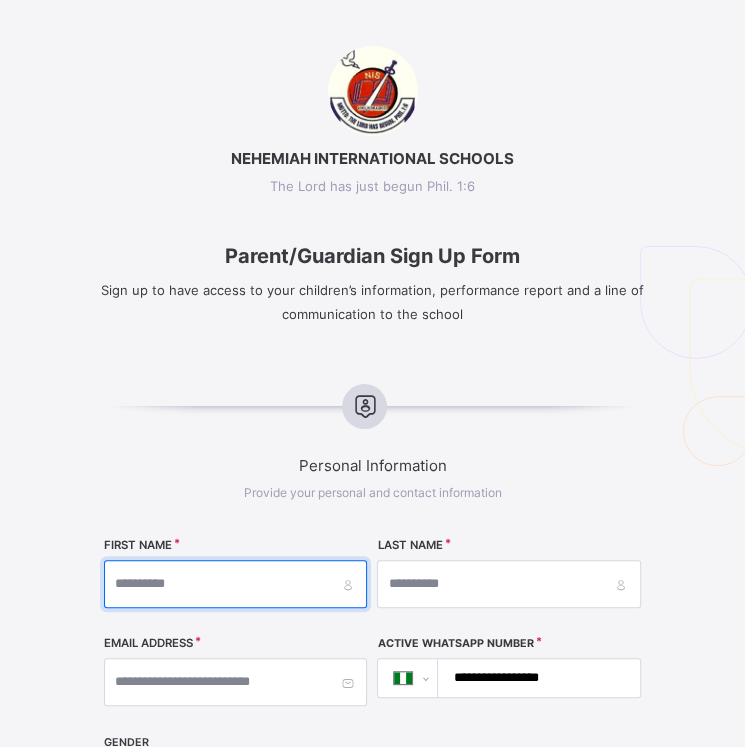 click at bounding box center (235, 584) 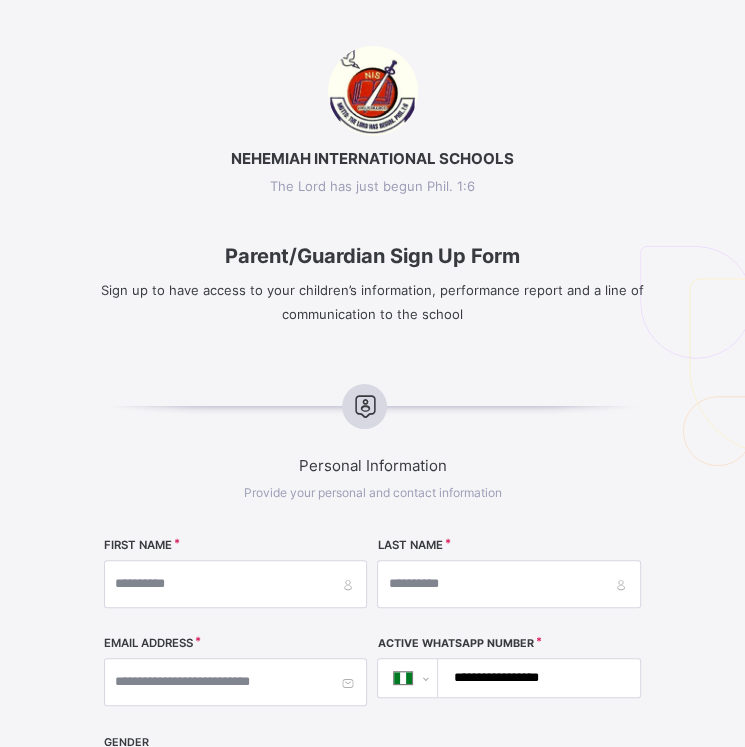 drag, startPoint x: 495, startPoint y: 675, endPoint x: 670, endPoint y: 696, distance: 176.2555 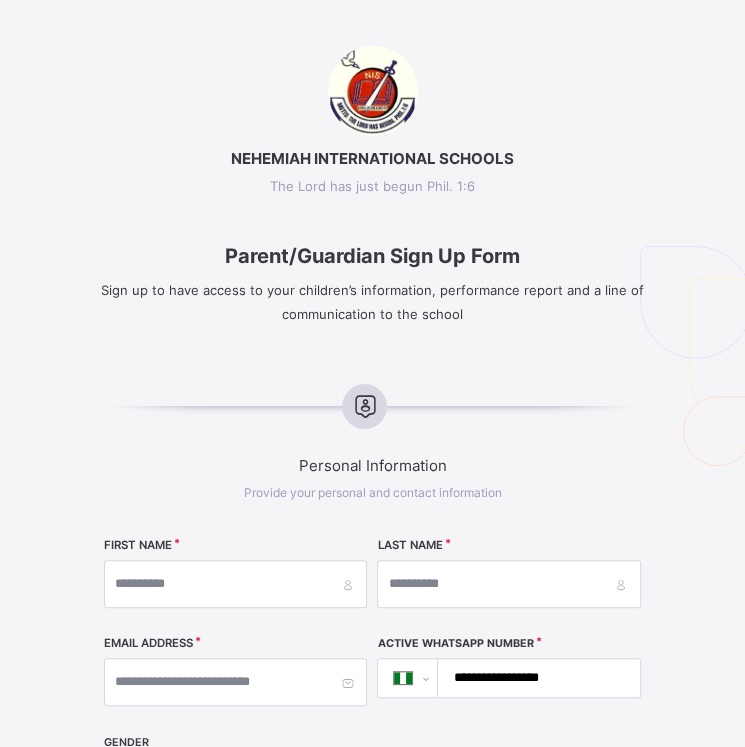 type on "**********" 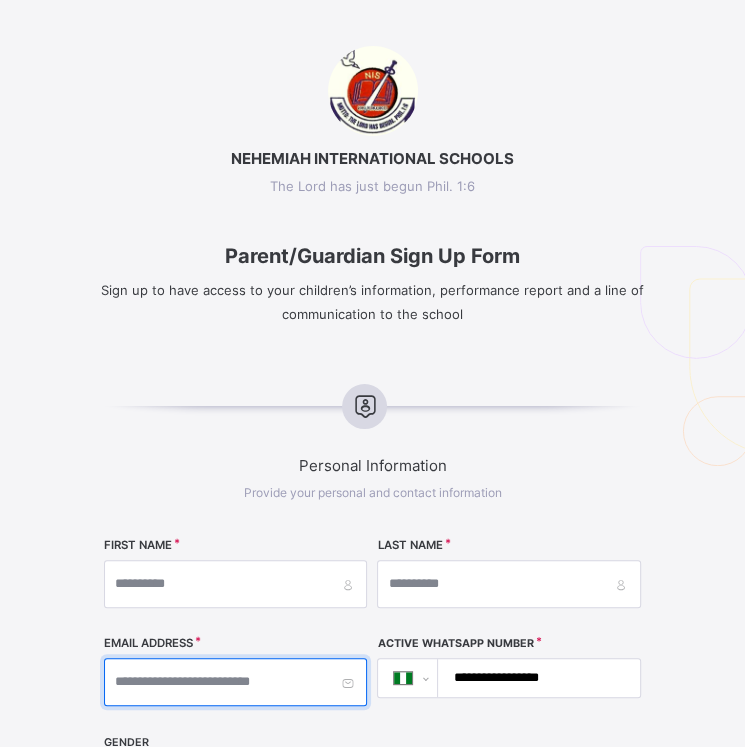 click at bounding box center [235, 682] 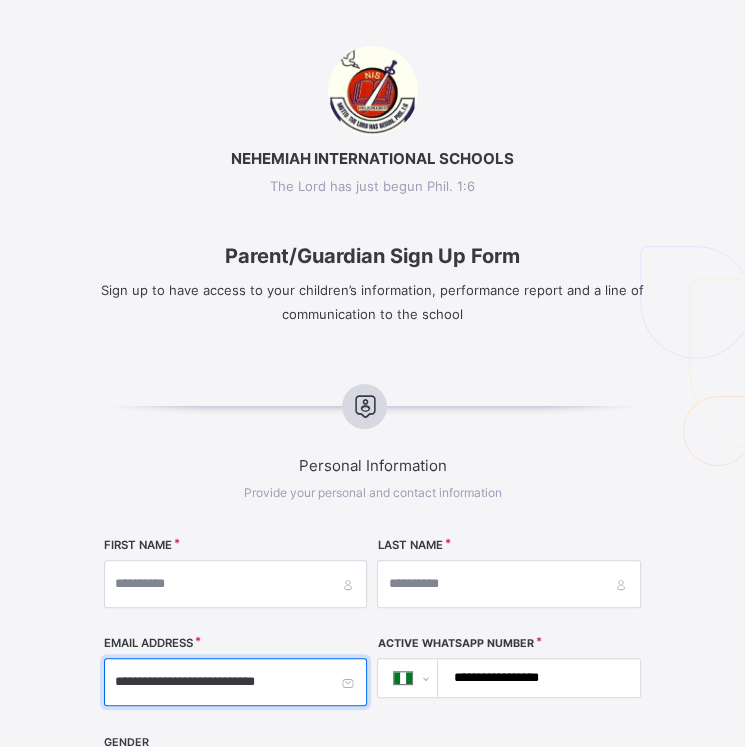 drag, startPoint x: 123, startPoint y: 681, endPoint x: 140, endPoint y: 683, distance: 17.117243 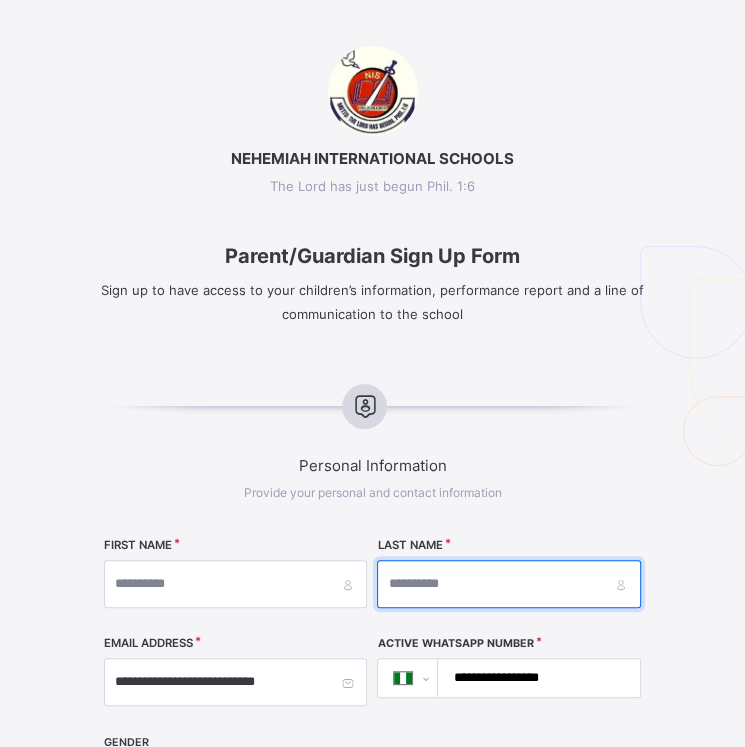 click at bounding box center [508, 584] 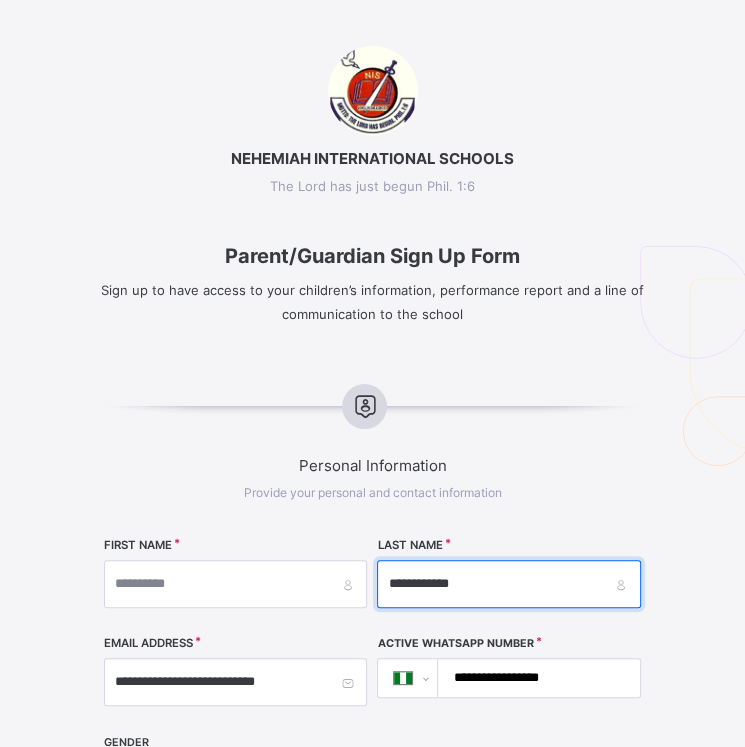 drag, startPoint x: 436, startPoint y: 583, endPoint x: 545, endPoint y: 583, distance: 109 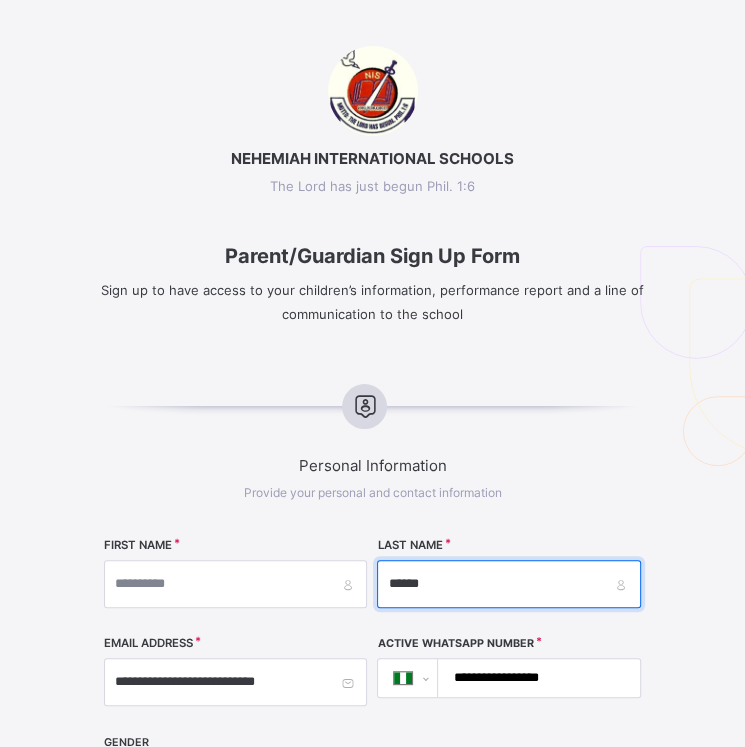 type on "*****" 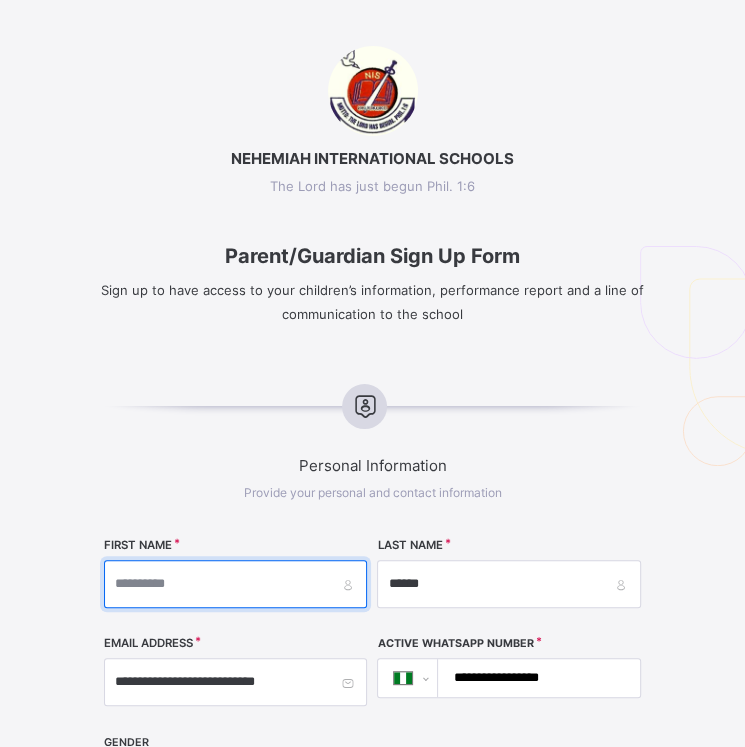 click at bounding box center (235, 584) 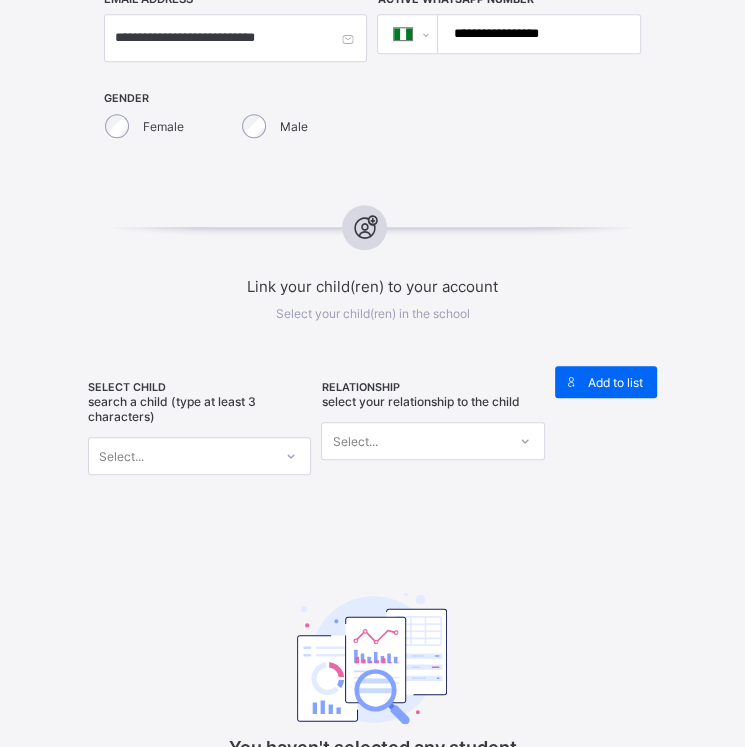scroll, scrollTop: 646, scrollLeft: 0, axis: vertical 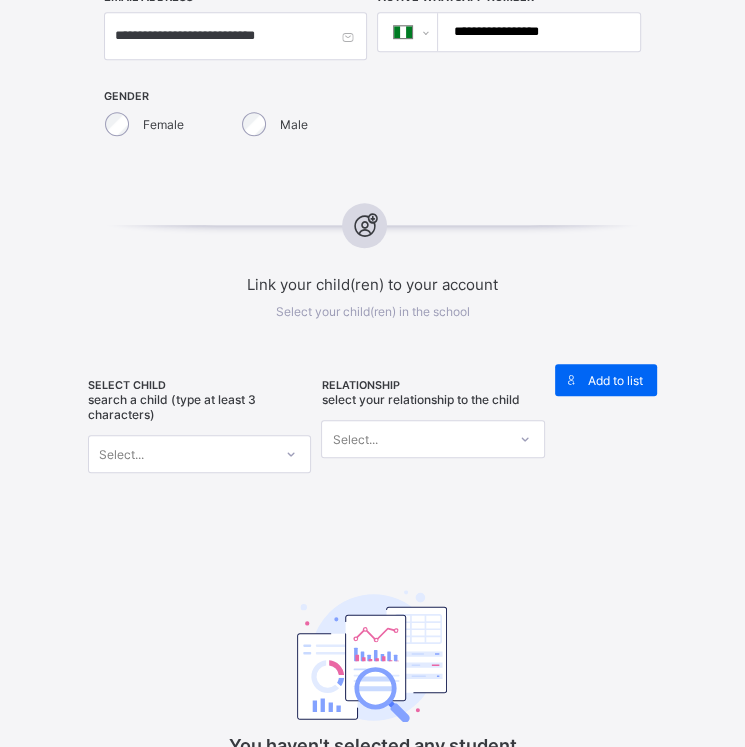type on "******" 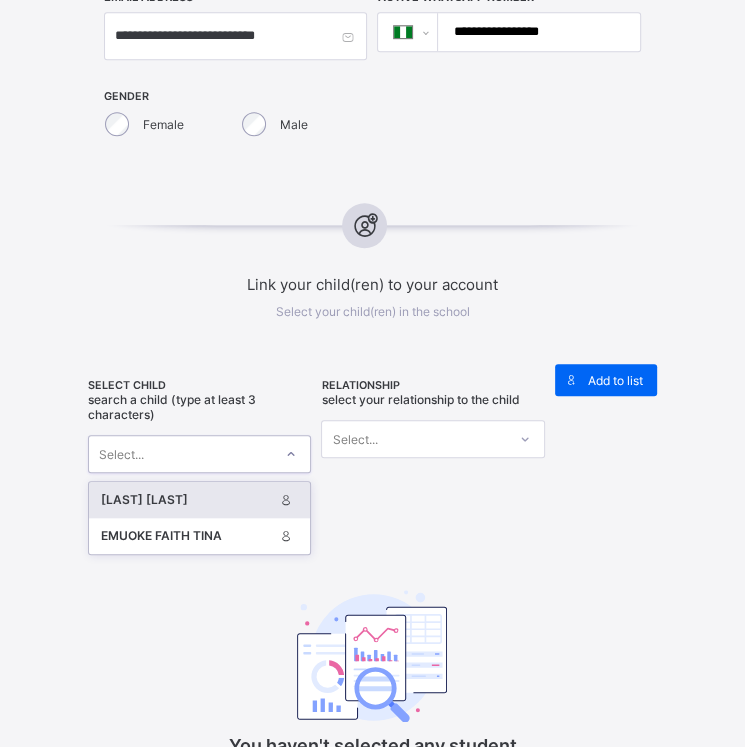 click on "Select..." at bounding box center [181, 454] 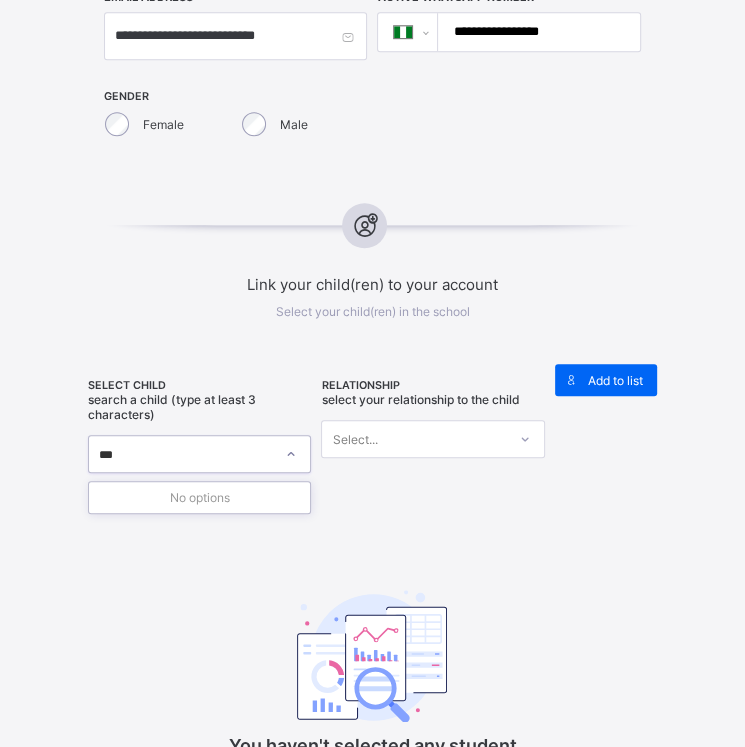 type on "****" 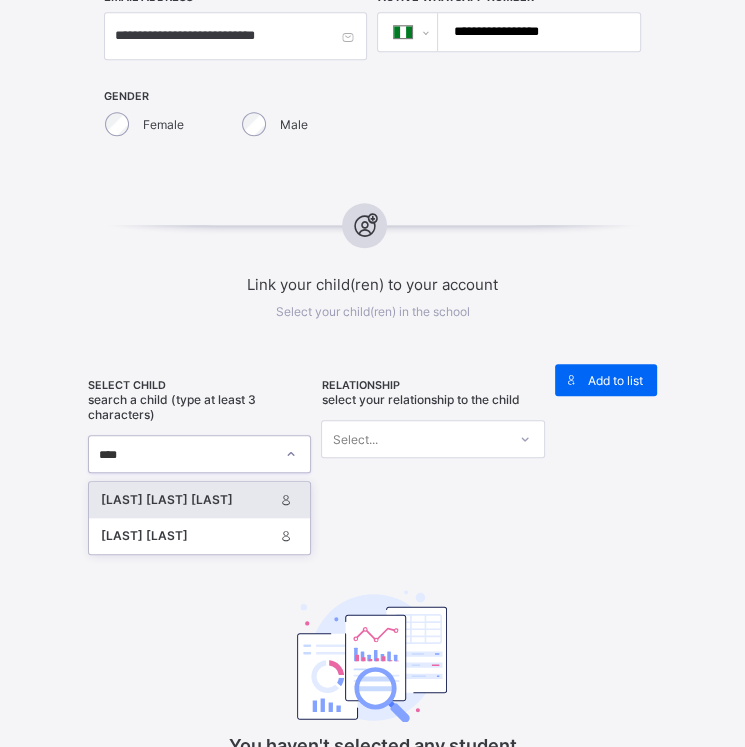 click on "OYAKEMEAGBEGHA BIBOME DESTINY" at bounding box center (187, 500) 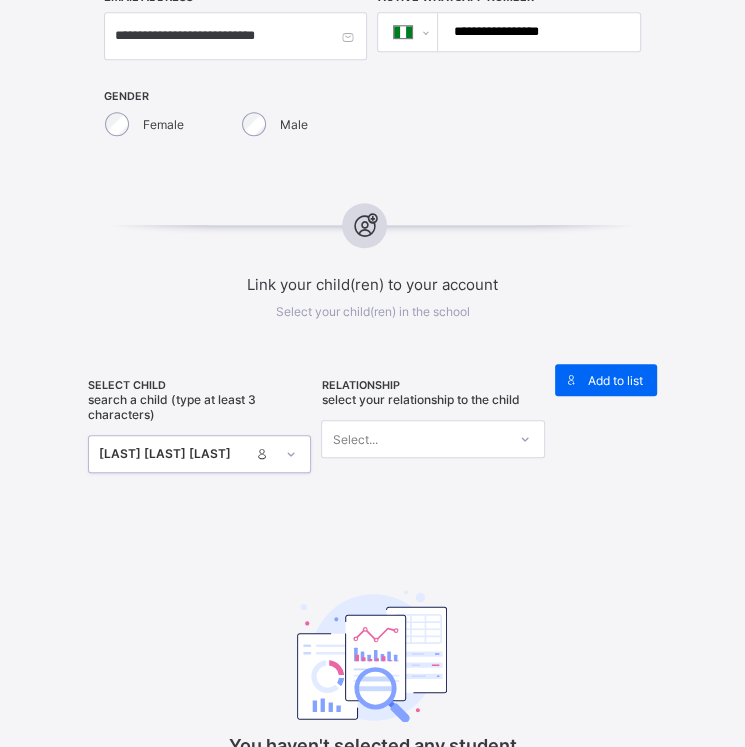 click on "Select..." at bounding box center (354, 439) 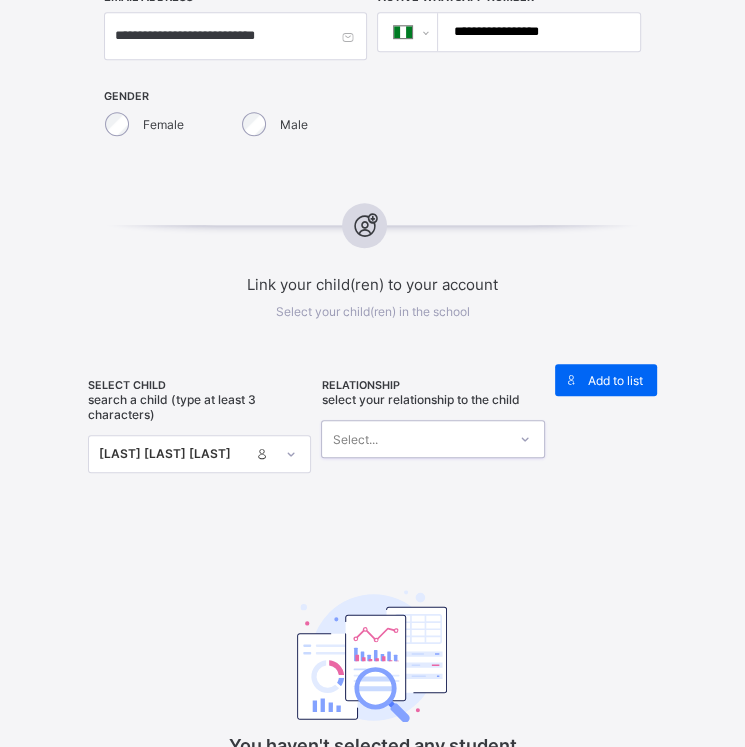 click on "Select..." at bounding box center (354, 439) 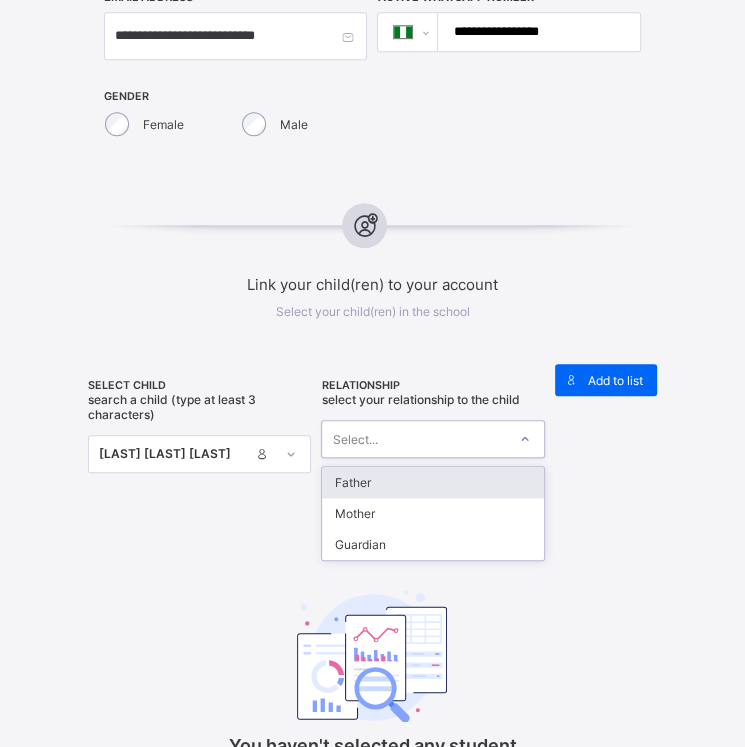 click on "Father" at bounding box center [433, 482] 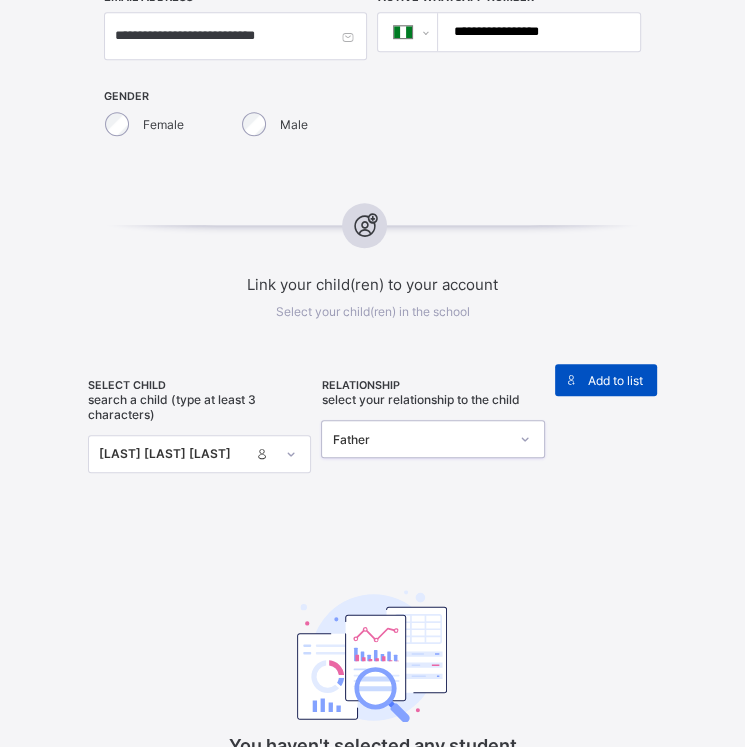 click on "Add to list" at bounding box center (606, 380) 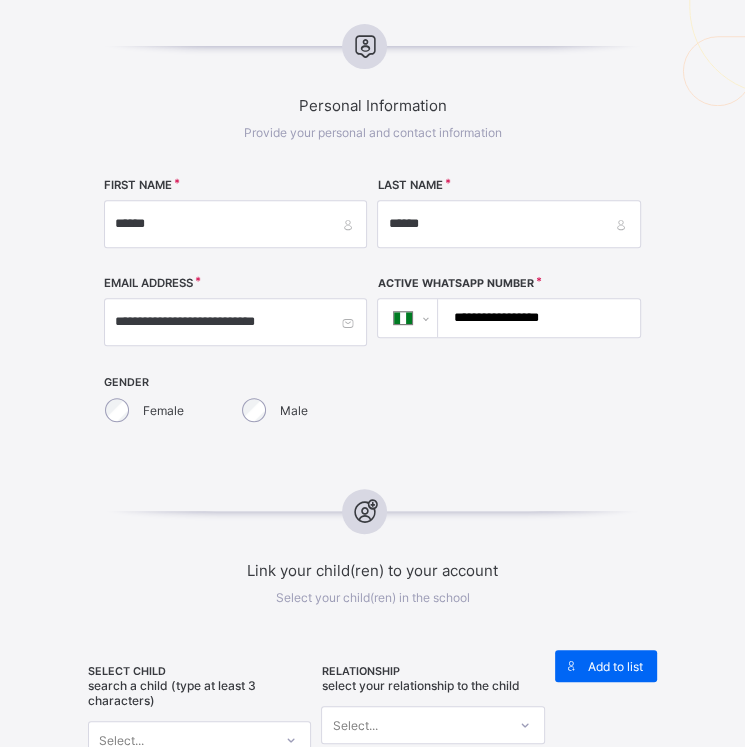 scroll, scrollTop: 363, scrollLeft: 0, axis: vertical 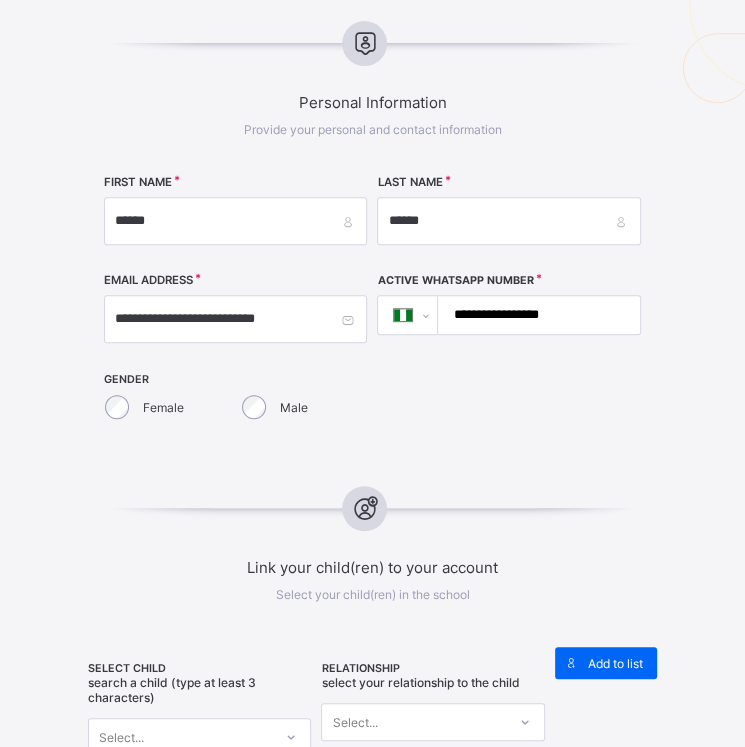 click on "Male" at bounding box center [303, 407] 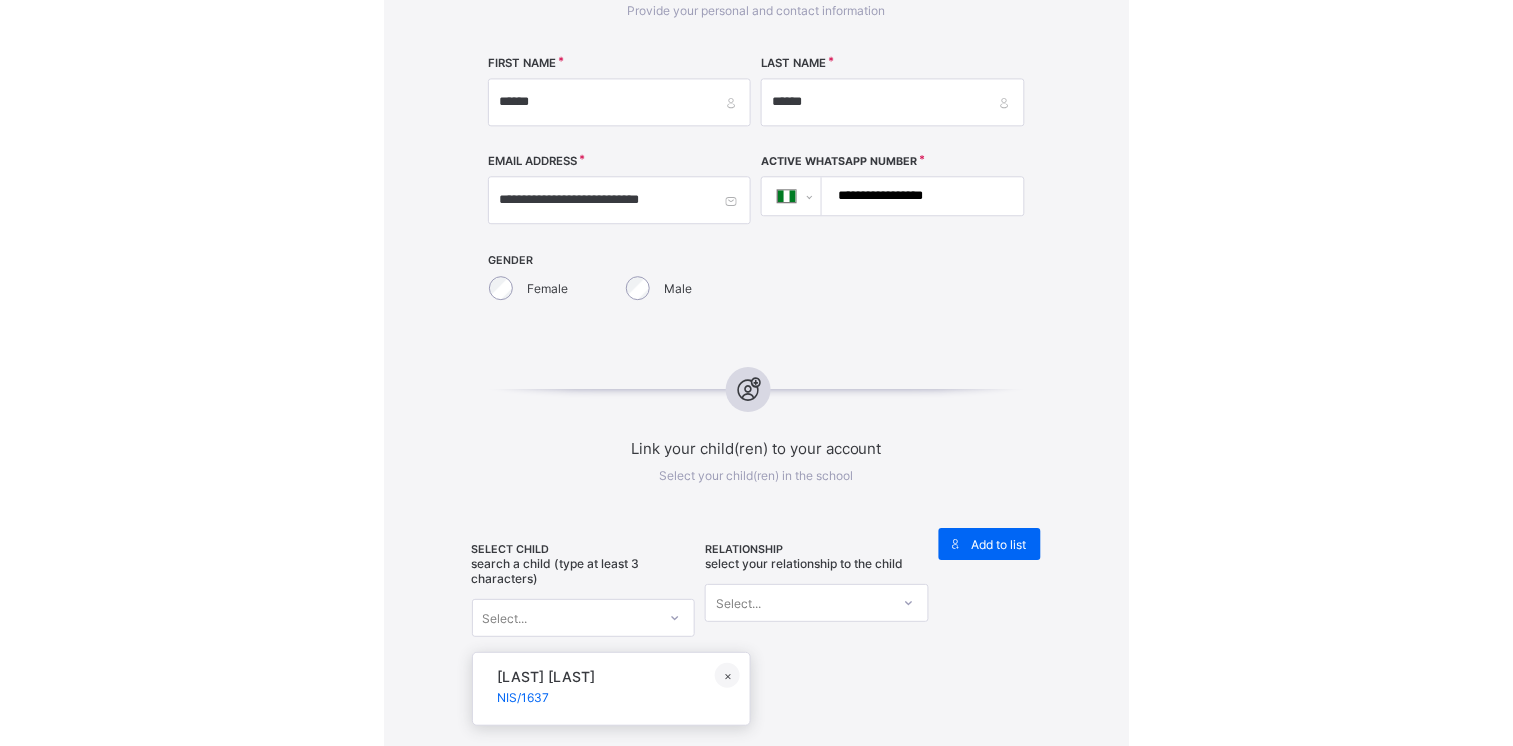 scroll, scrollTop: 847, scrollLeft: 0, axis: vertical 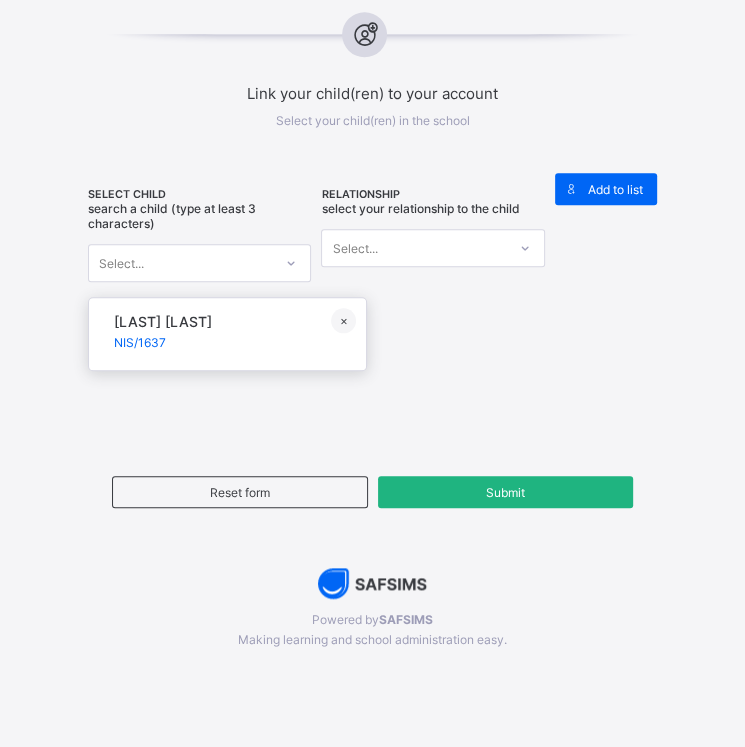 click on "Submit" at bounding box center [506, 492] 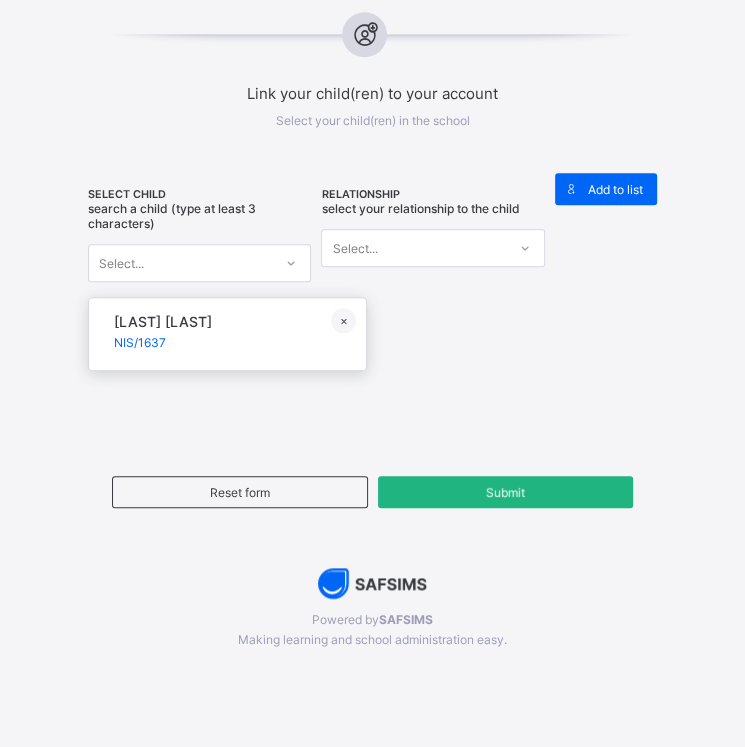 type 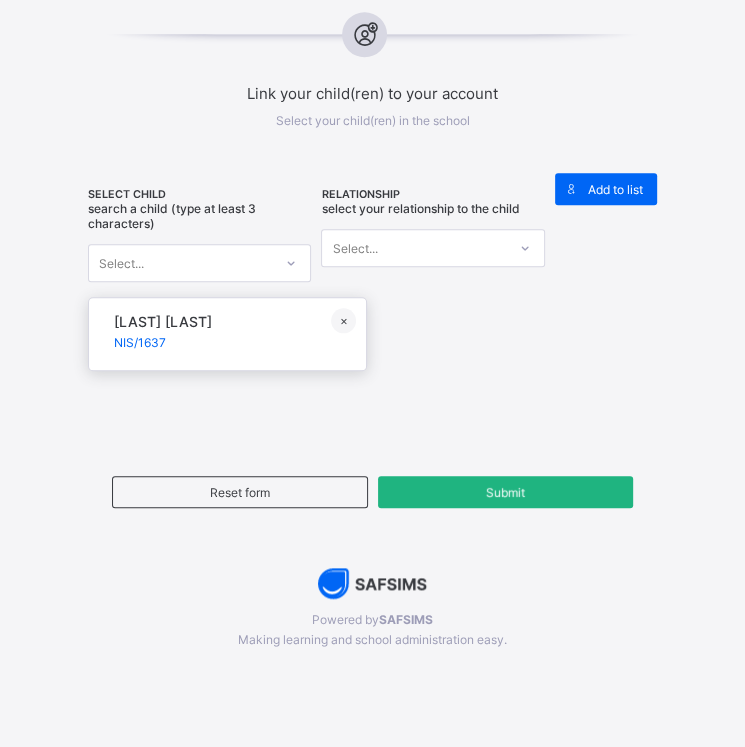 type 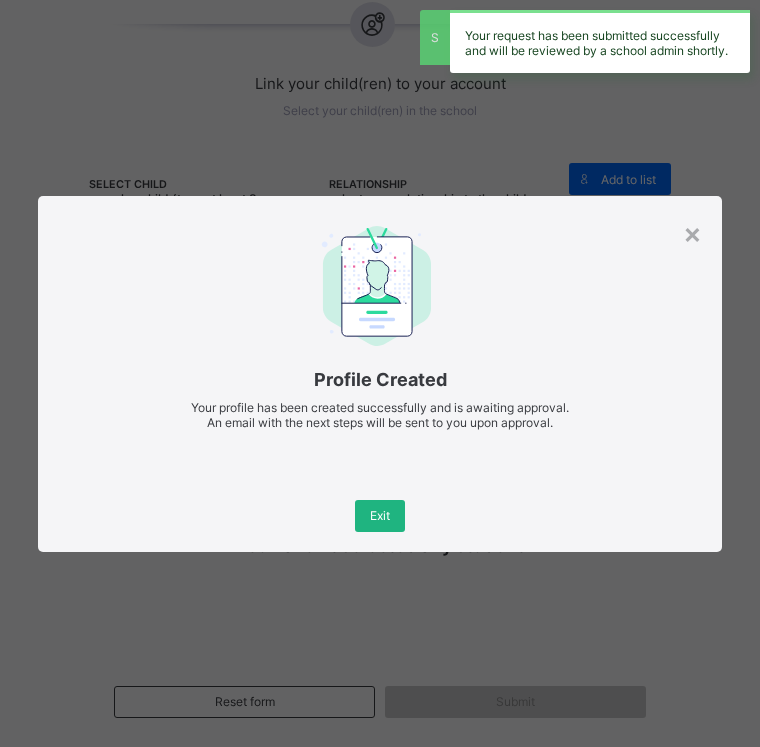 click on "Exit" at bounding box center (380, 515) 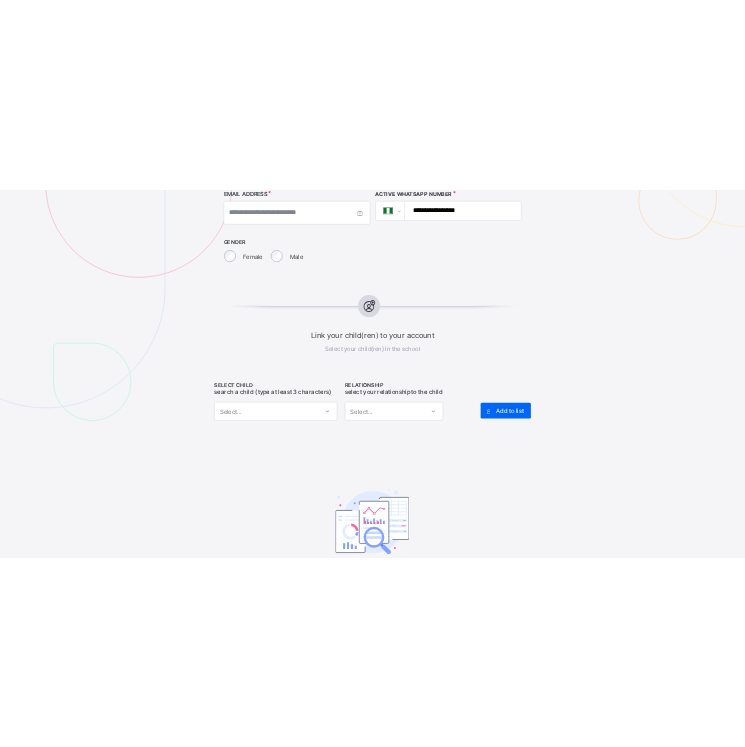 scroll, scrollTop: 412, scrollLeft: 0, axis: vertical 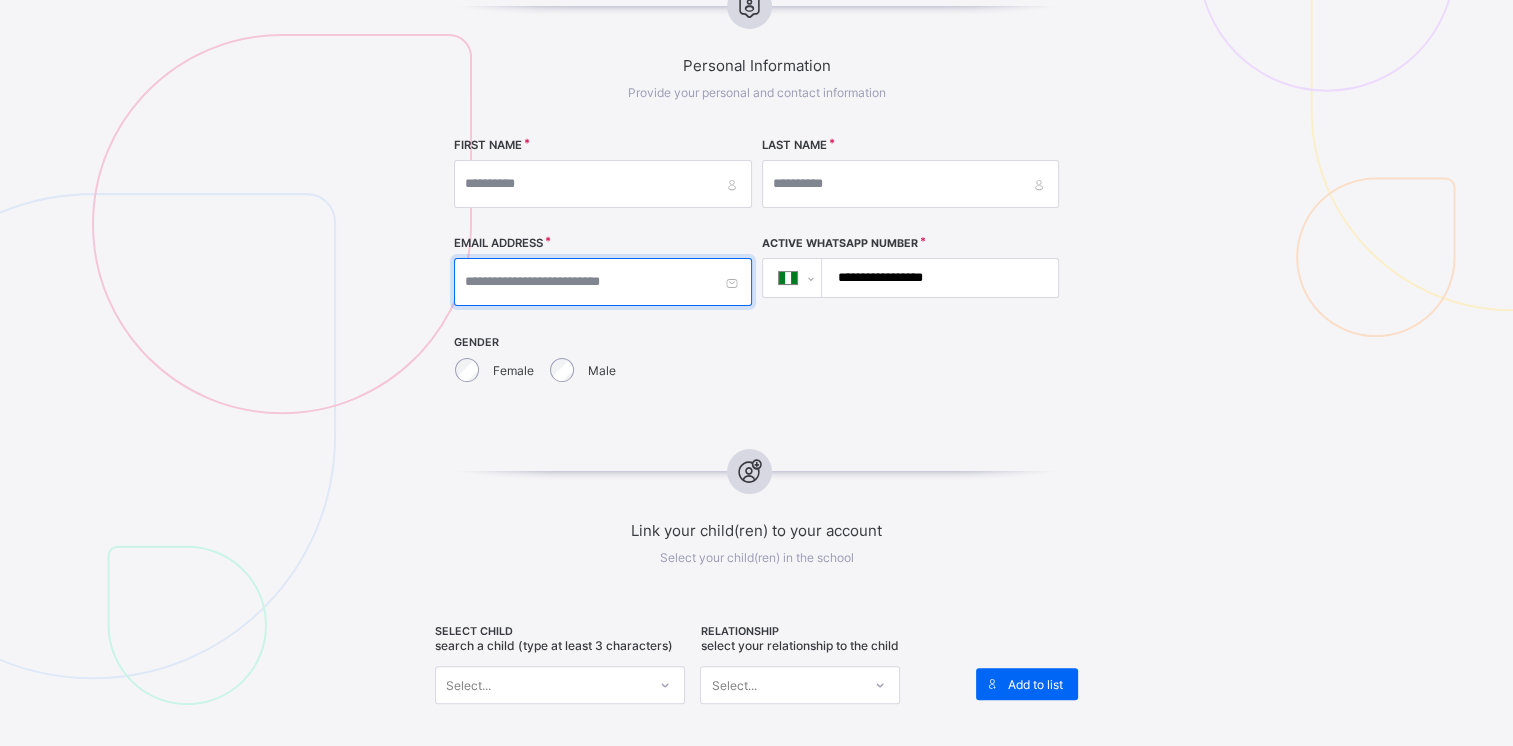 click at bounding box center (603, 282) 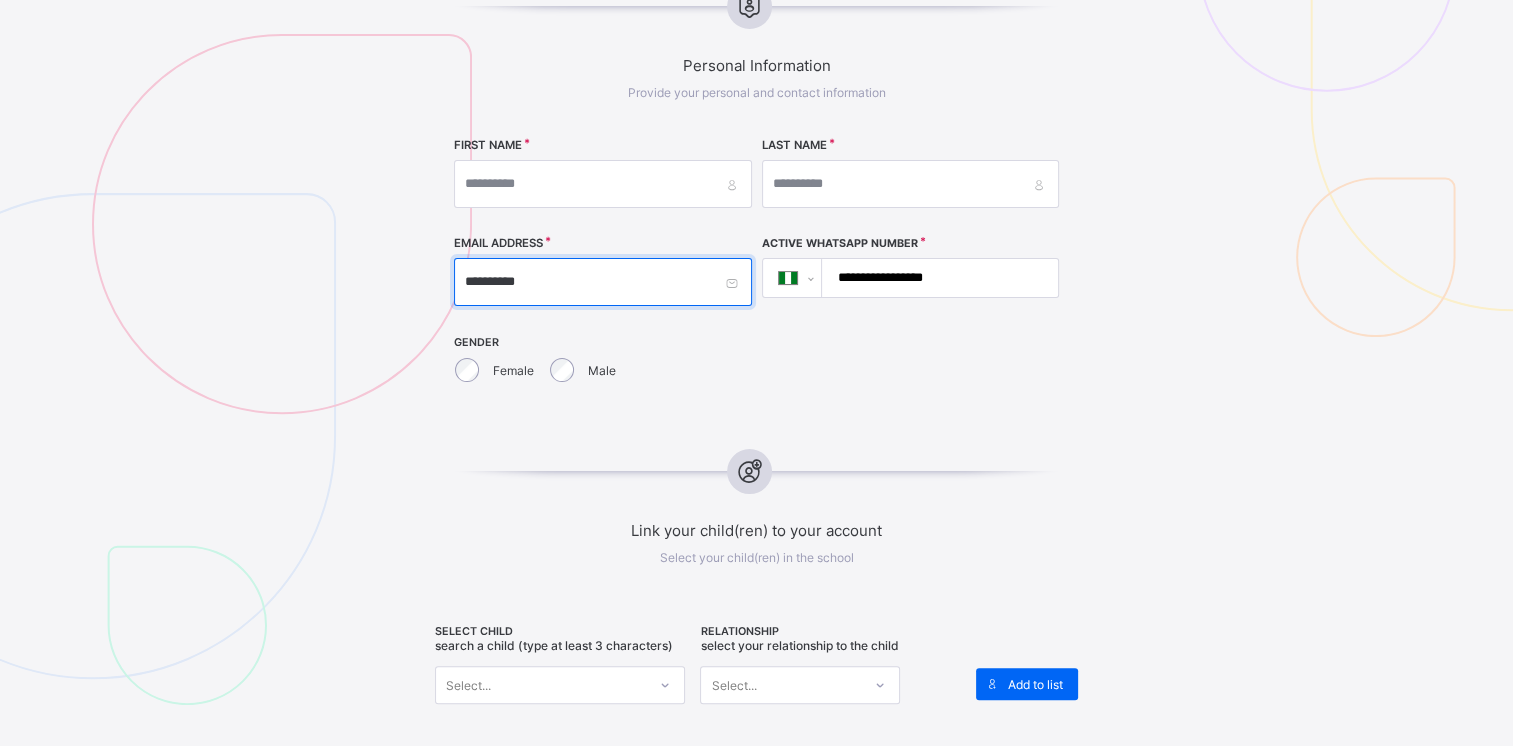 type 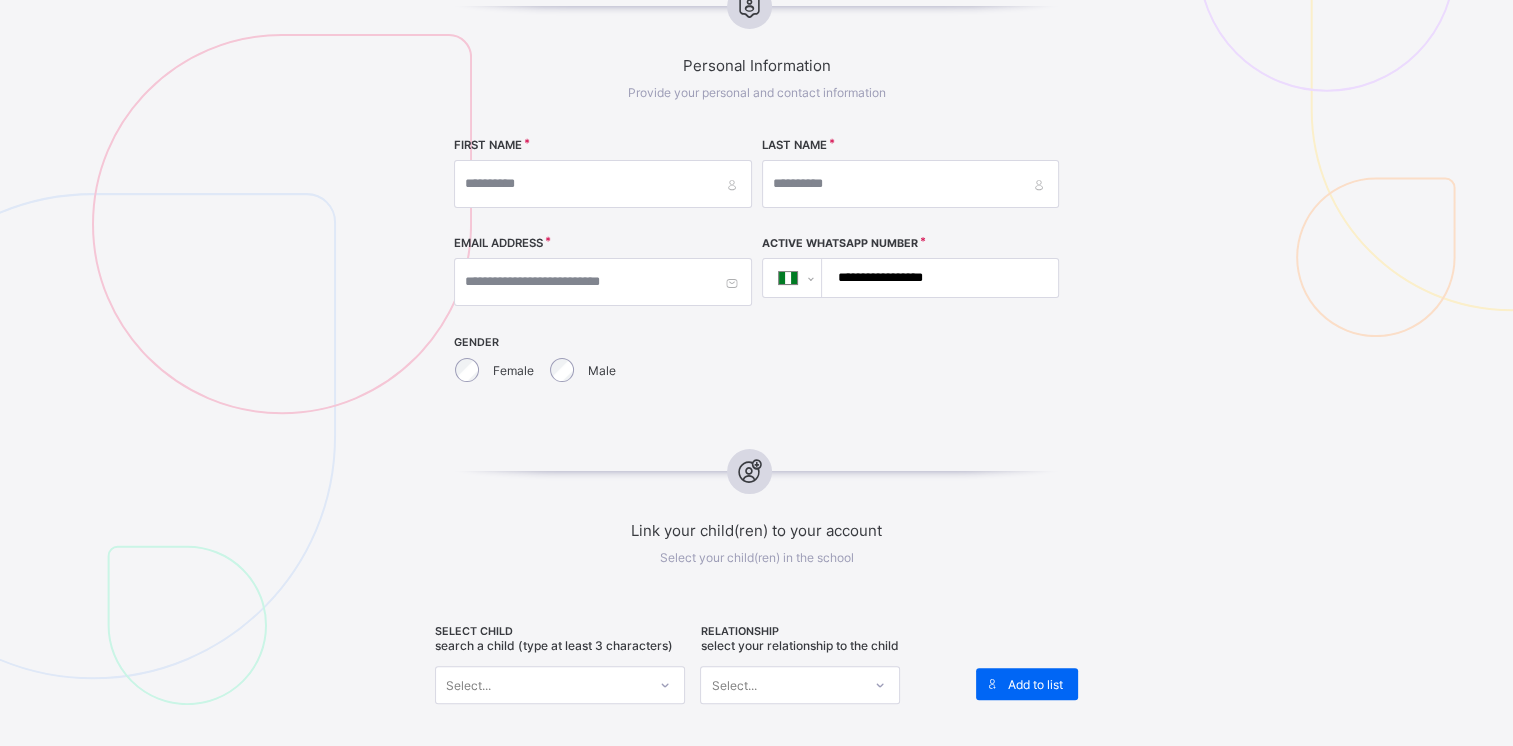 drag, startPoint x: 880, startPoint y: 278, endPoint x: 1069, endPoint y: 290, distance: 189.38057 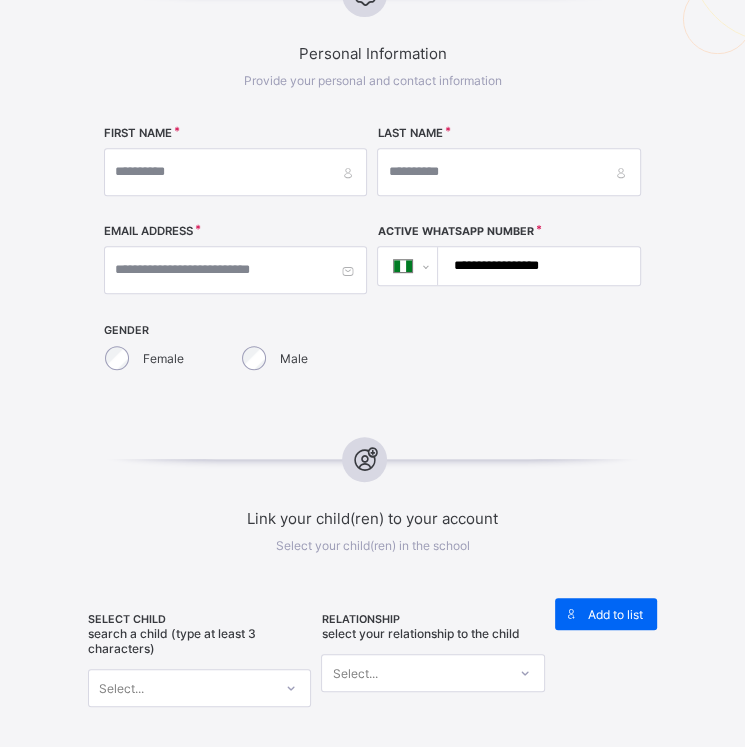 type on "**********" 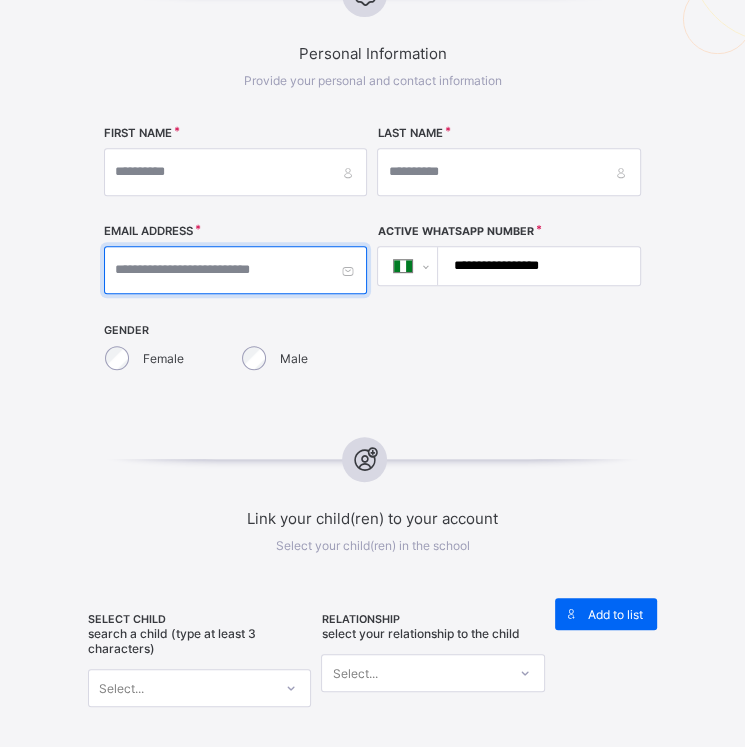 click at bounding box center [235, 270] 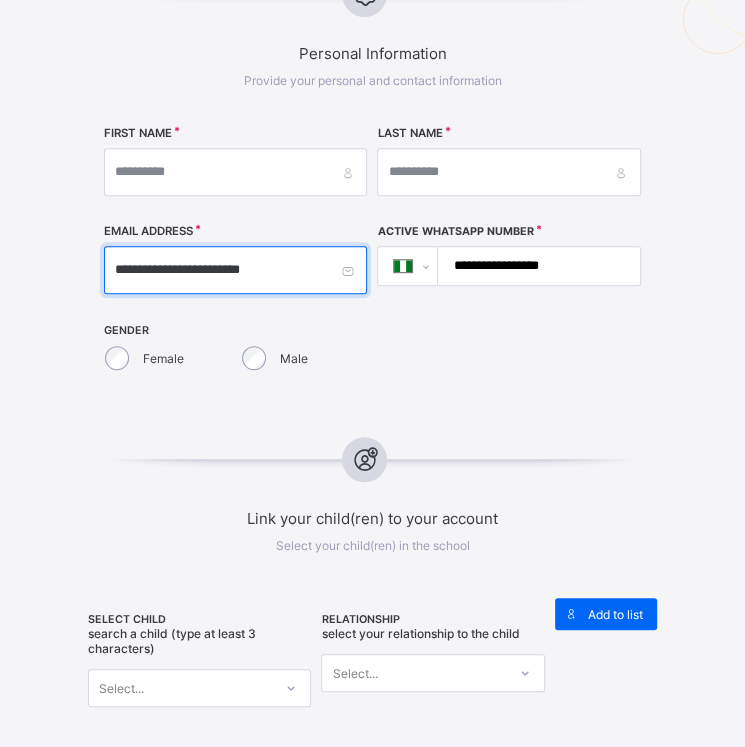 type on "**********" 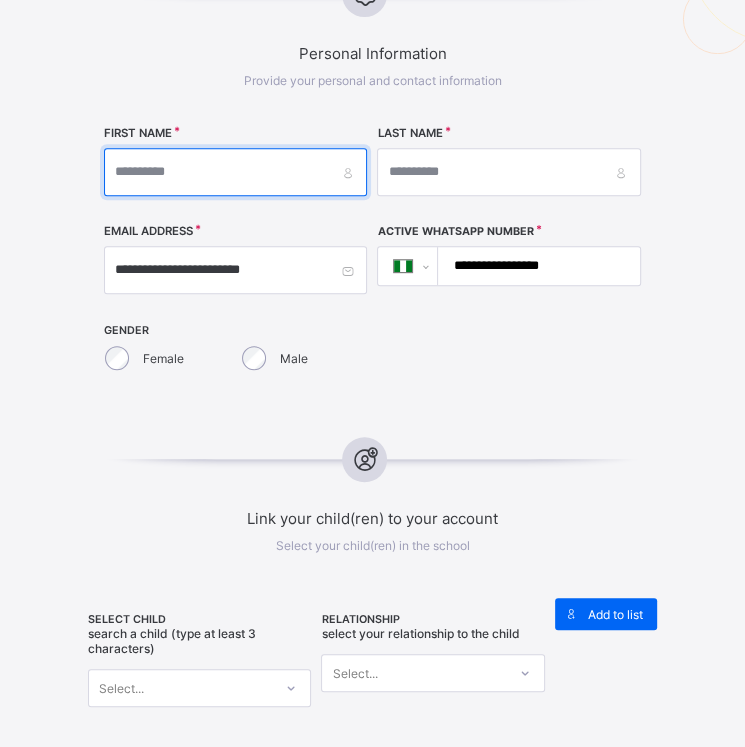 click at bounding box center [235, 172] 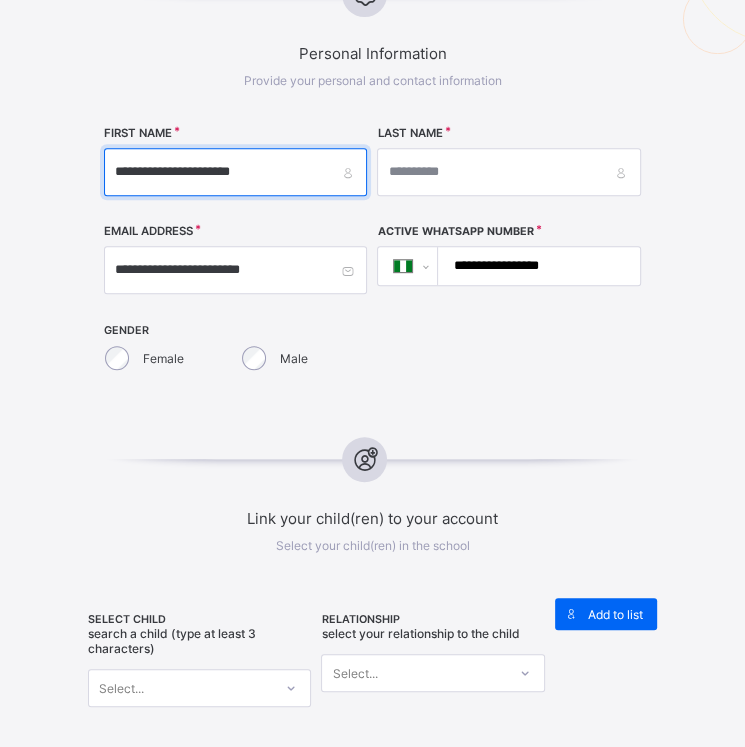 drag, startPoint x: 280, startPoint y: 170, endPoint x: 177, endPoint y: 168, distance: 103.01942 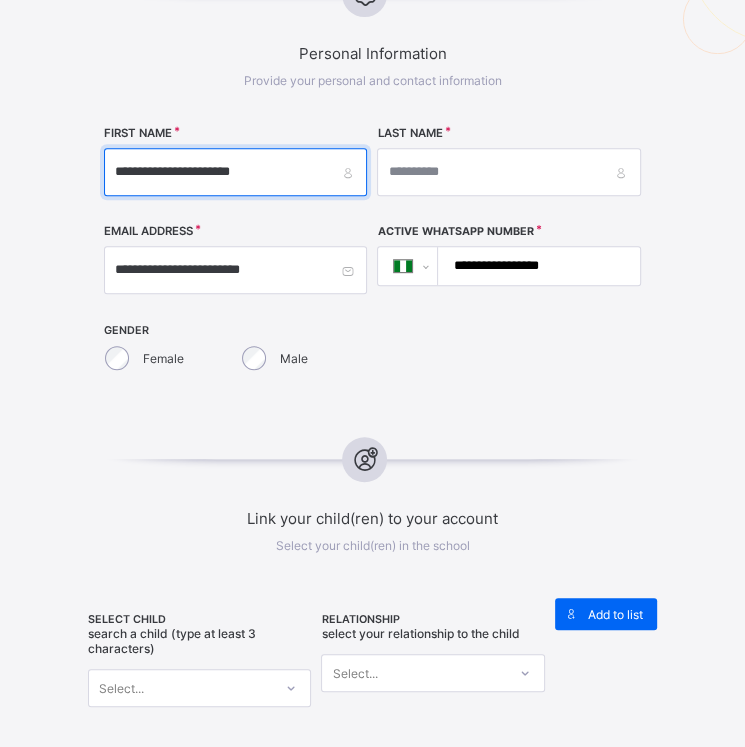 click on "**********" at bounding box center [235, 172] 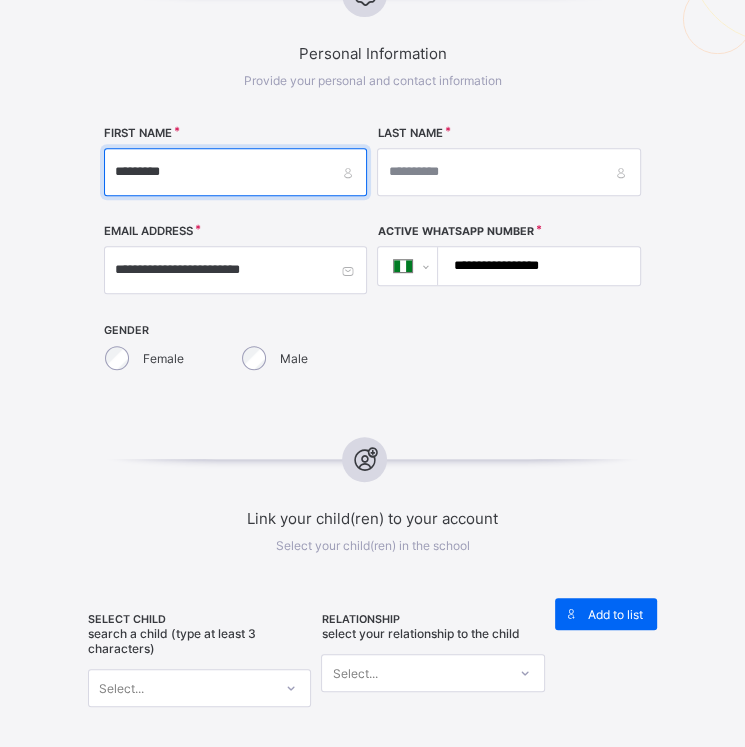 type on "********" 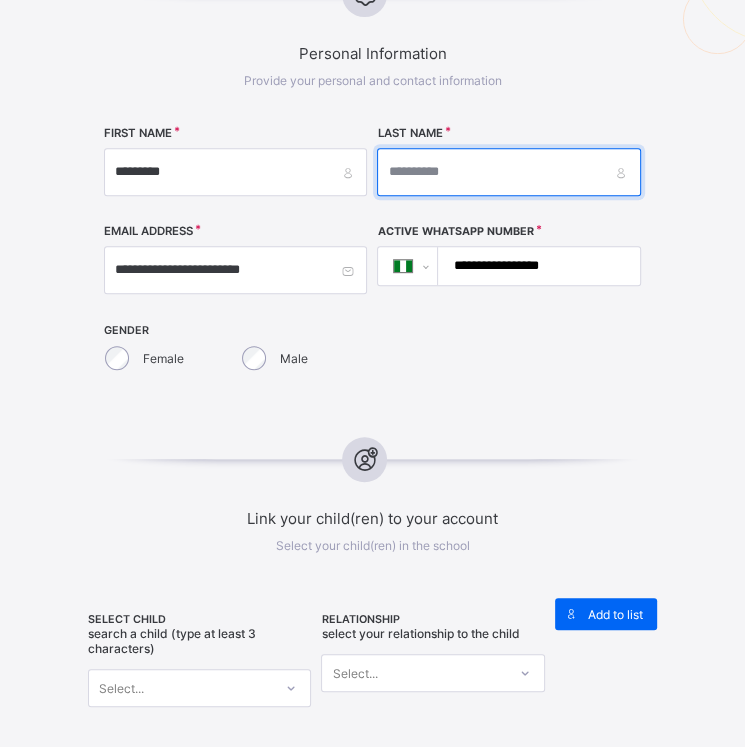 click at bounding box center [508, 172] 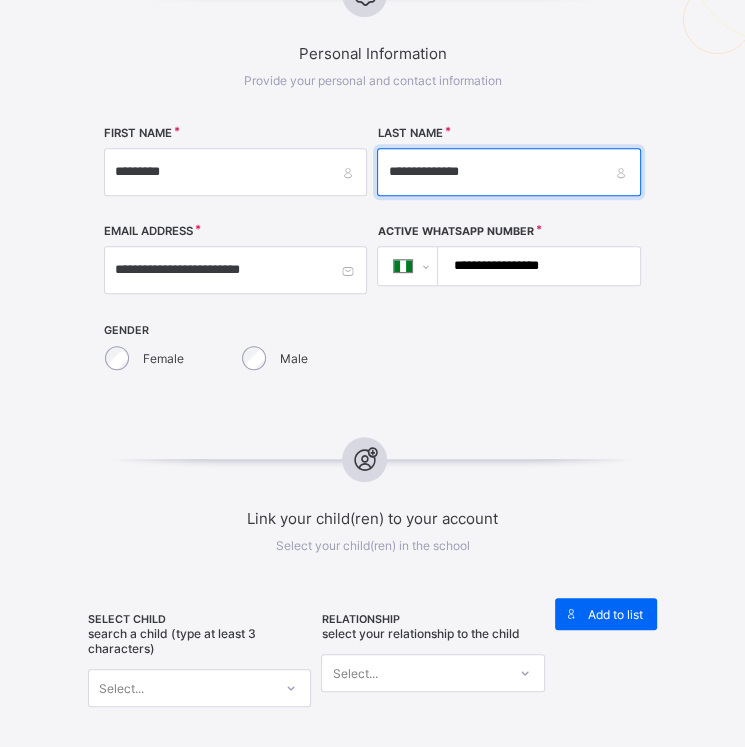 type on "**********" 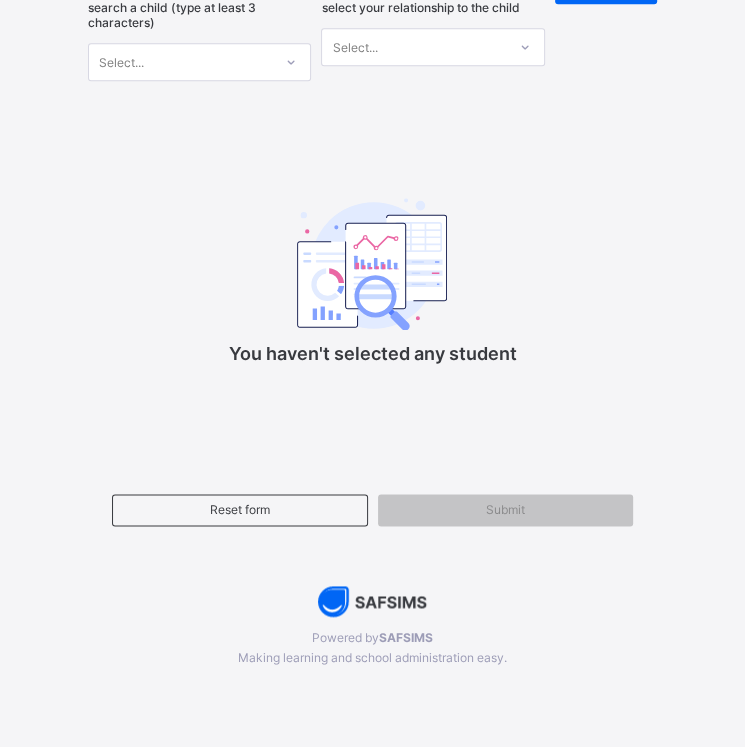 scroll, scrollTop: 1056, scrollLeft: 0, axis: vertical 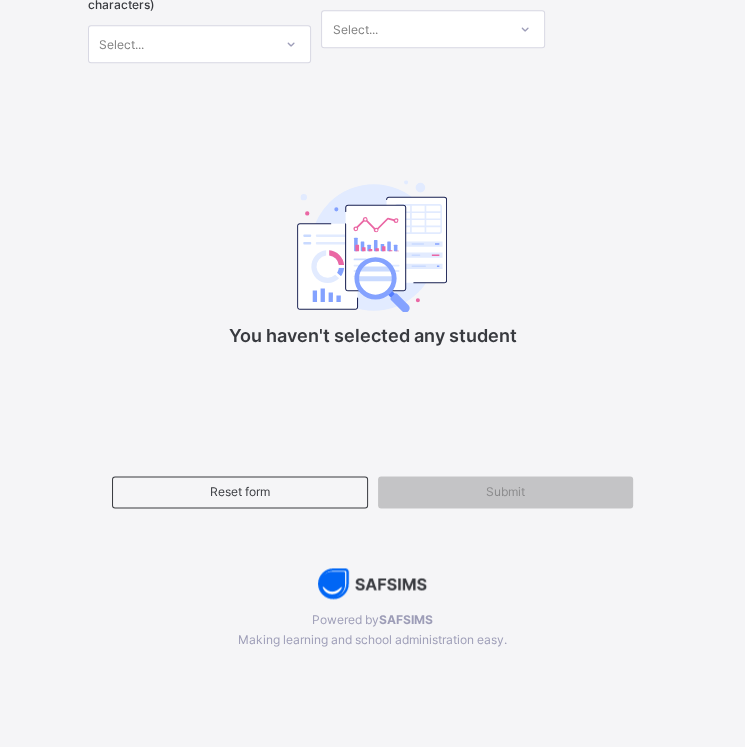 click on "Select..." at bounding box center (200, 44) 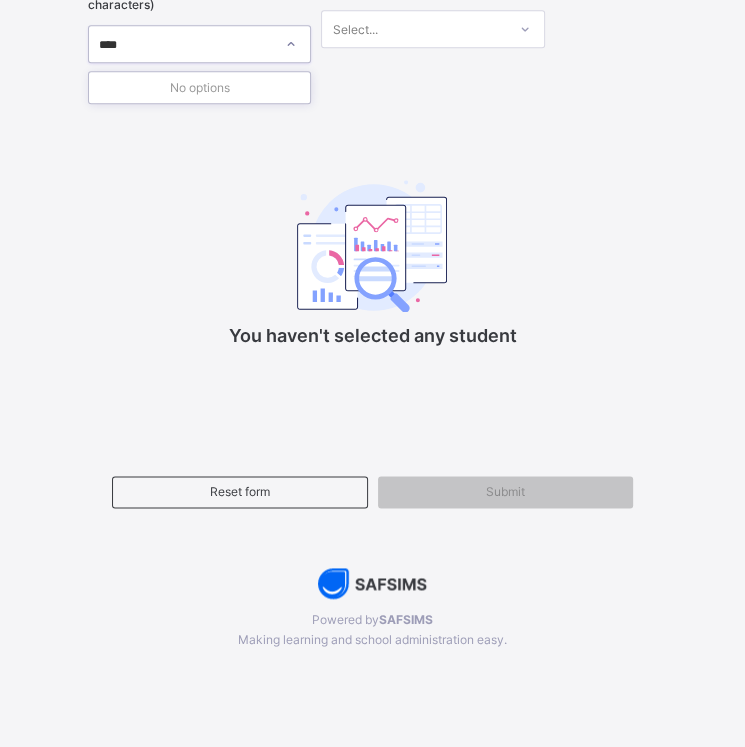type on "***" 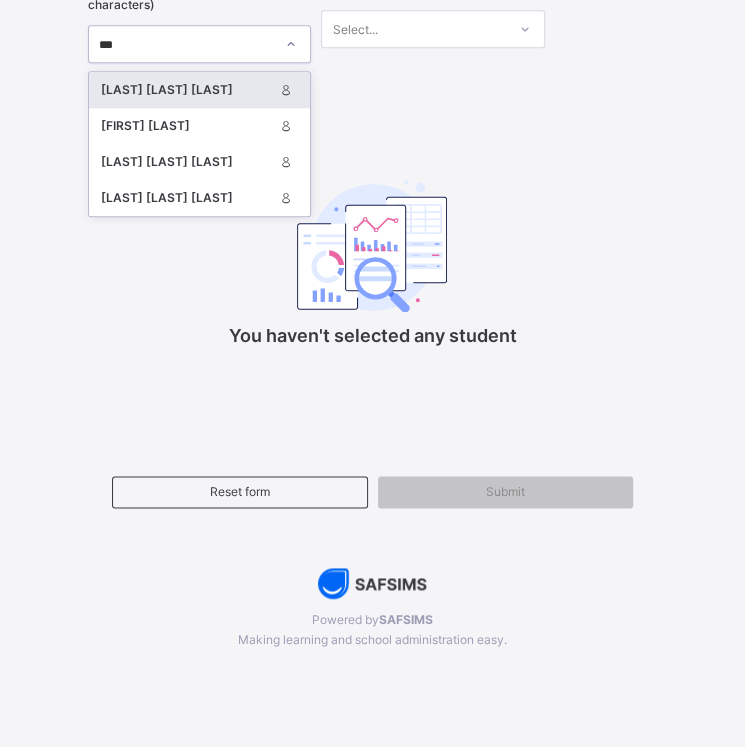 click on "[FIRST] [LAST]" at bounding box center [187, 90] 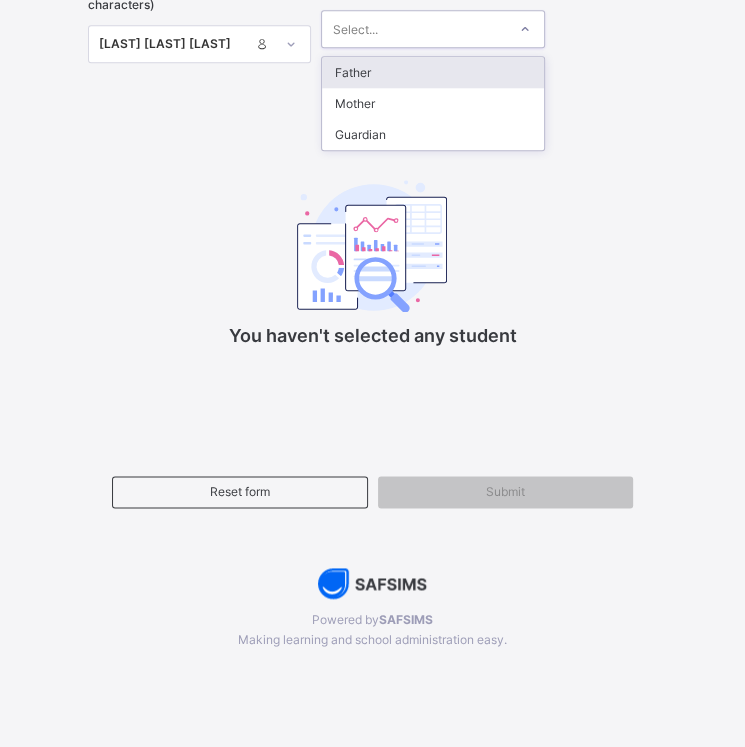 click on "Select..." at bounding box center [414, 29] 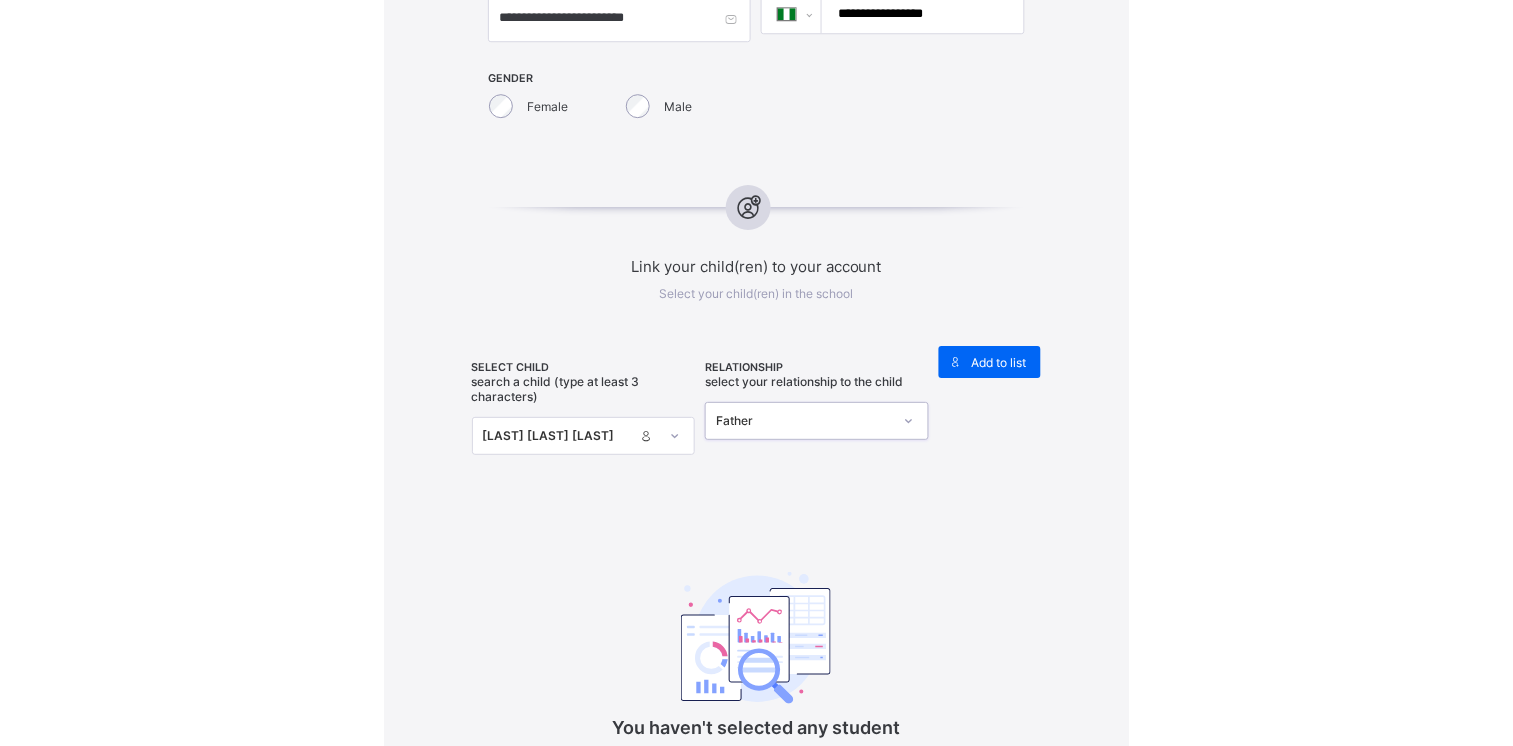 scroll, scrollTop: 677, scrollLeft: 0, axis: vertical 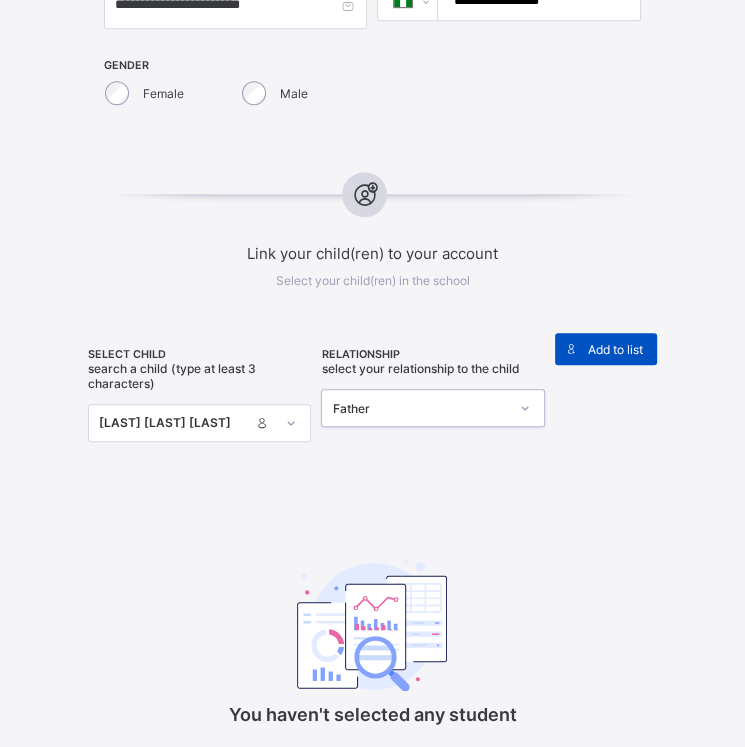 click on "Add to list" at bounding box center (614, 349) 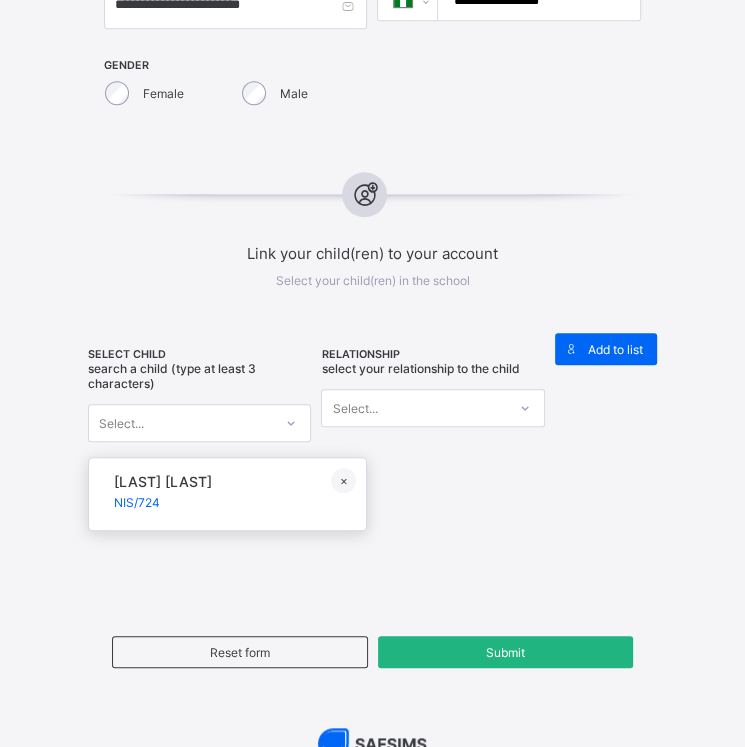 click on "Submit" at bounding box center [506, 652] 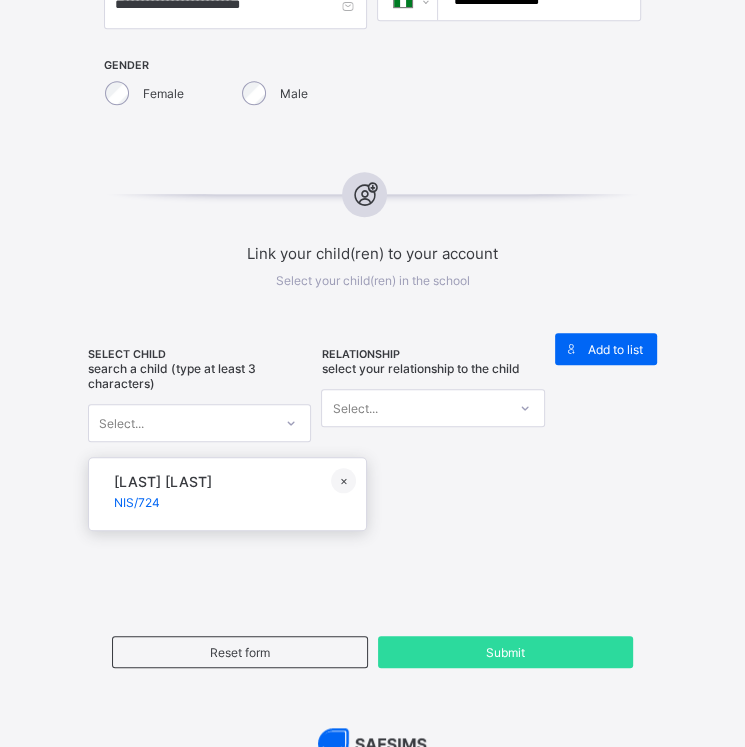 type 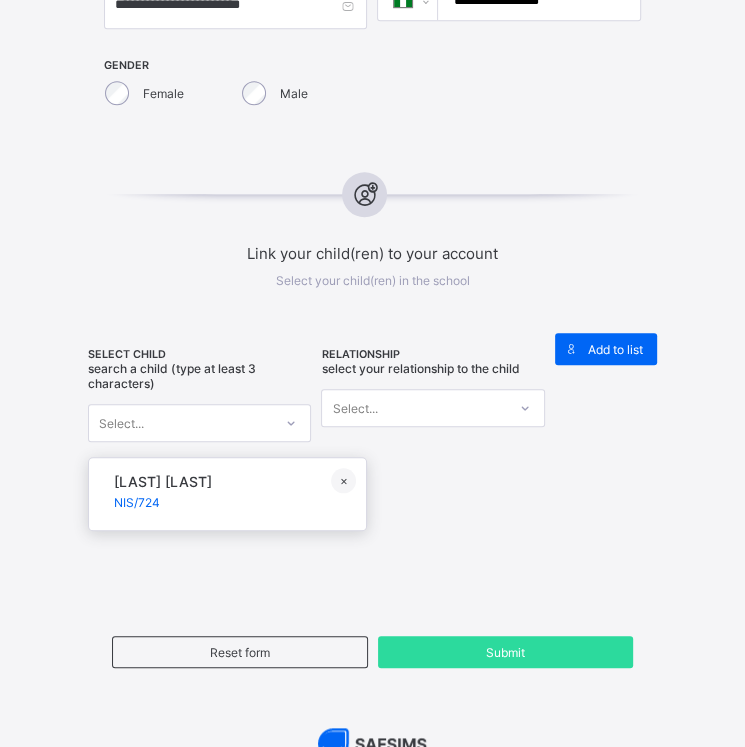 type 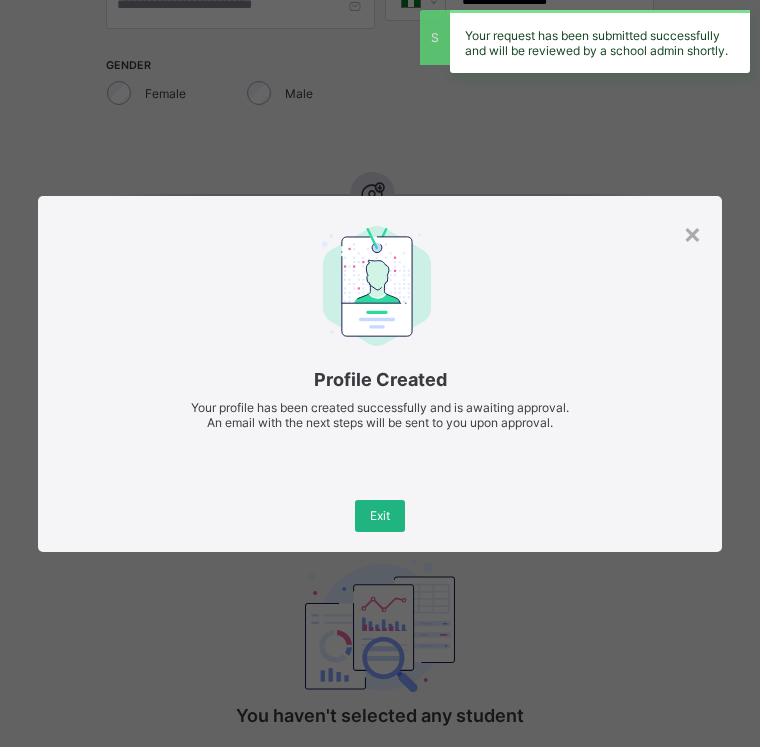 click on "Exit" at bounding box center [380, 515] 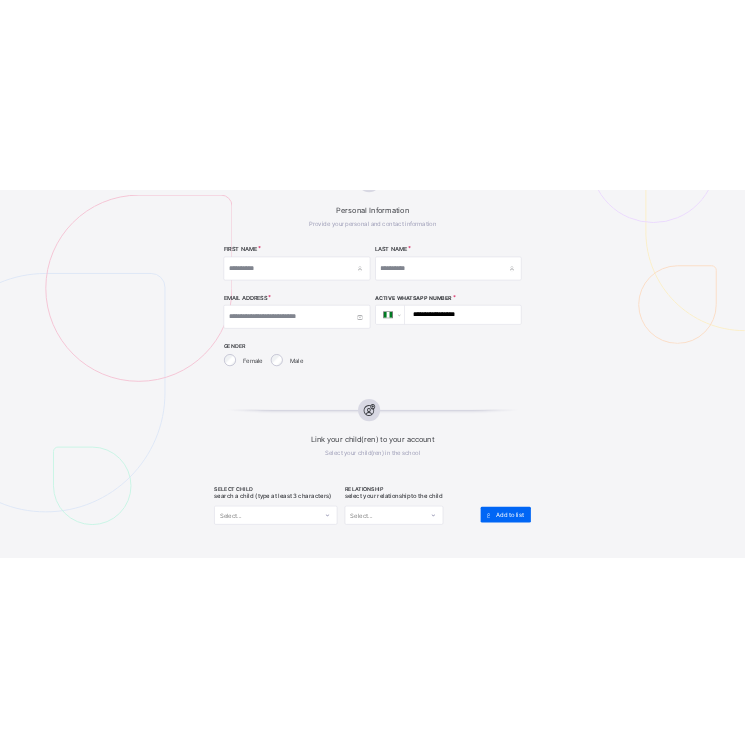 scroll, scrollTop: 435, scrollLeft: 0, axis: vertical 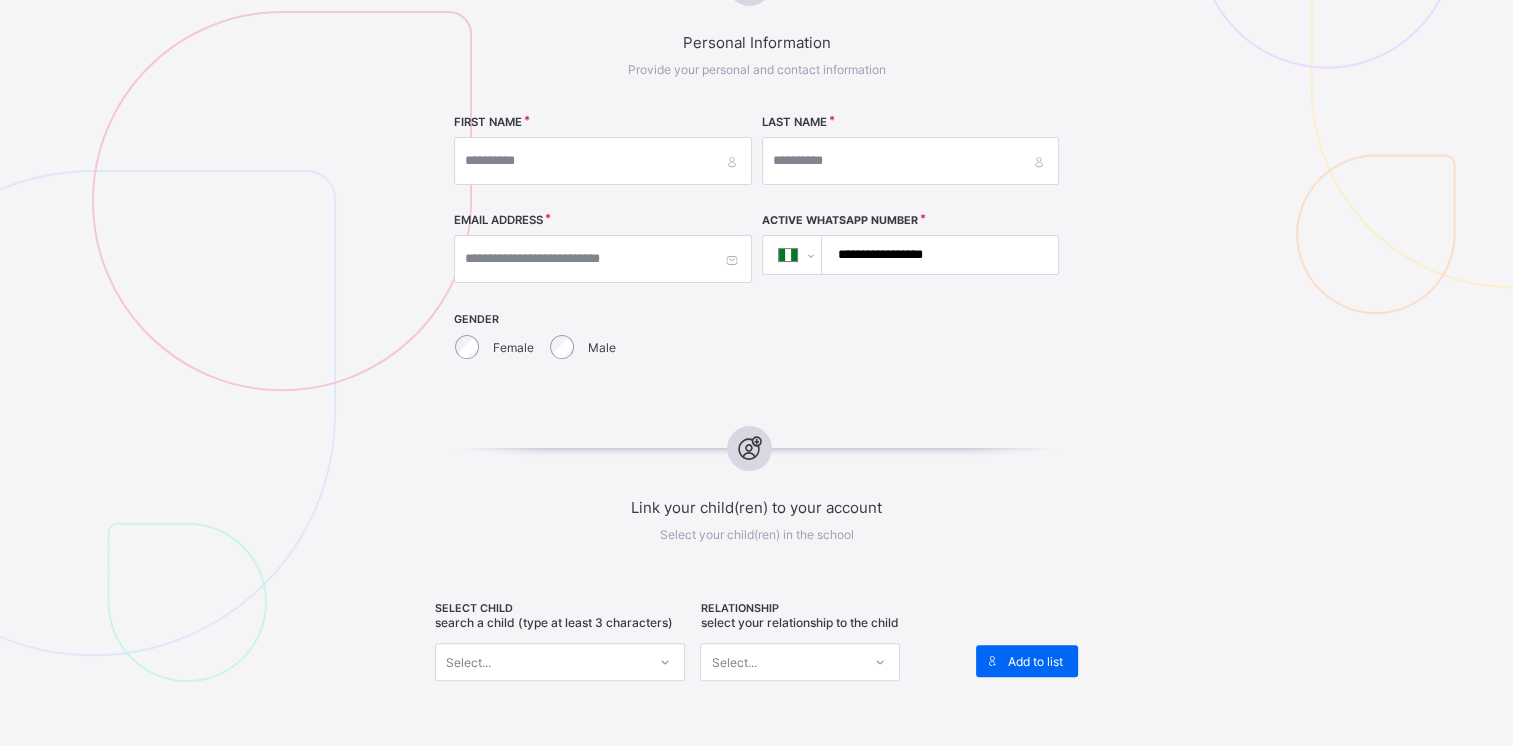click on "**********" at bounding box center (936, 255) 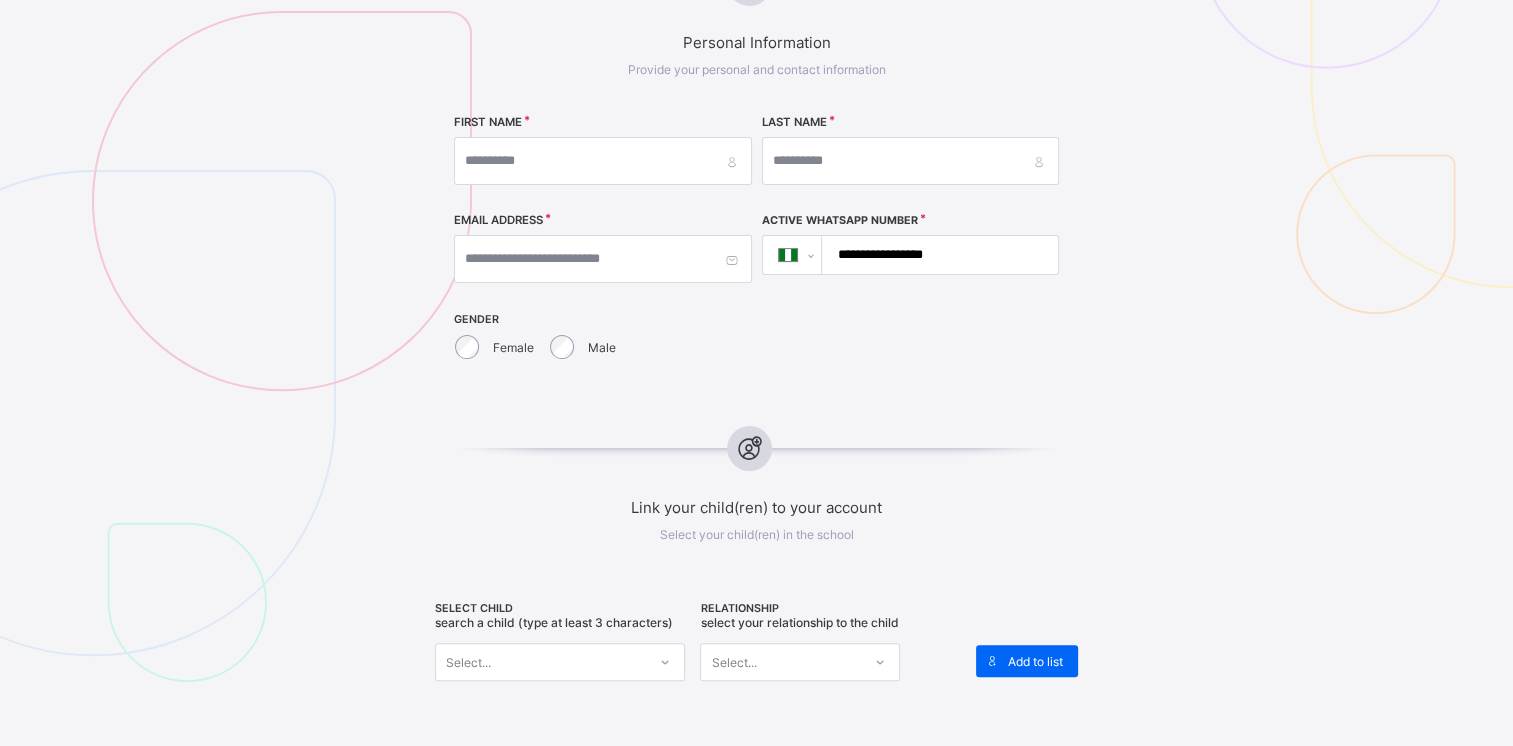 drag, startPoint x: 881, startPoint y: 254, endPoint x: 983, endPoint y: 261, distance: 102.239914 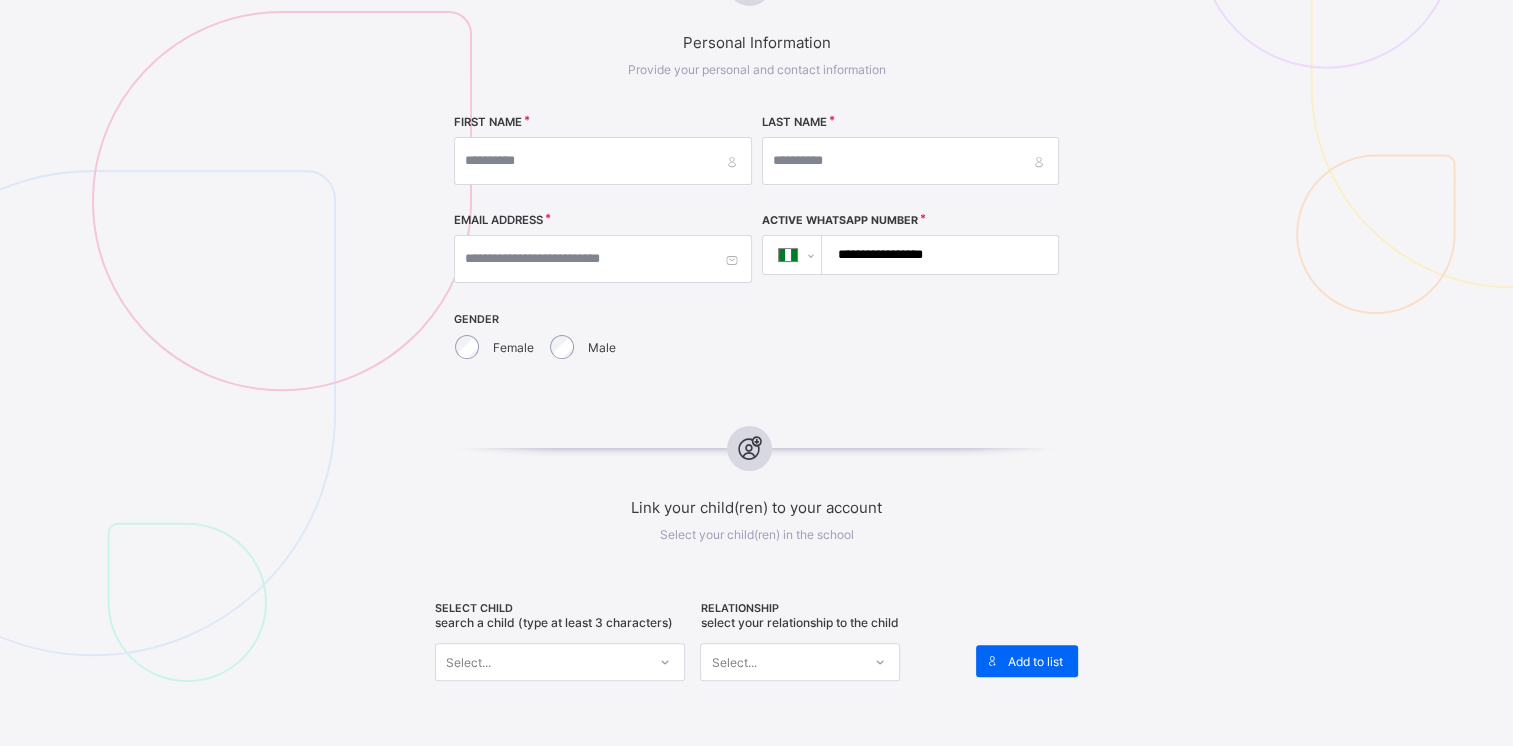 click on "**********" at bounding box center [936, 255] 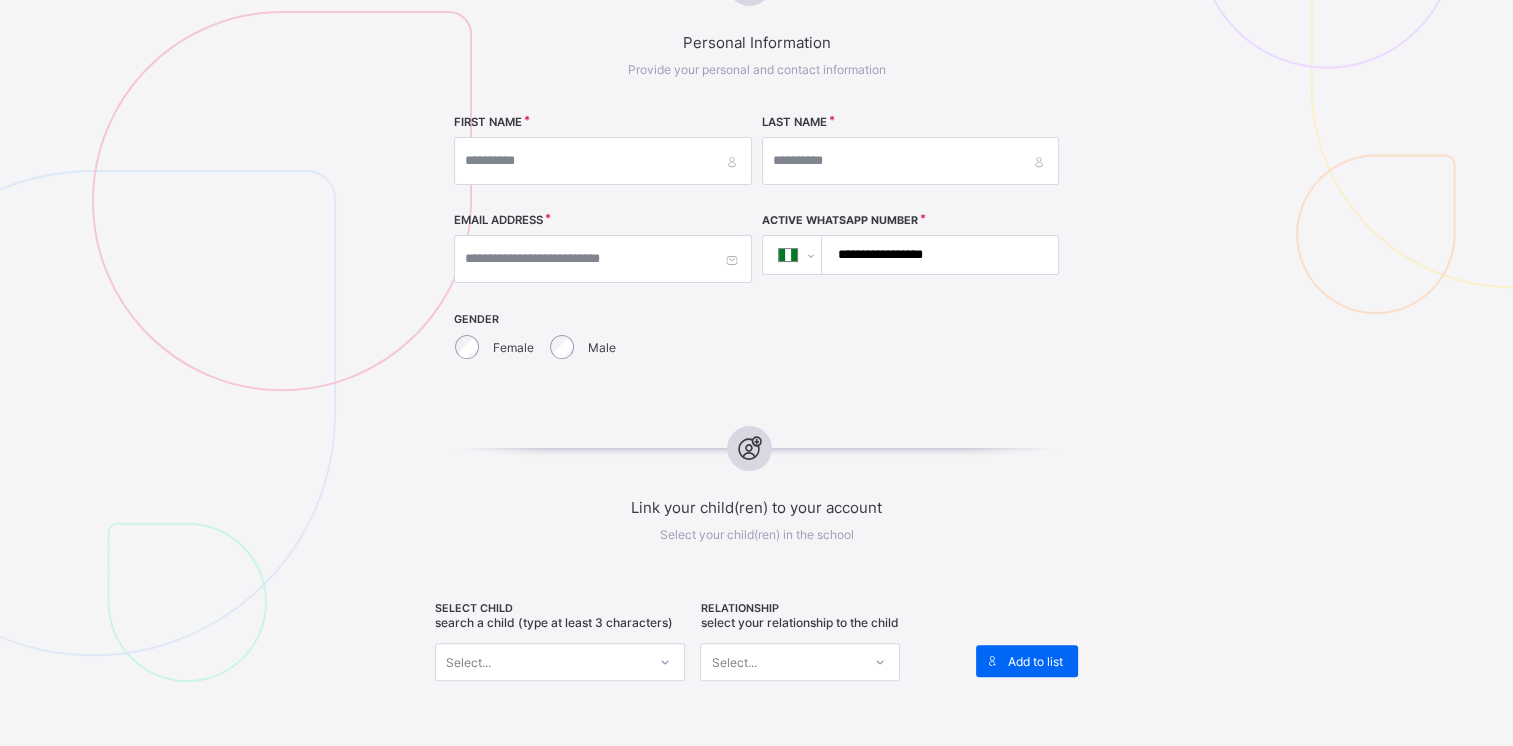 paste 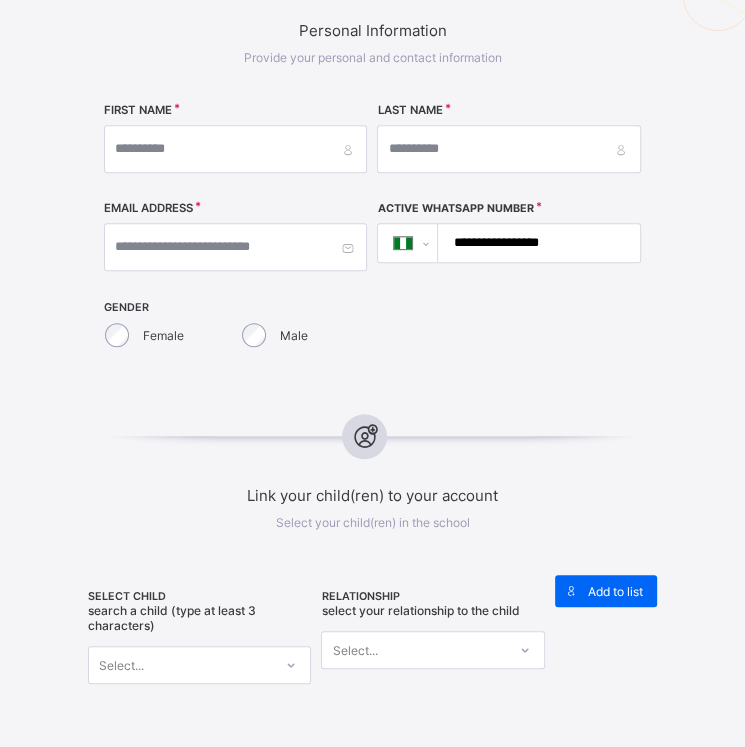 type on "**********" 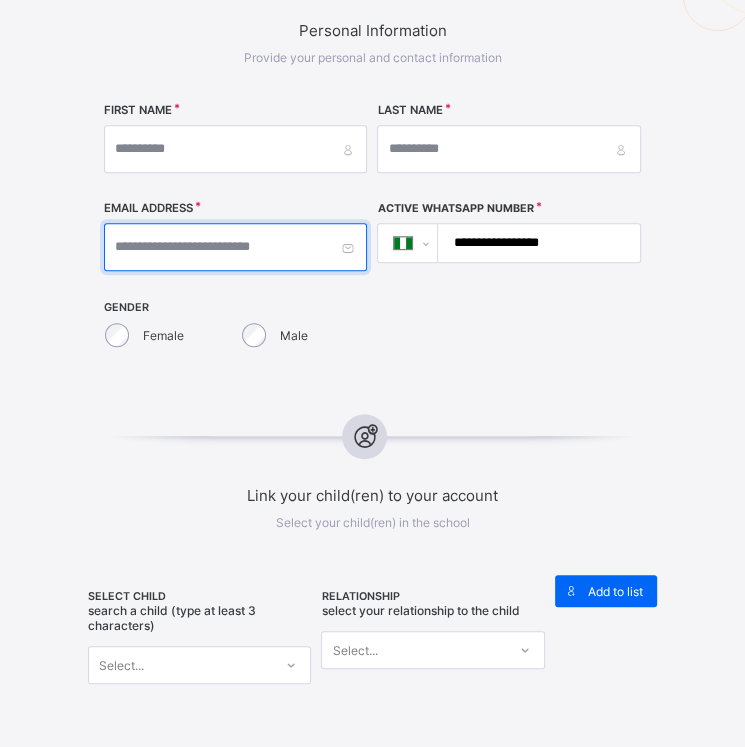 click at bounding box center (235, 247) 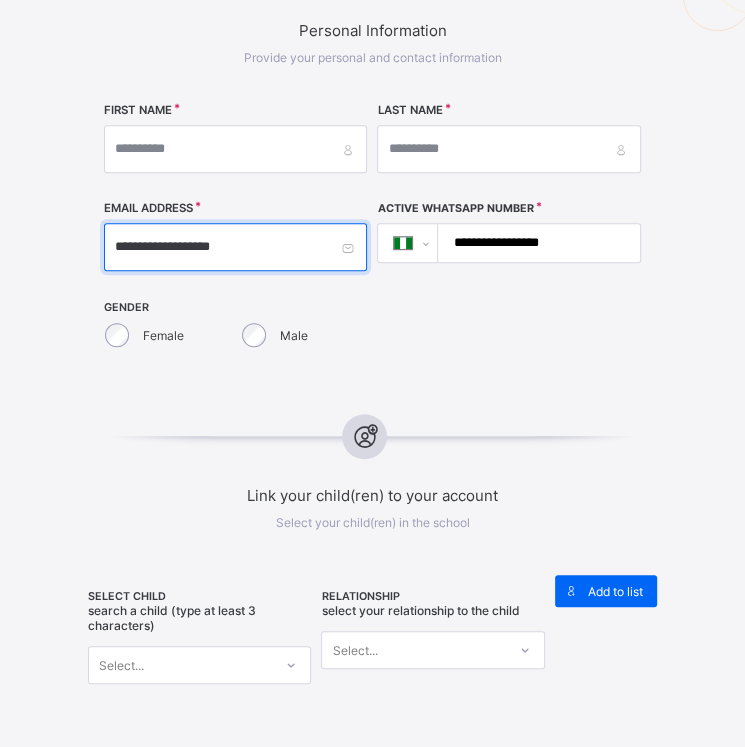 type on "**********" 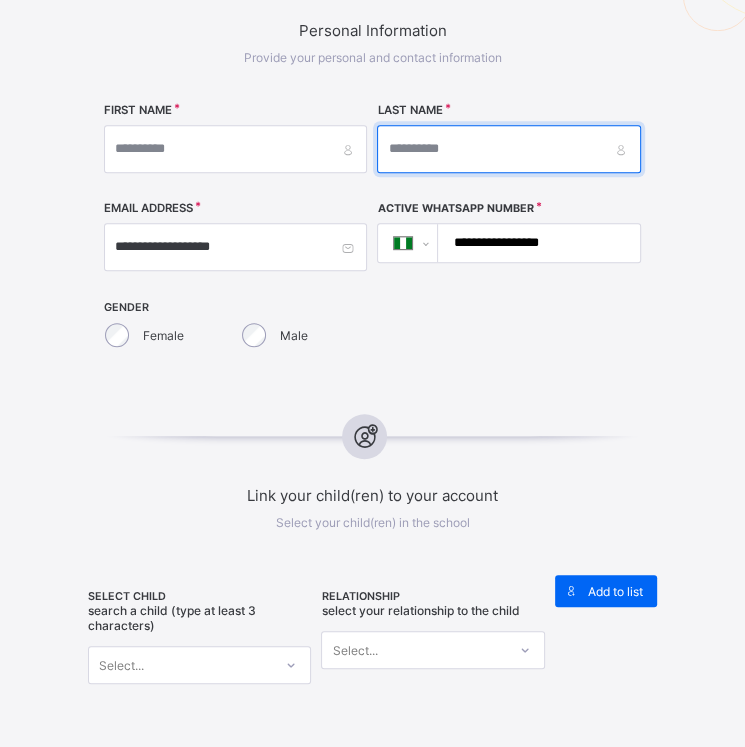 click at bounding box center (508, 149) 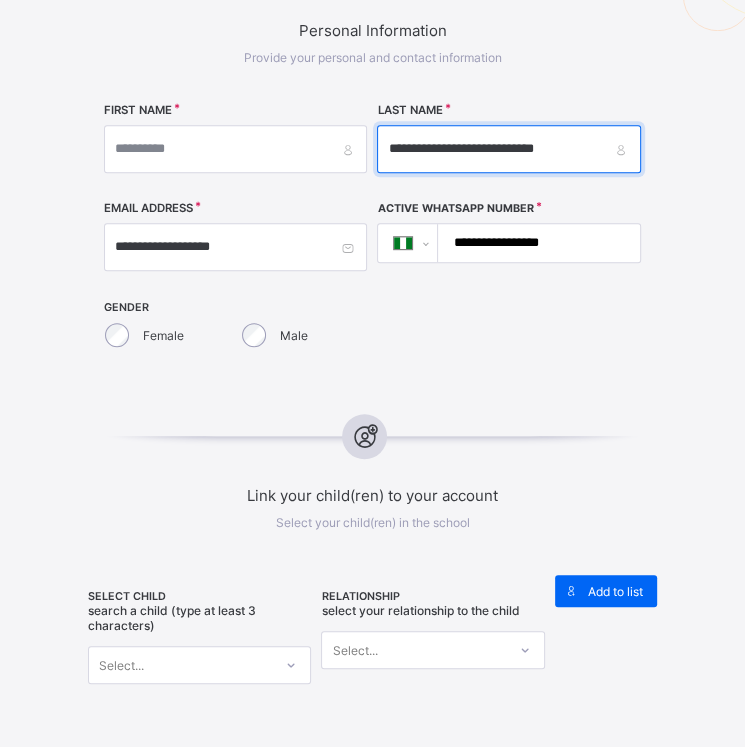 drag, startPoint x: 458, startPoint y: 146, endPoint x: 658, endPoint y: 173, distance: 201.81427 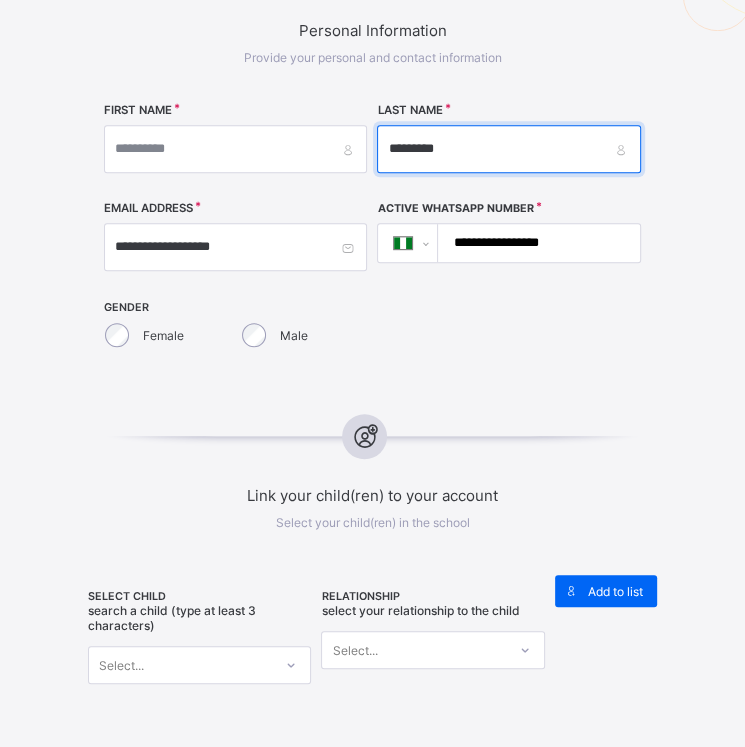 type on "********" 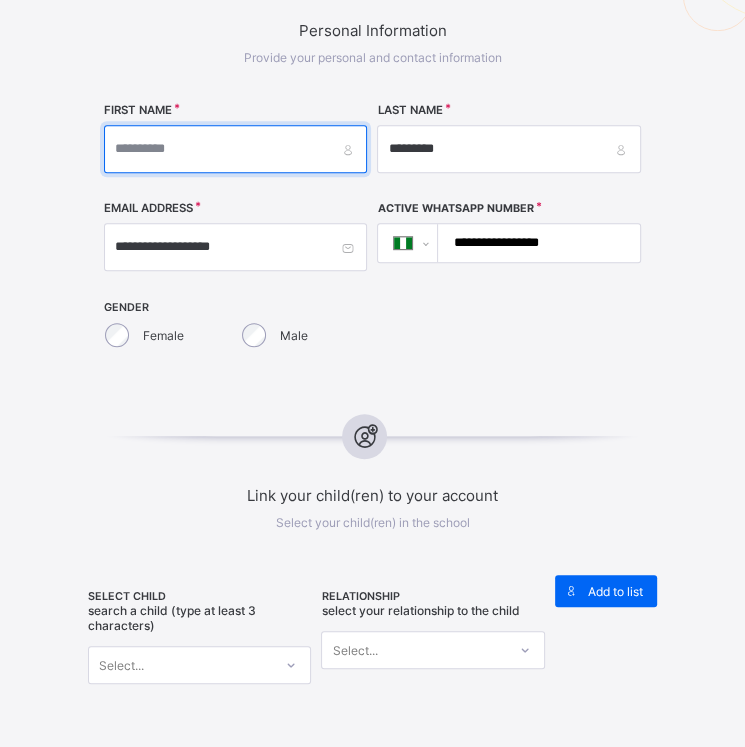click at bounding box center [235, 149] 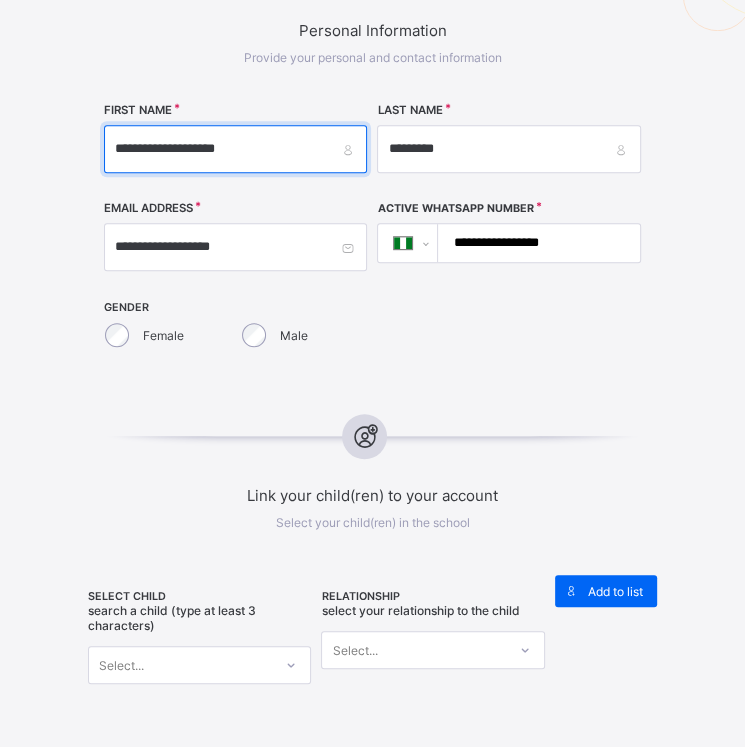 type on "**********" 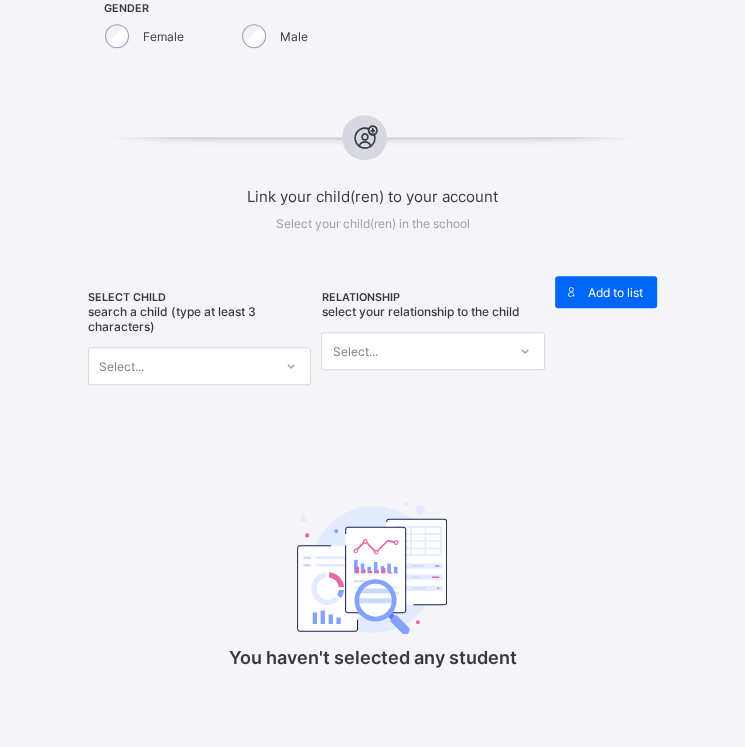 scroll, scrollTop: 750, scrollLeft: 0, axis: vertical 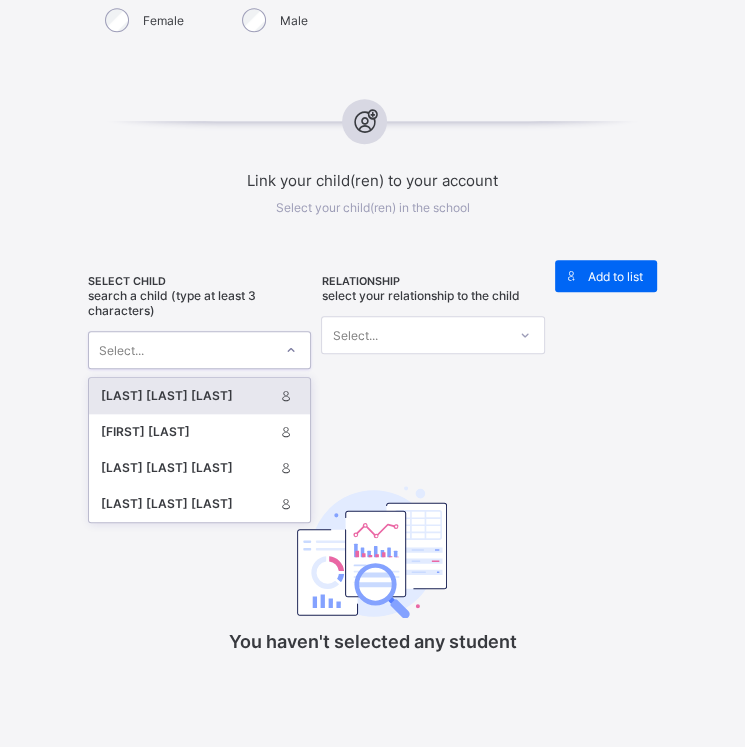 click on "Select..." at bounding box center [181, 350] 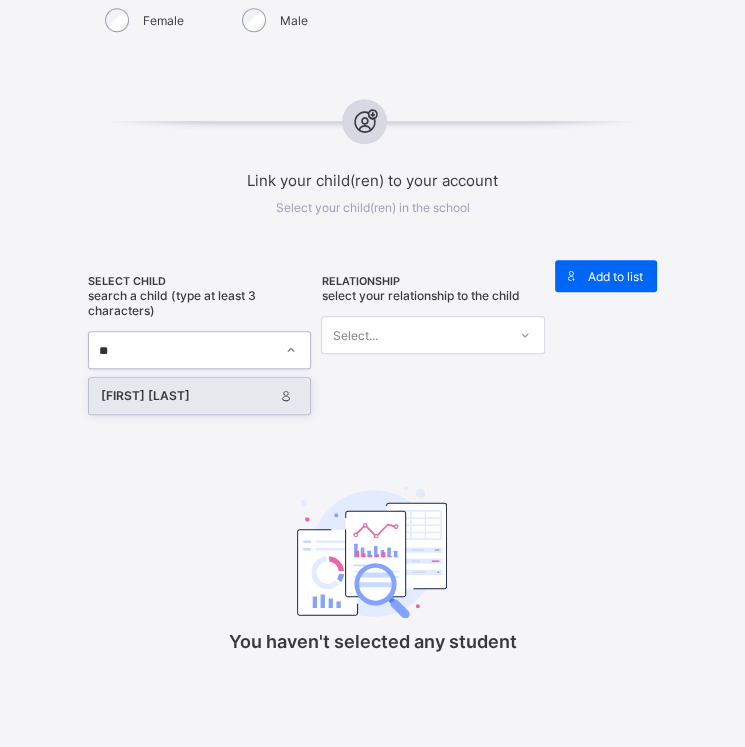 type on "***" 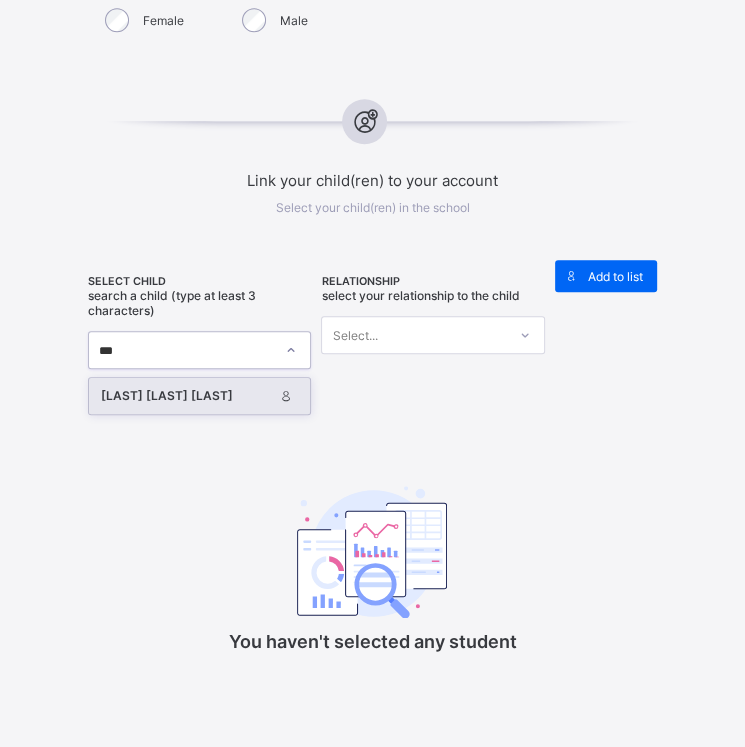click on "DIAMEDOR JOSEPH ORITSEGBUBEMI" at bounding box center [187, 396] 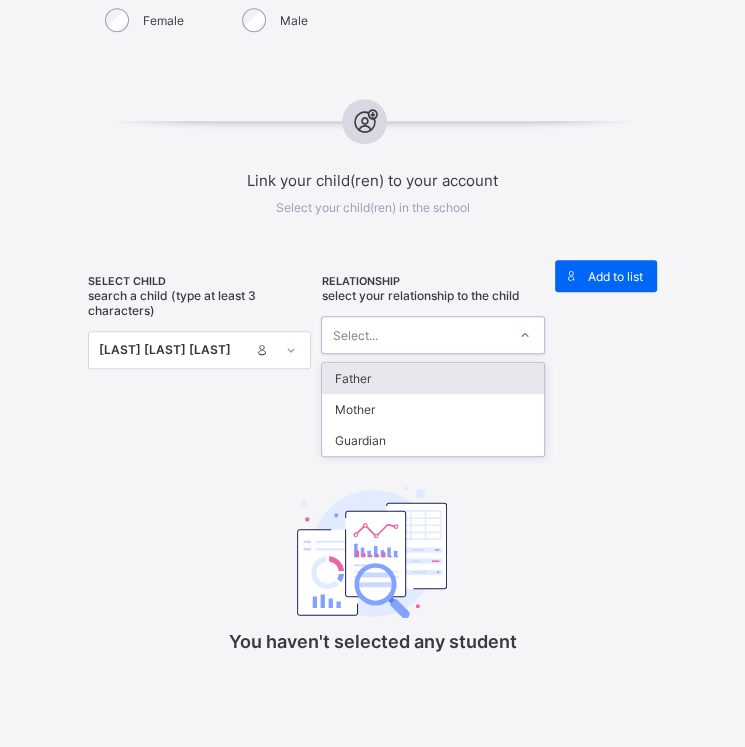 click on "Select..." at bounding box center (414, 335) 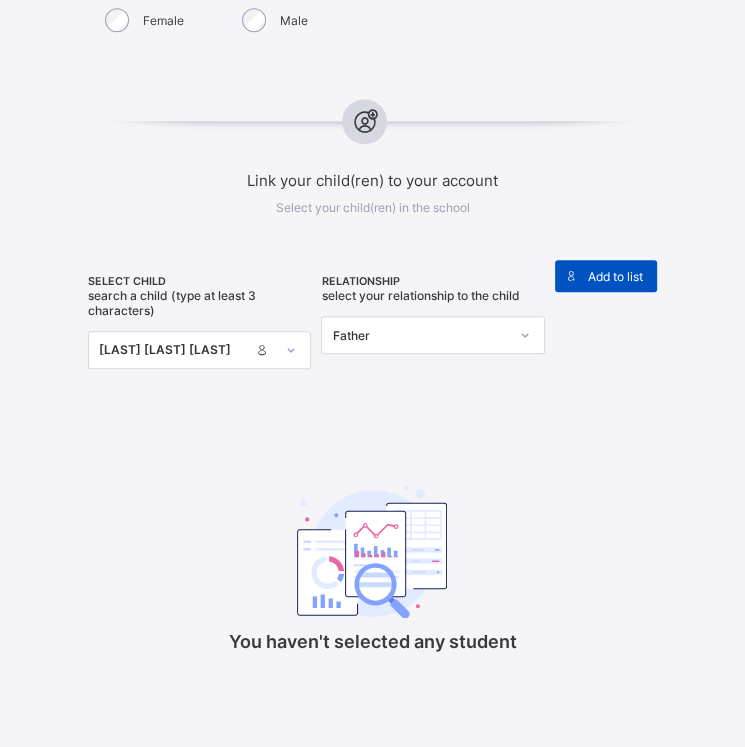 click on "Add to list" at bounding box center (614, 276) 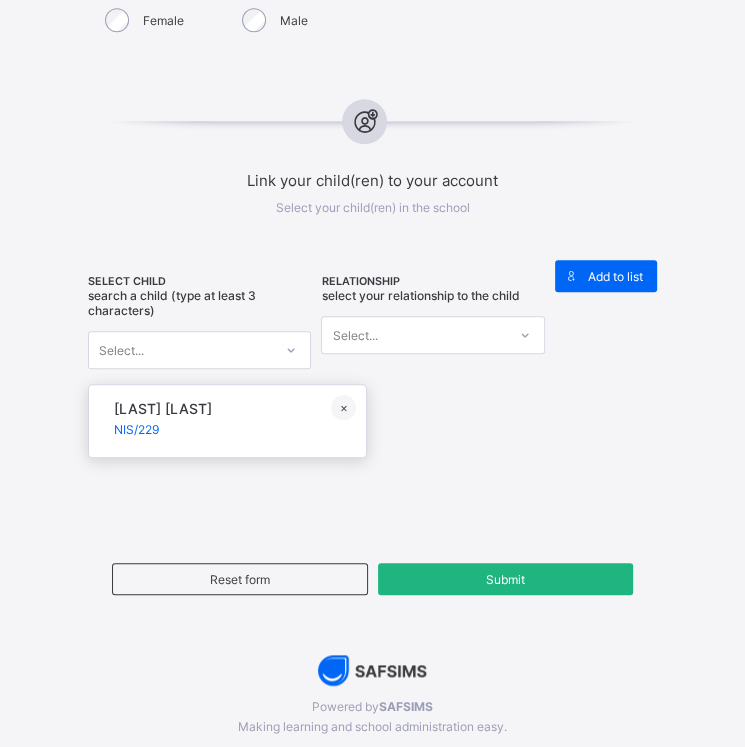 click on "Submit" at bounding box center [506, 579] 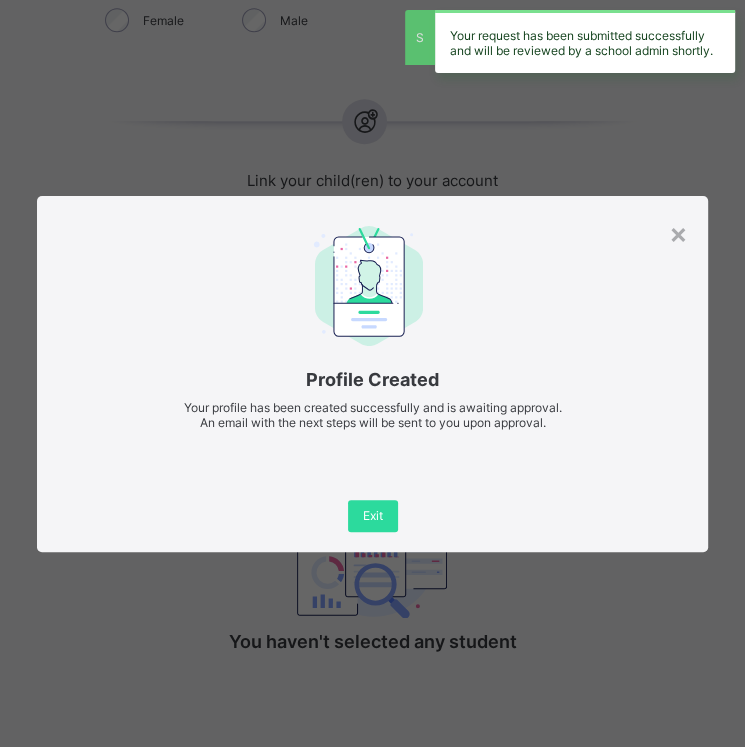 type 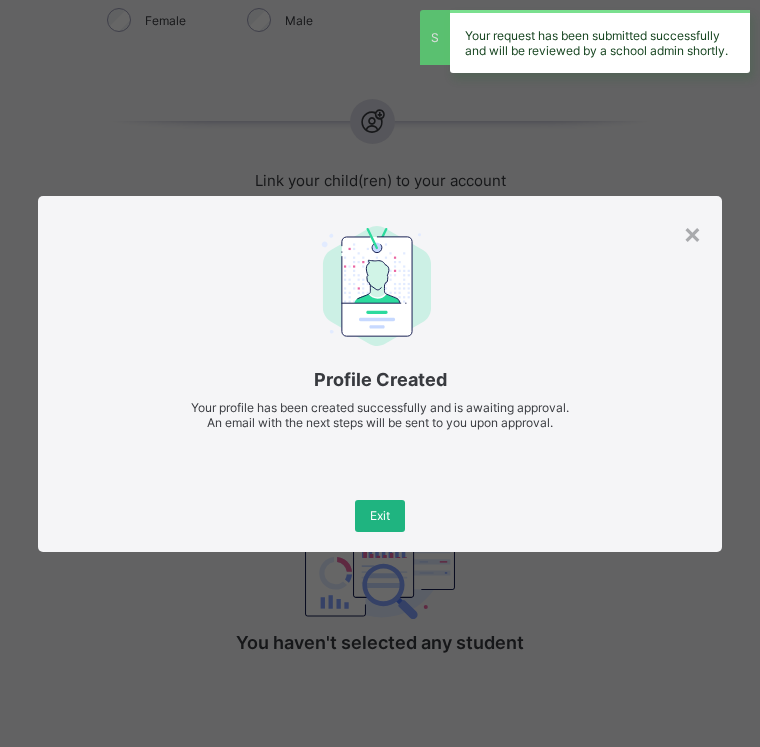 click on "Exit" at bounding box center [380, 516] 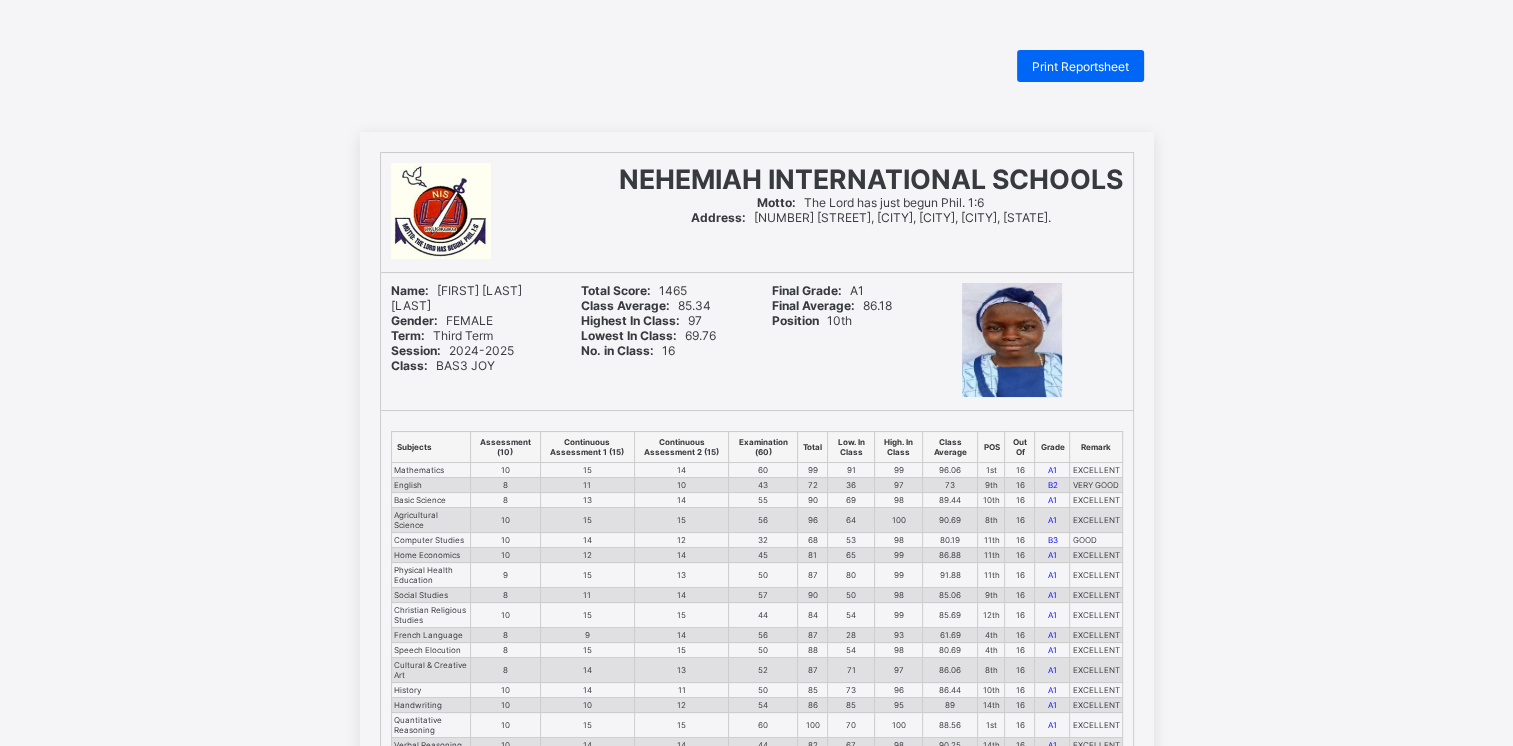 scroll, scrollTop: 0, scrollLeft: 0, axis: both 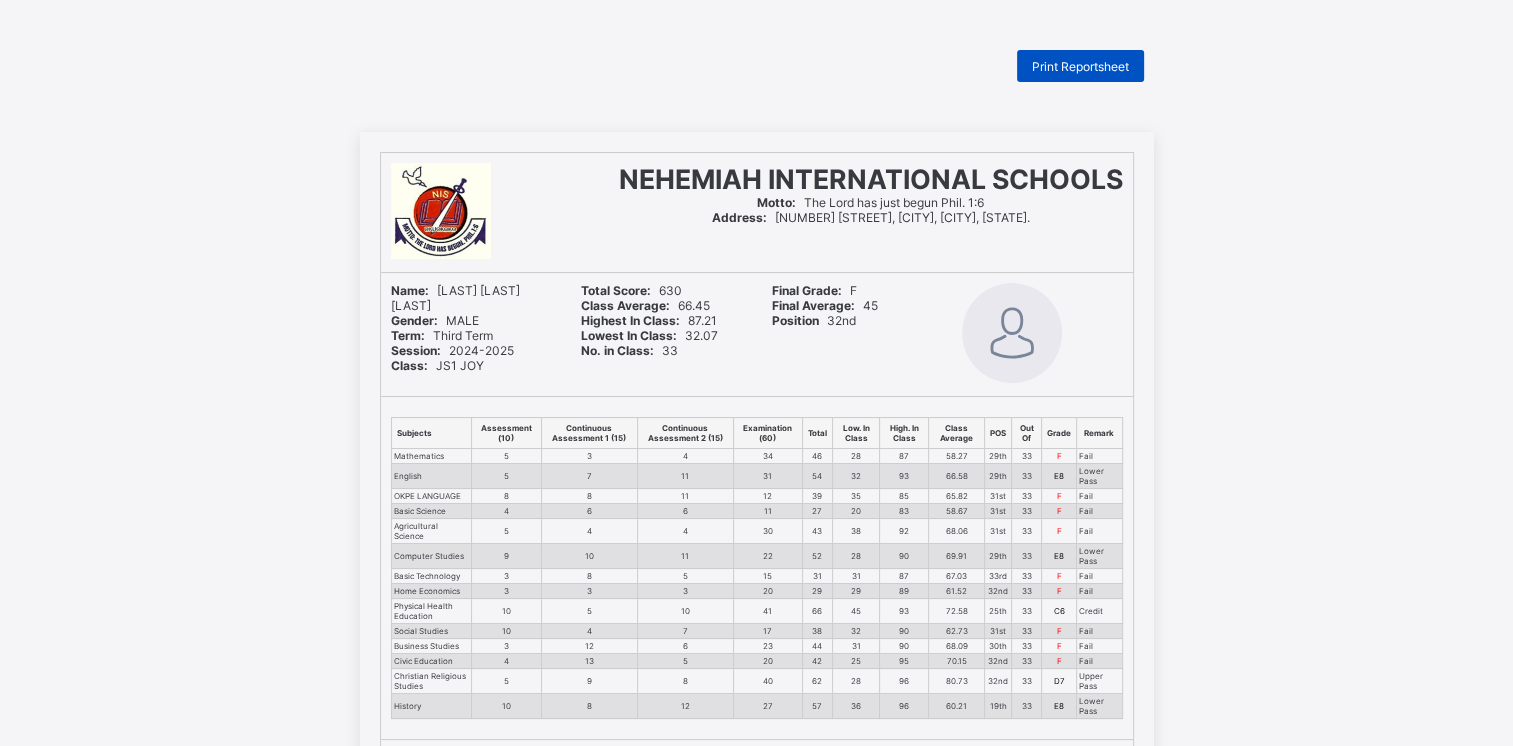 click on "Print Reportsheet" at bounding box center [1080, 66] 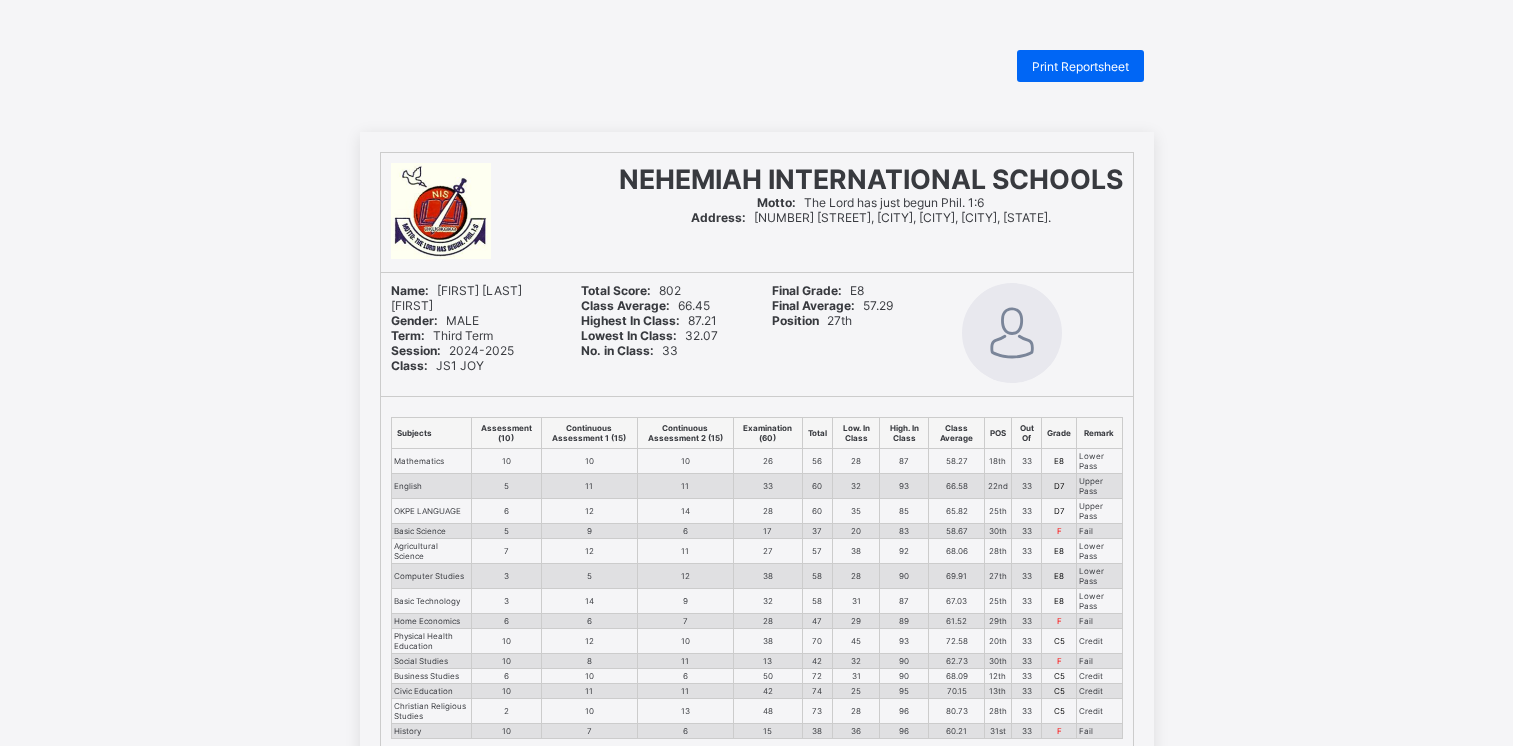 scroll, scrollTop: 0, scrollLeft: 0, axis: both 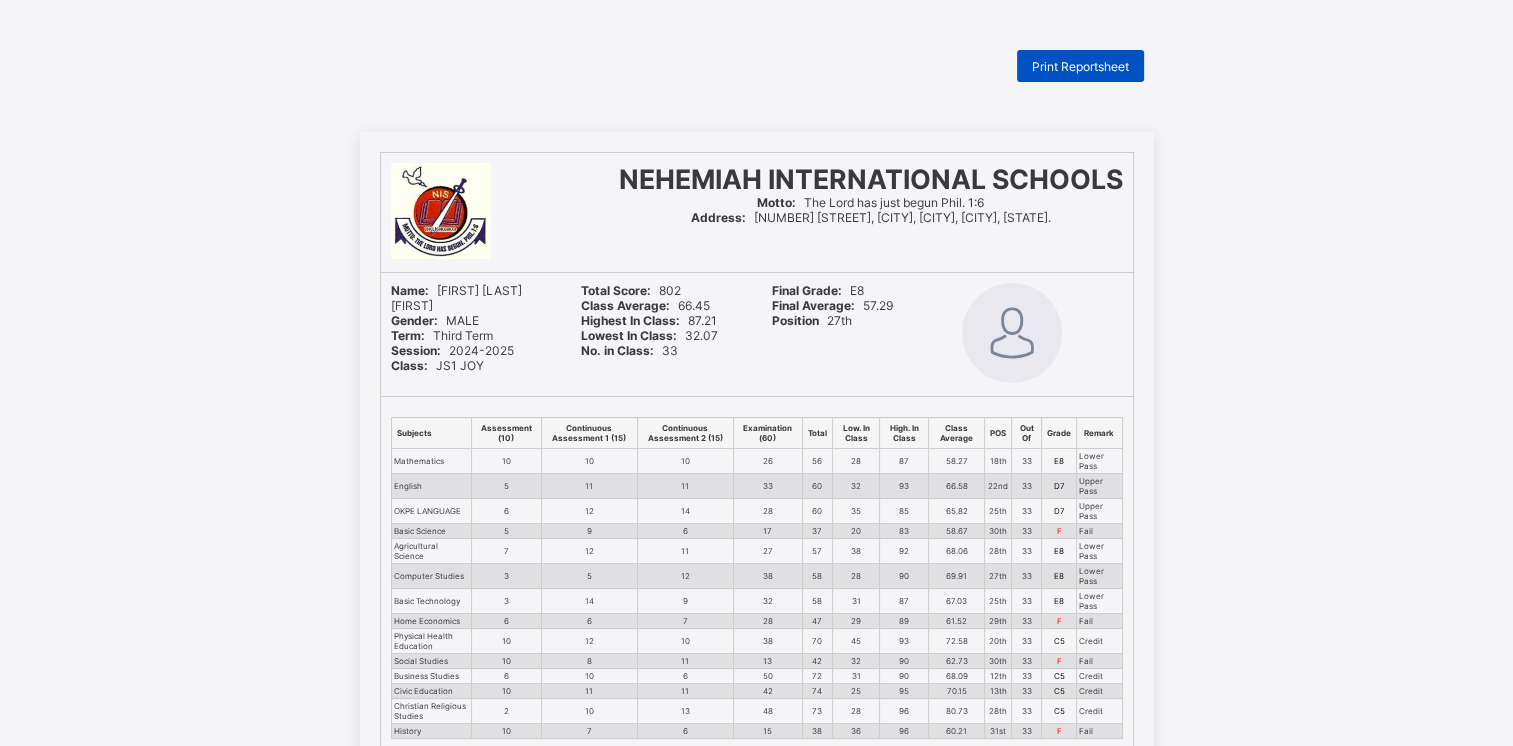 click on "Print Reportsheet" at bounding box center (1080, 66) 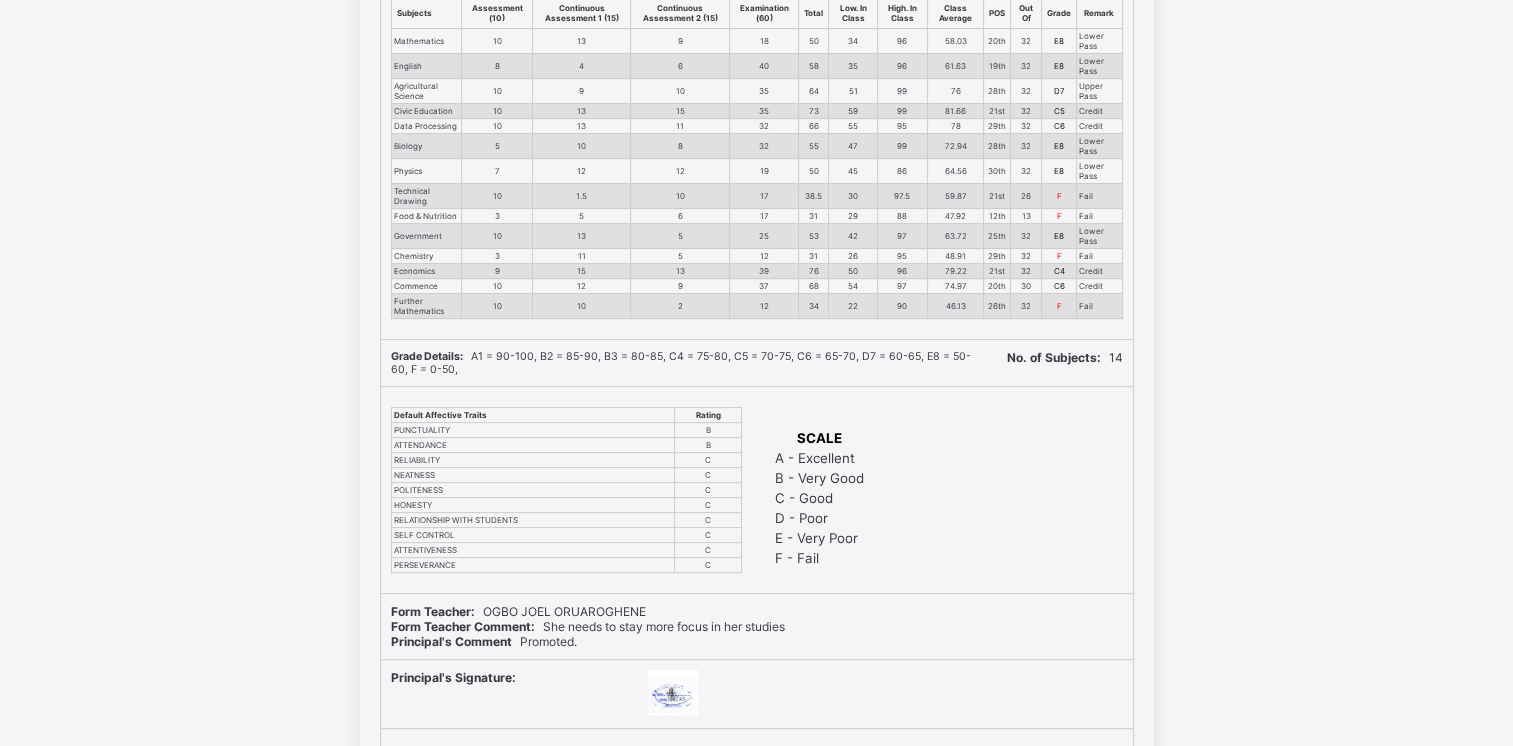 scroll, scrollTop: 0, scrollLeft: 0, axis: both 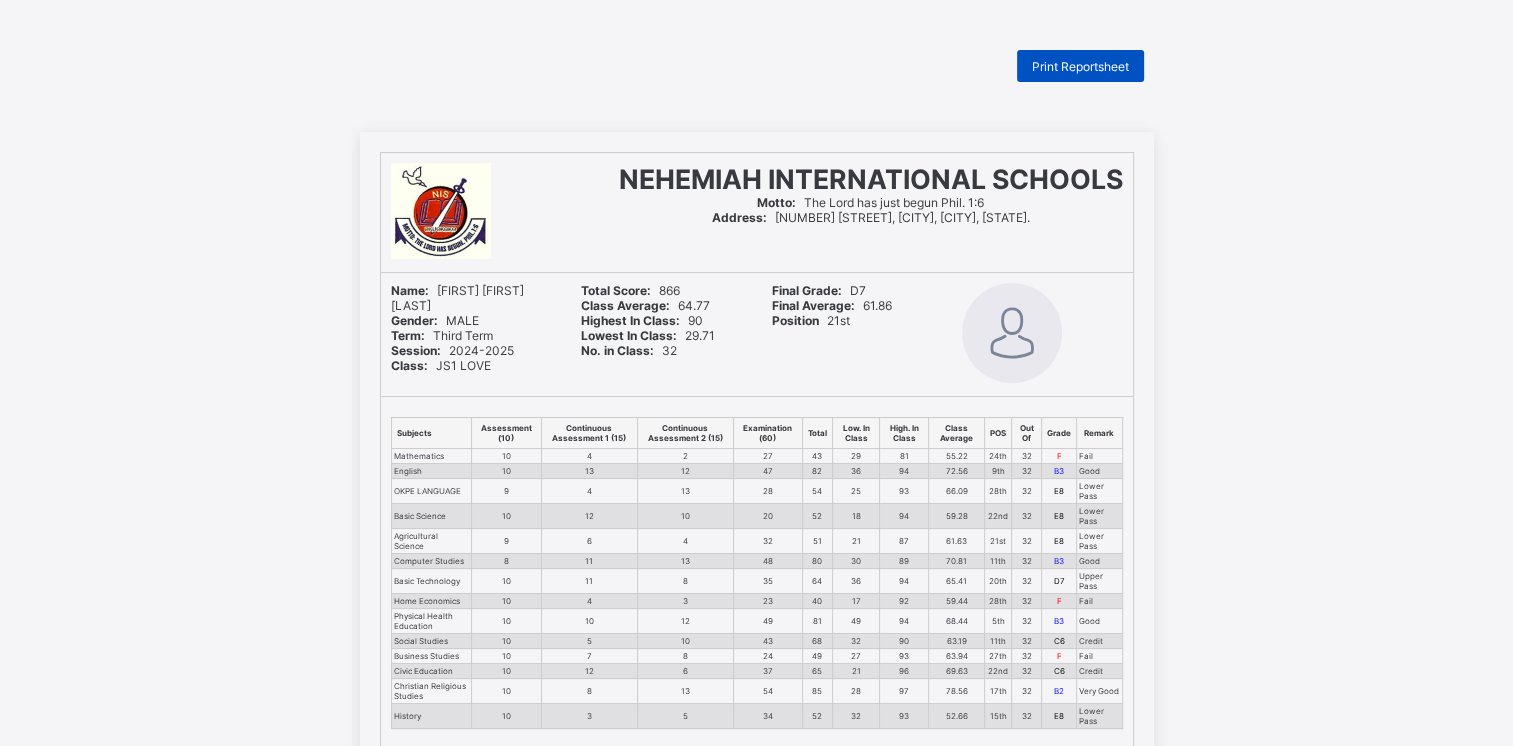 click on "Print Reportsheet" at bounding box center [1080, 66] 